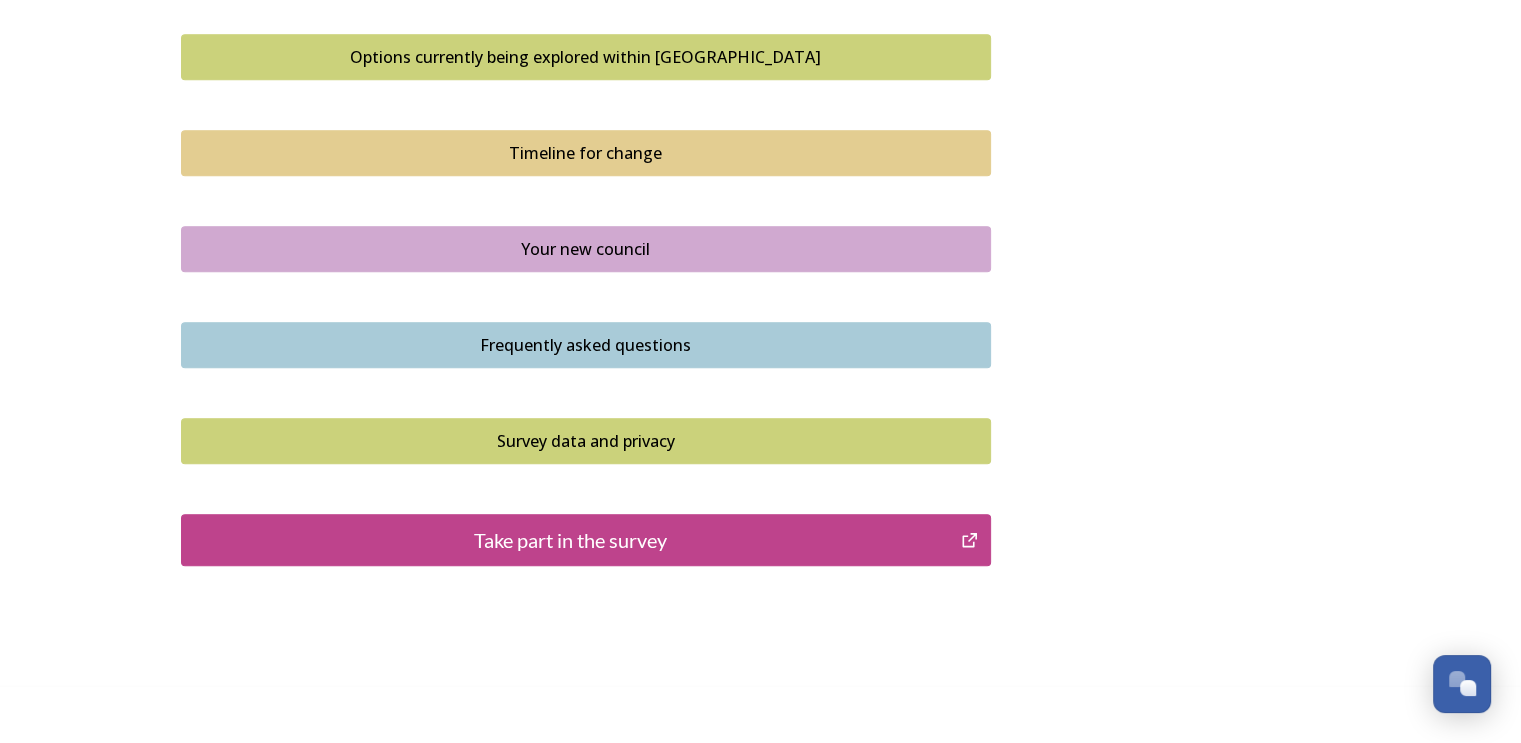 scroll, scrollTop: 1405, scrollLeft: 0, axis: vertical 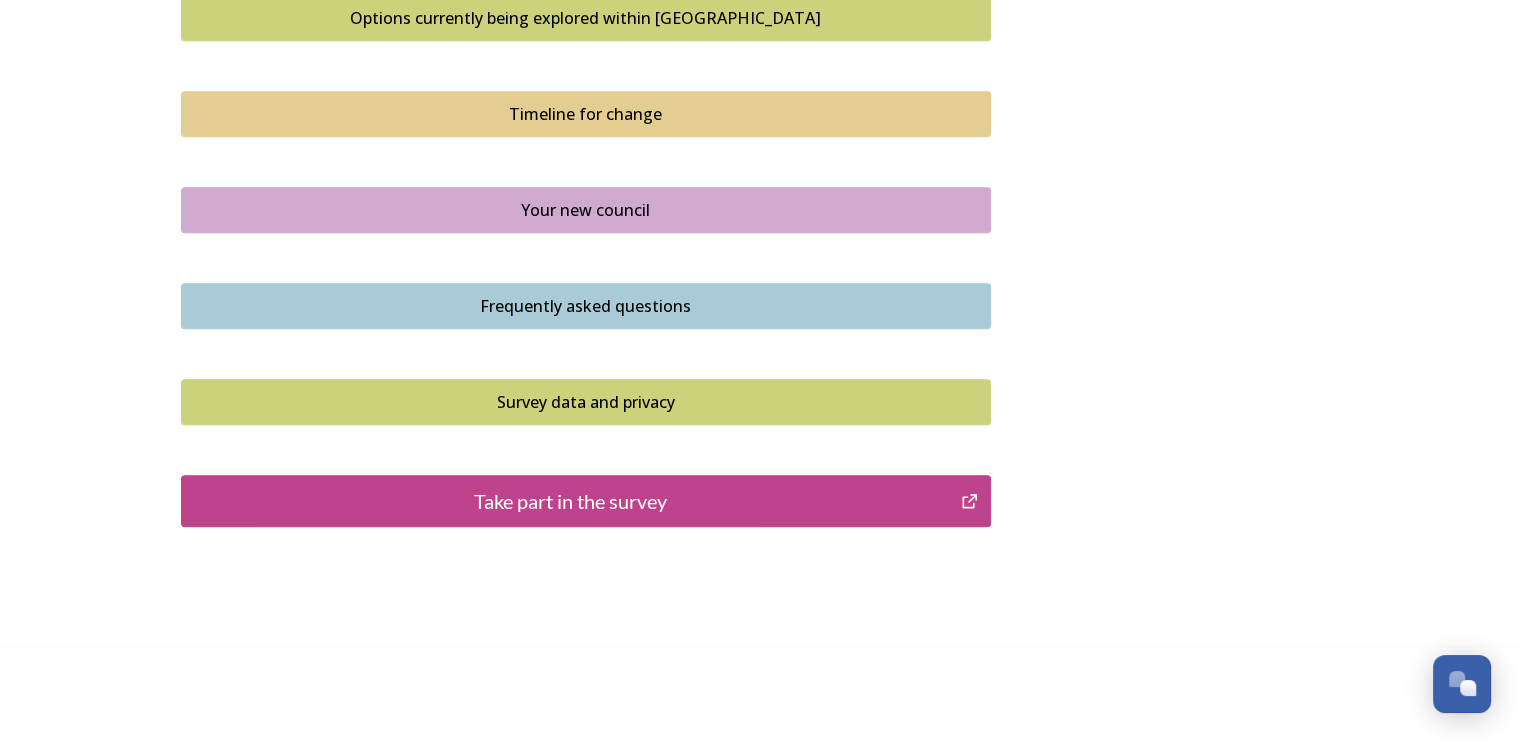 click on "Timeline for change" at bounding box center (586, 114) 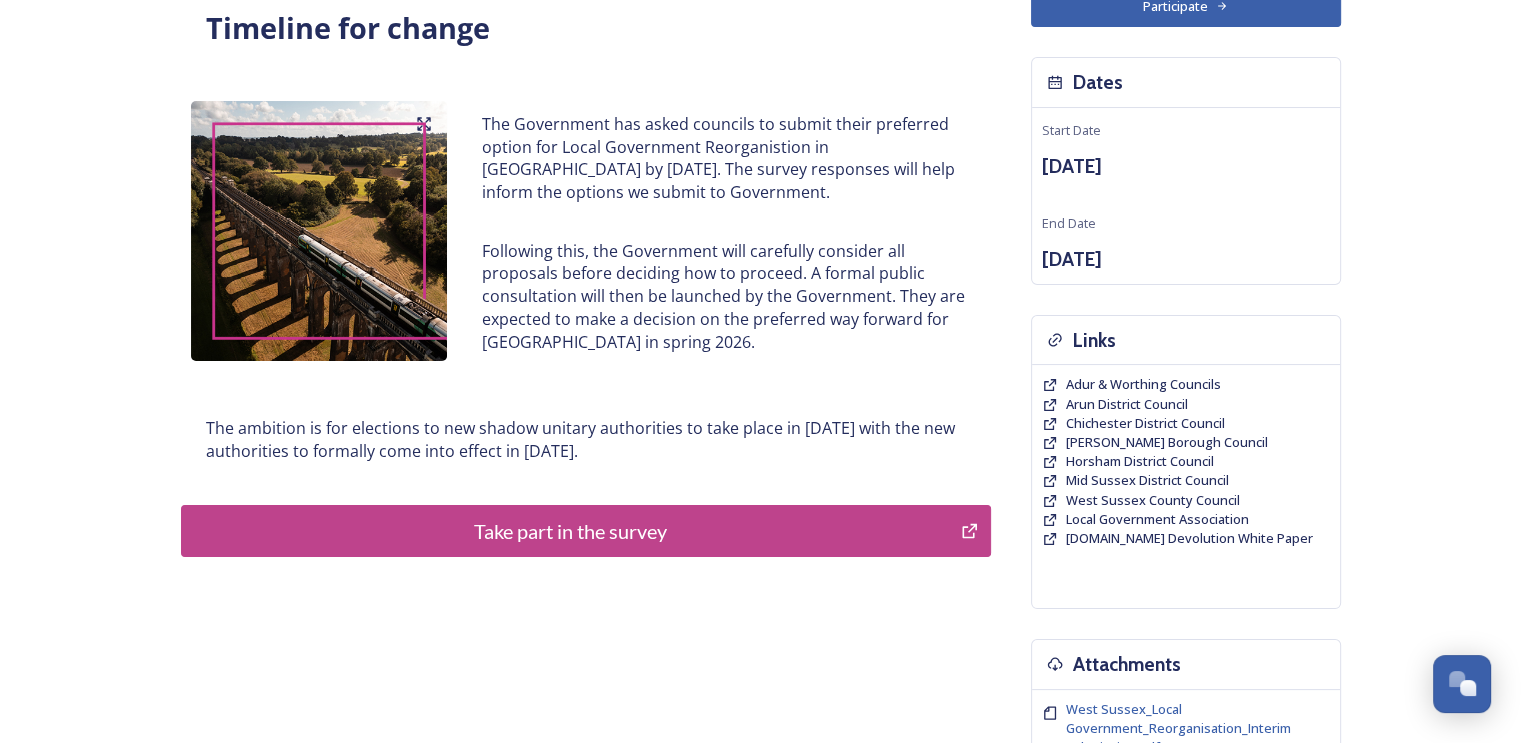 scroll, scrollTop: 0, scrollLeft: 0, axis: both 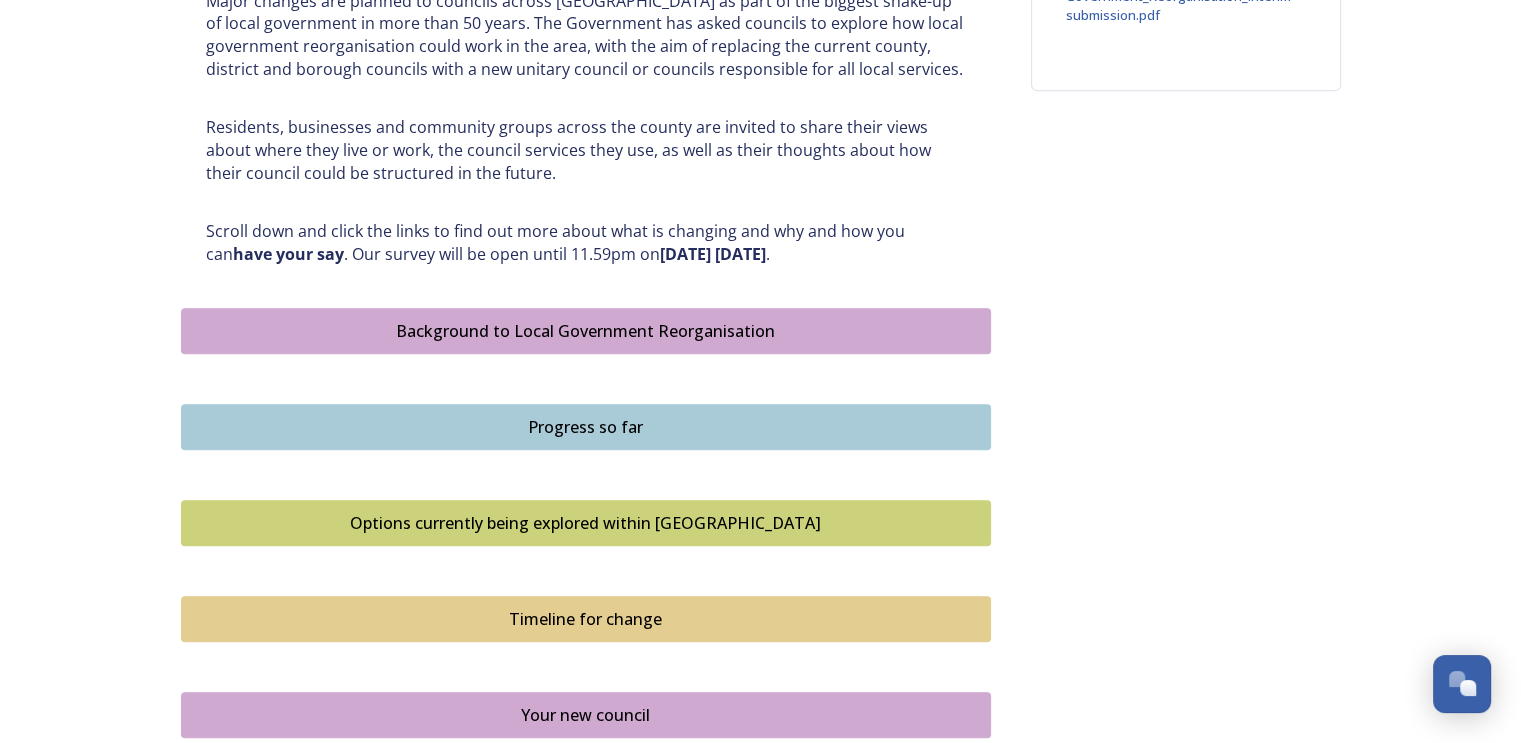 click on "Options currently being explored within West Sussex" at bounding box center (586, 523) 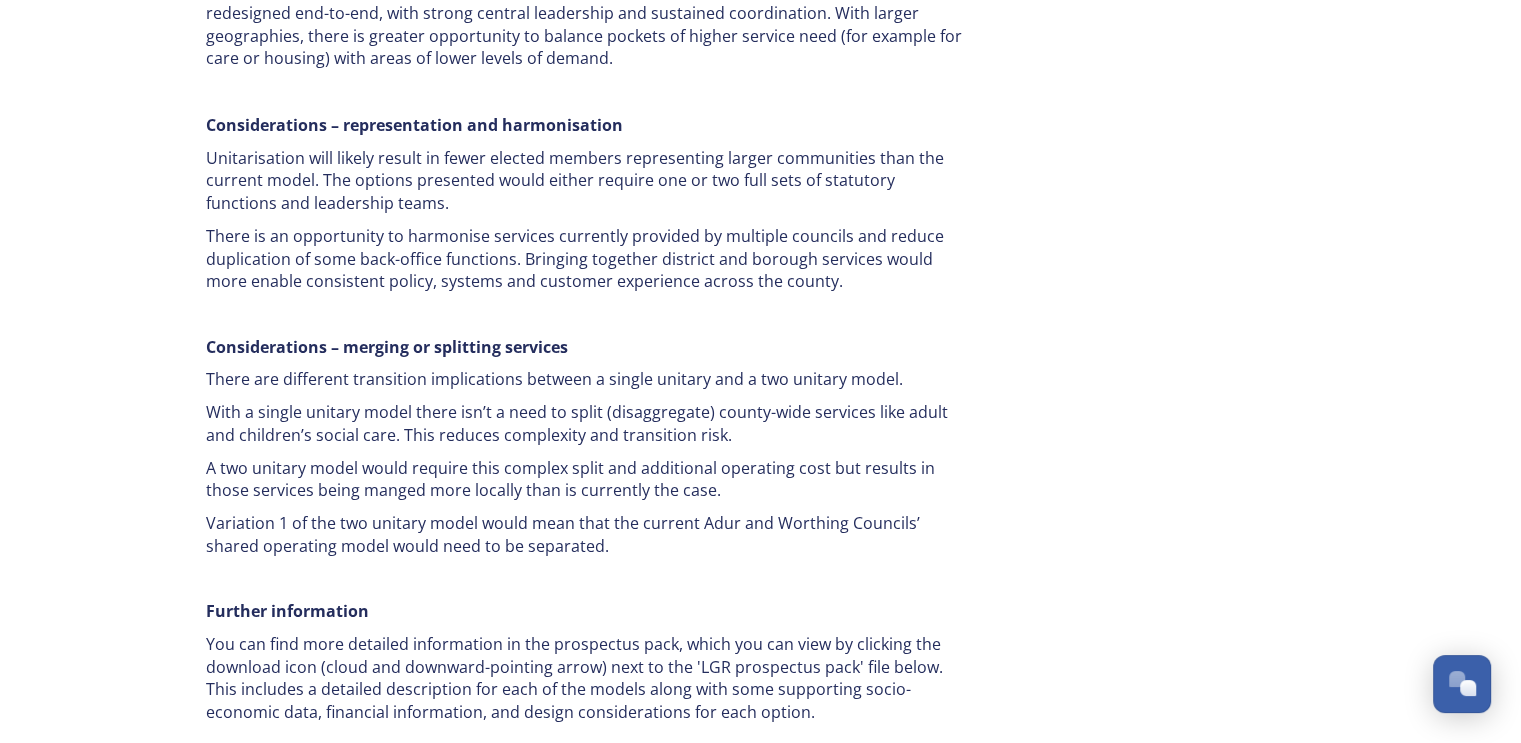 scroll, scrollTop: 3800, scrollLeft: 0, axis: vertical 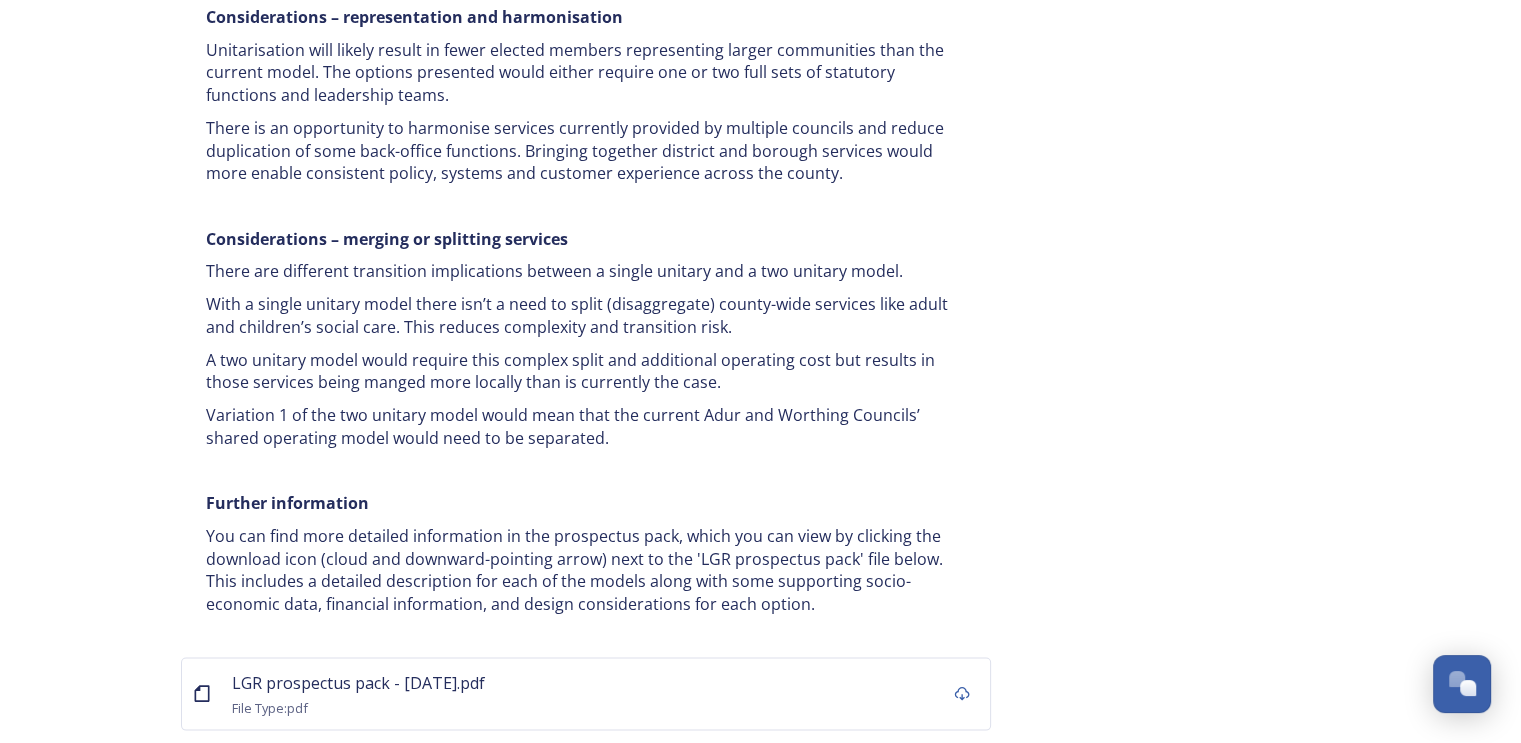 click on "Take part in the survey" at bounding box center [571, 776] 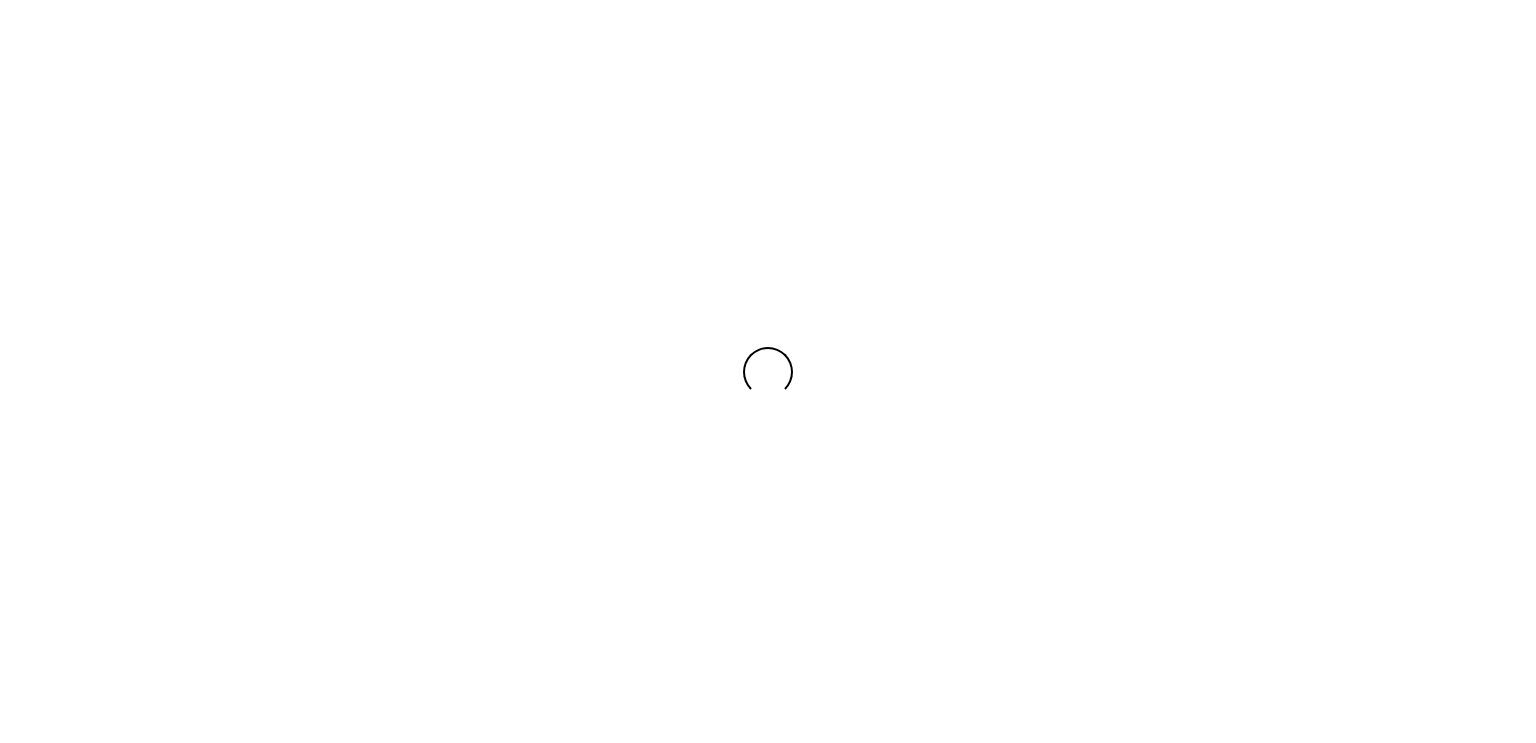 scroll, scrollTop: 0, scrollLeft: 0, axis: both 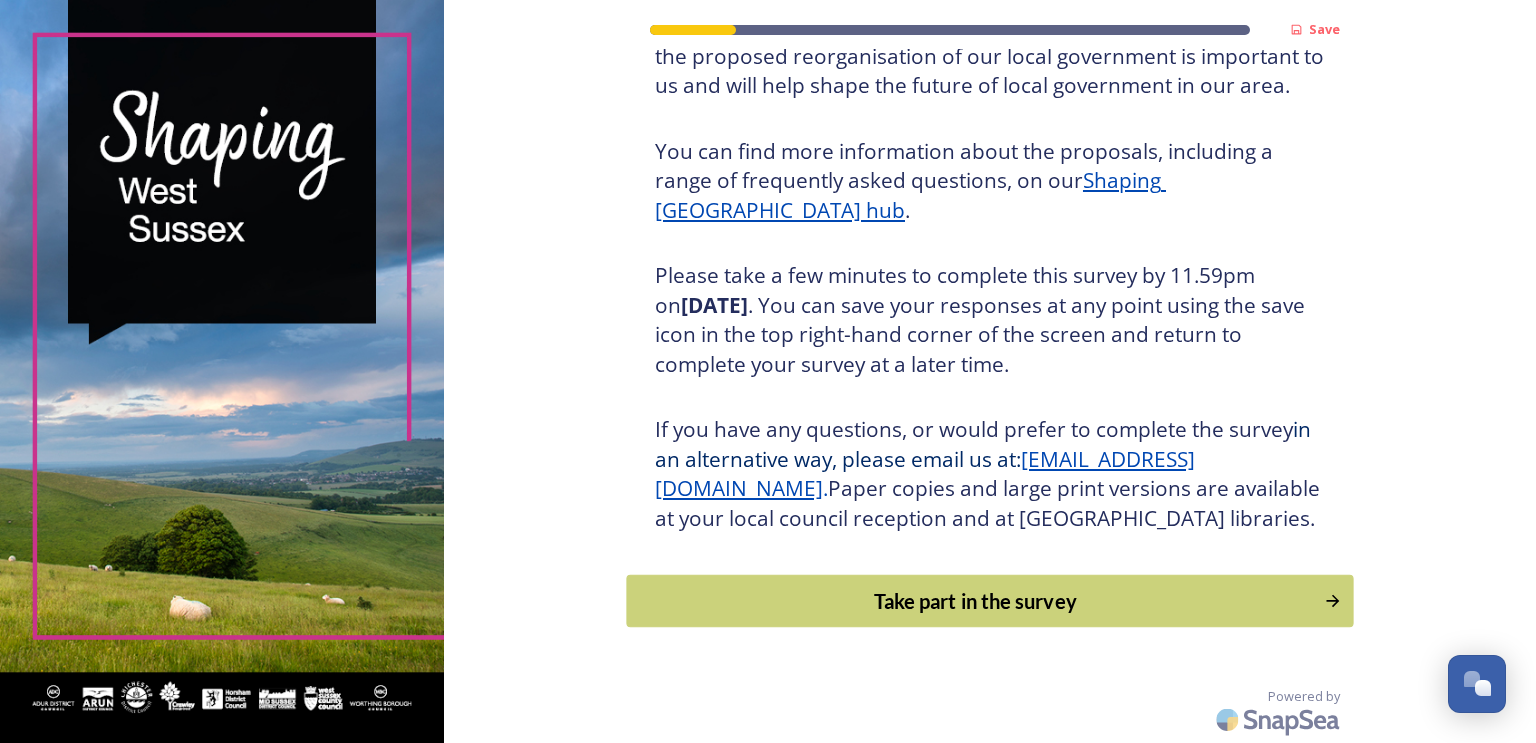 click on "Take part in the survey" at bounding box center (975, 601) 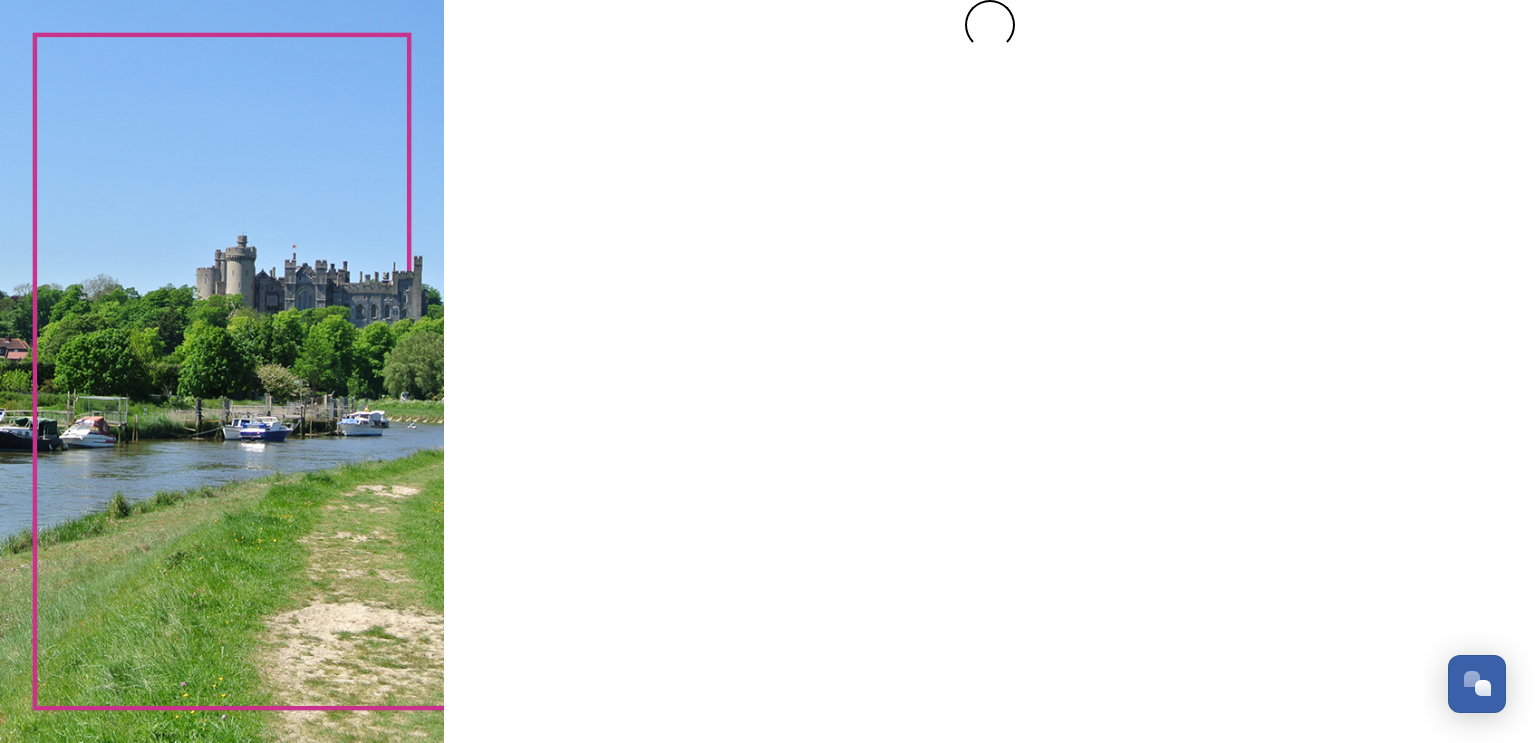 scroll, scrollTop: 0, scrollLeft: 0, axis: both 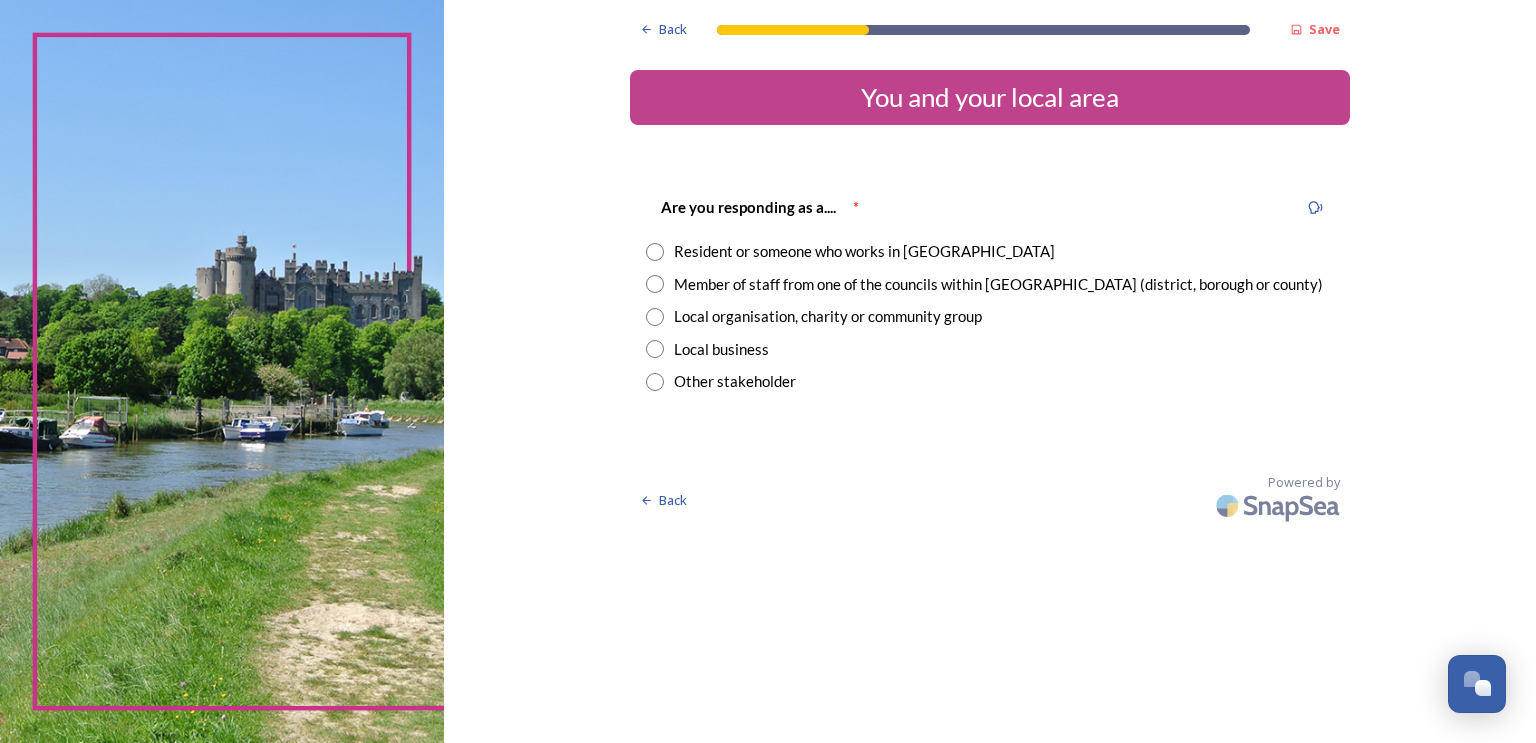 click at bounding box center (655, 252) 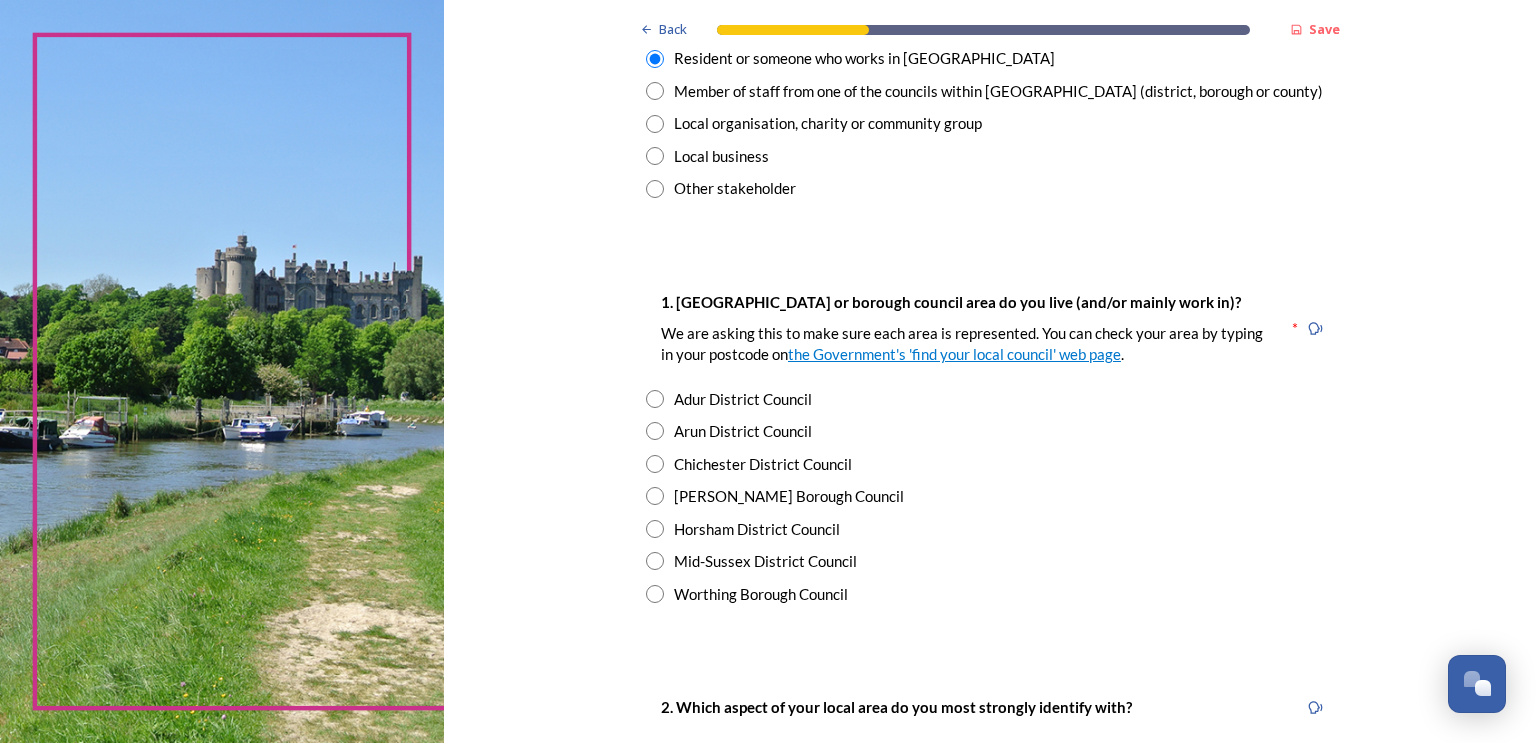 scroll, scrollTop: 300, scrollLeft: 0, axis: vertical 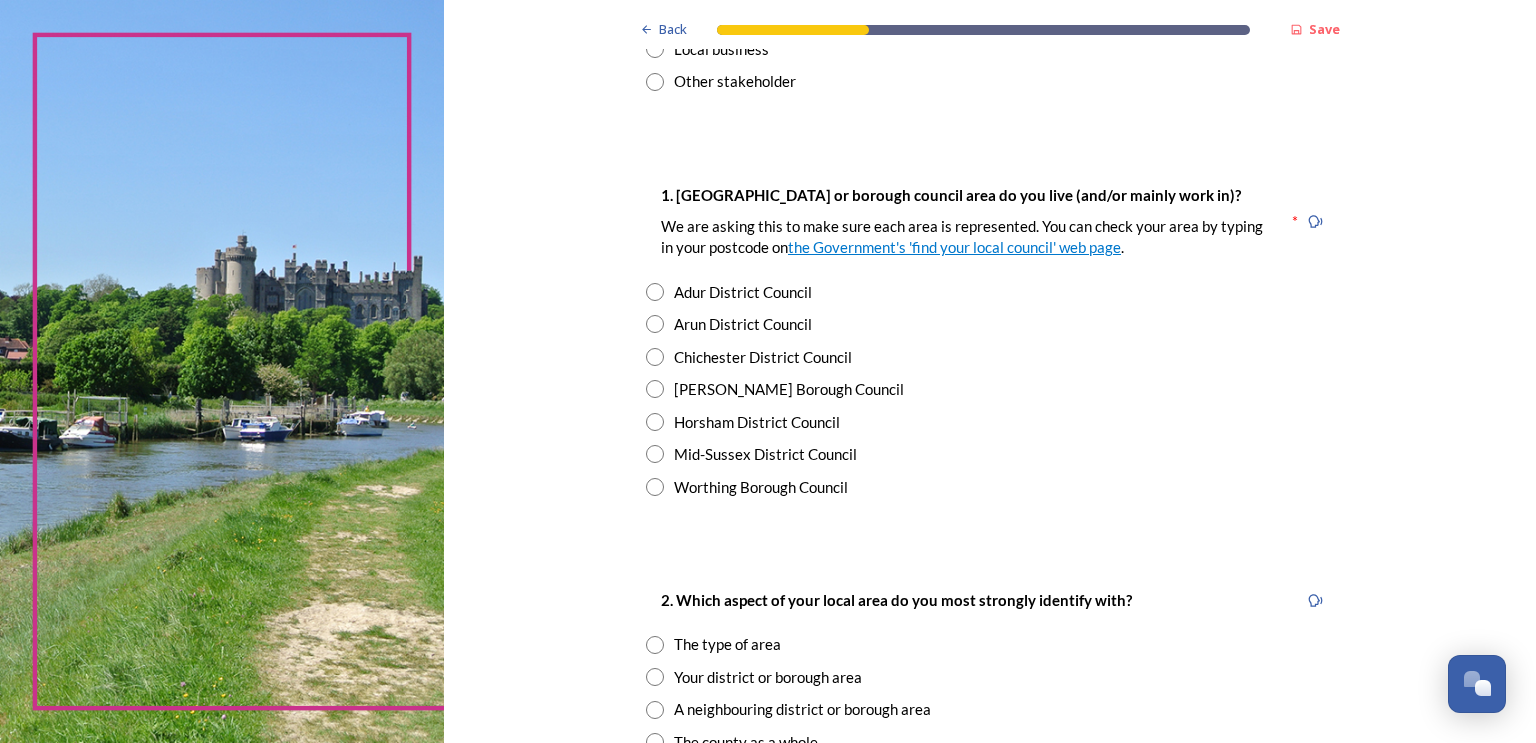 click at bounding box center (655, 454) 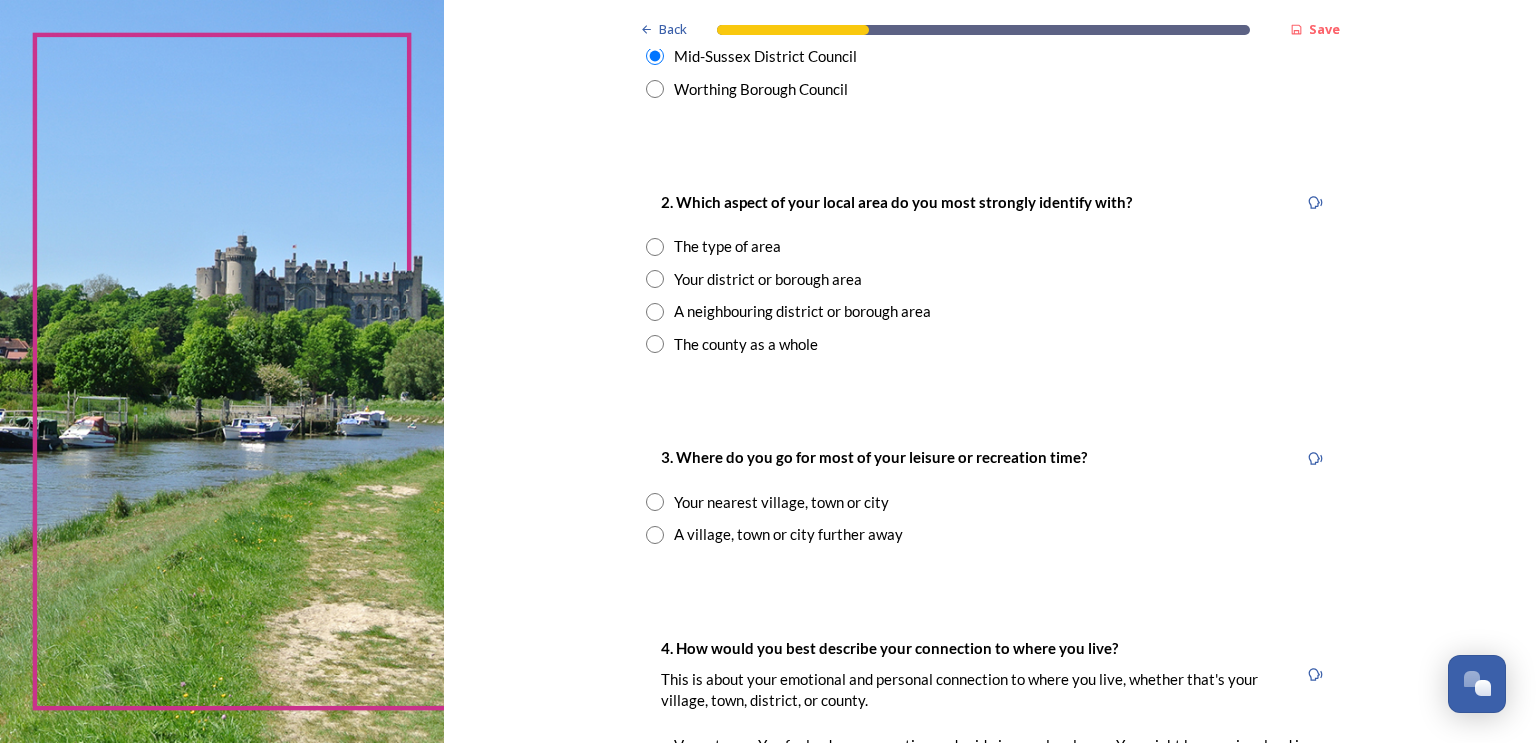 scroll, scrollTop: 700, scrollLeft: 0, axis: vertical 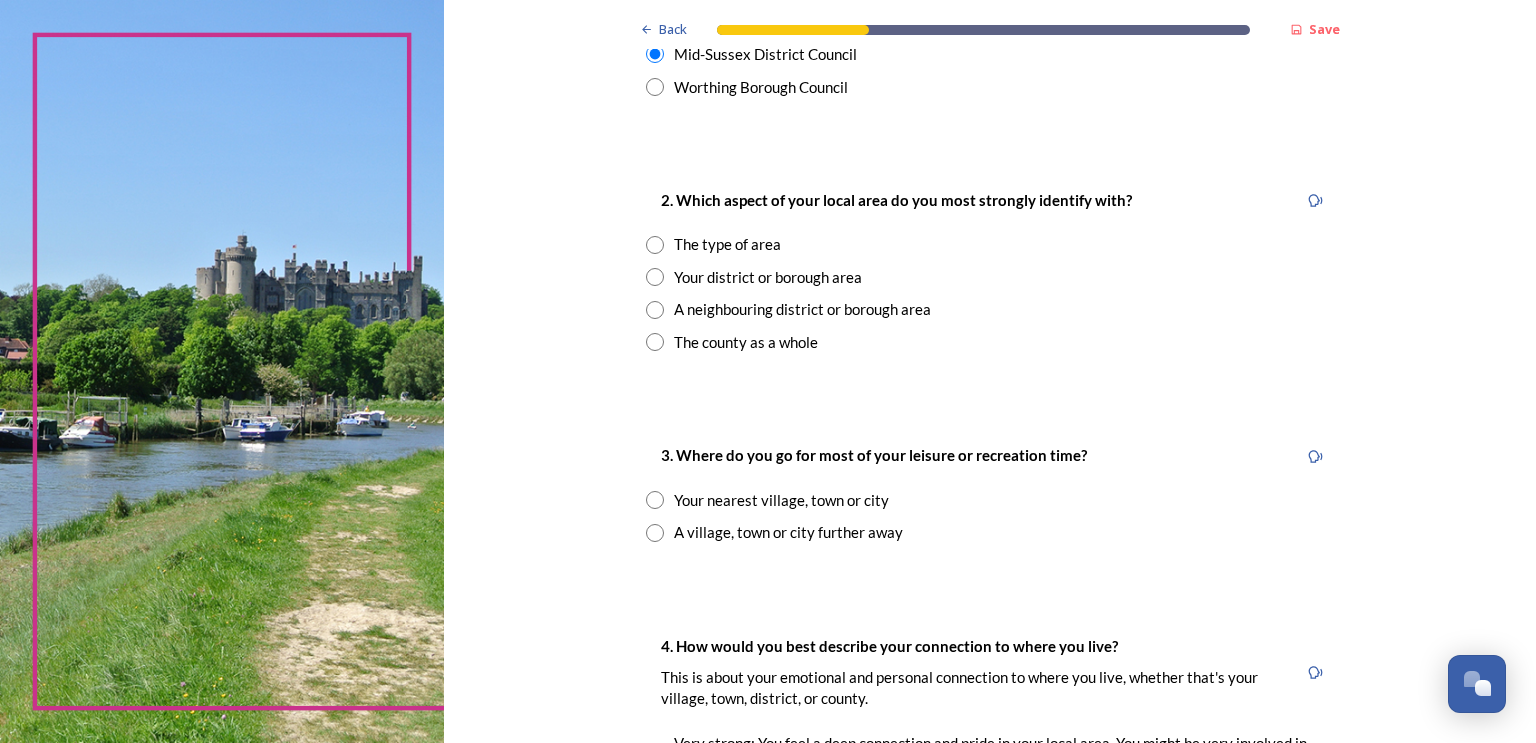click at bounding box center [655, 277] 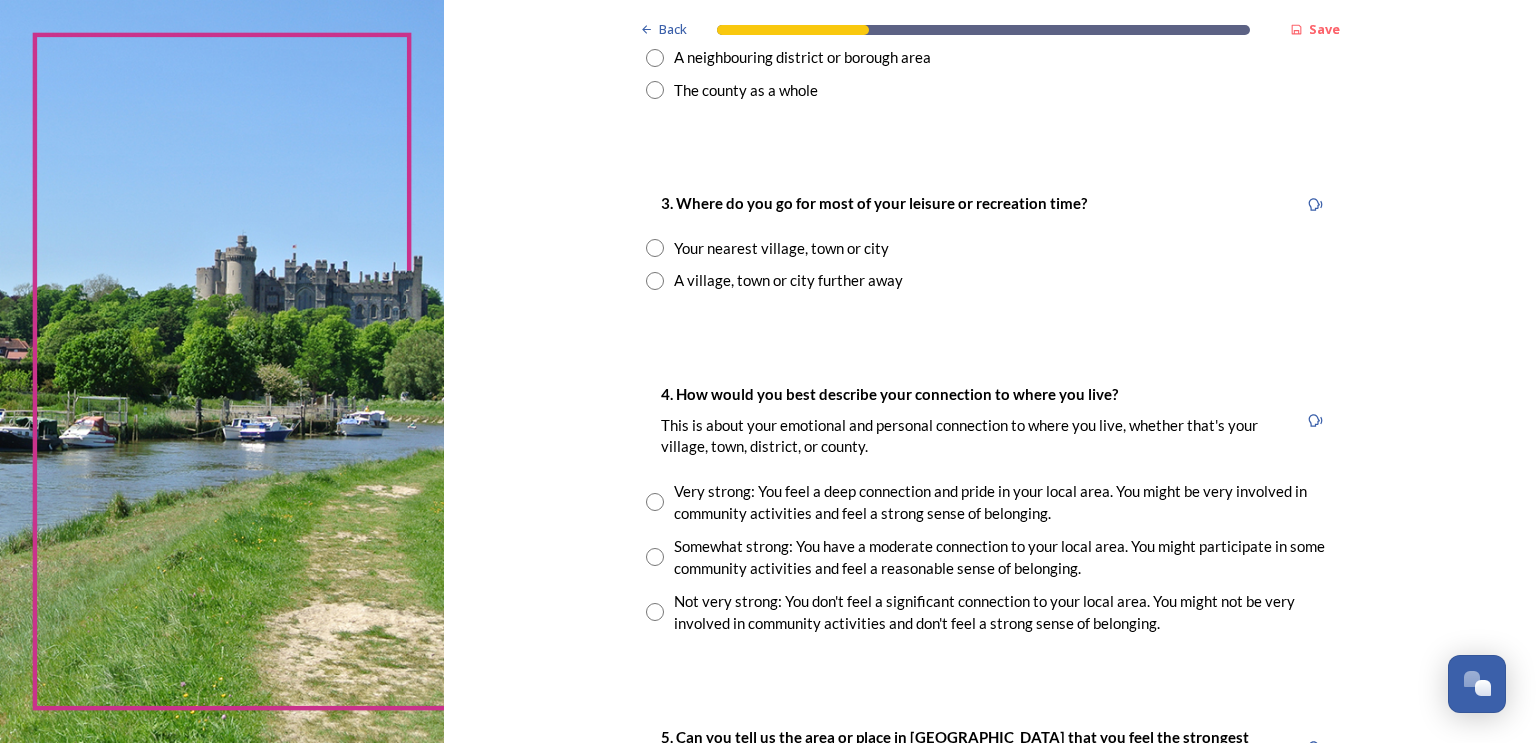 scroll, scrollTop: 1000, scrollLeft: 0, axis: vertical 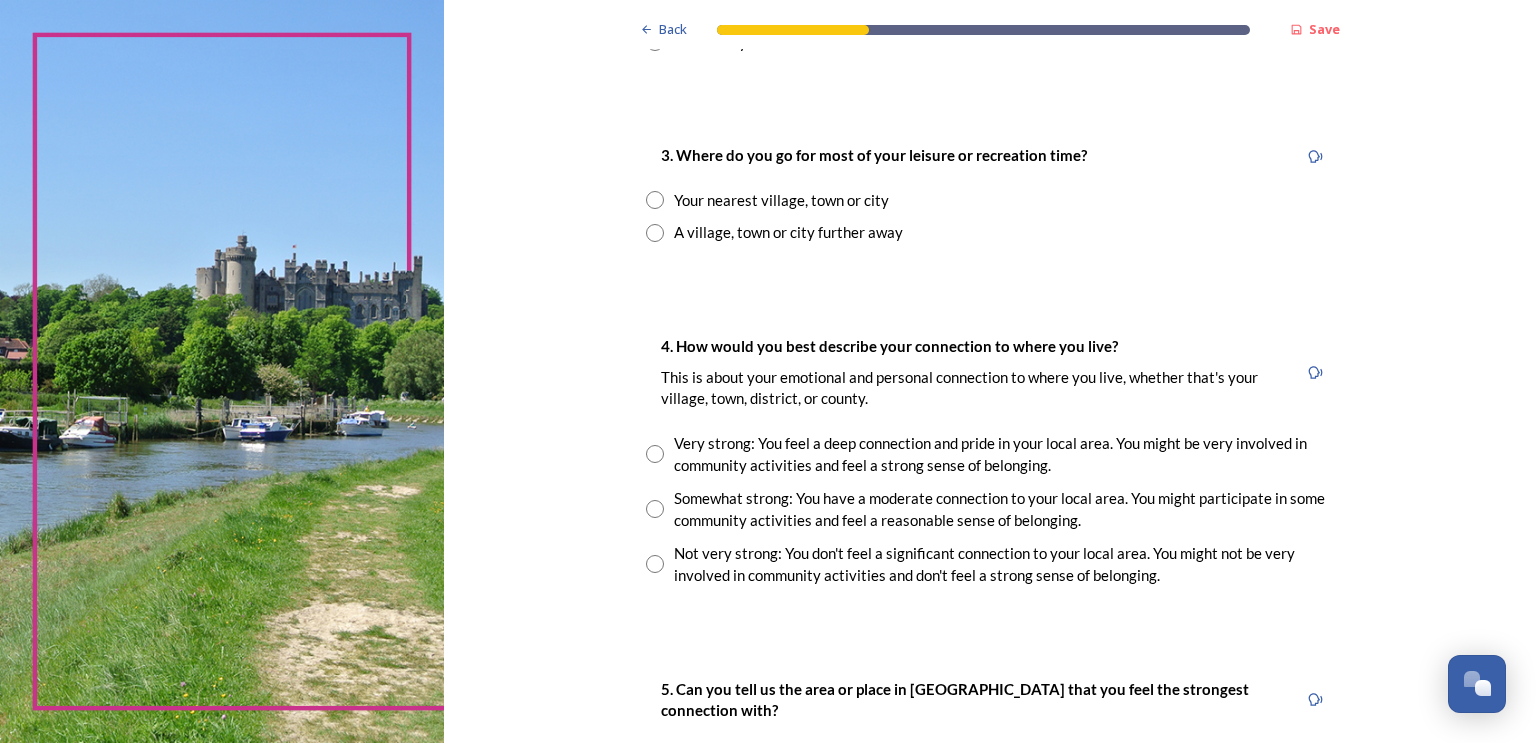 click at bounding box center [655, 200] 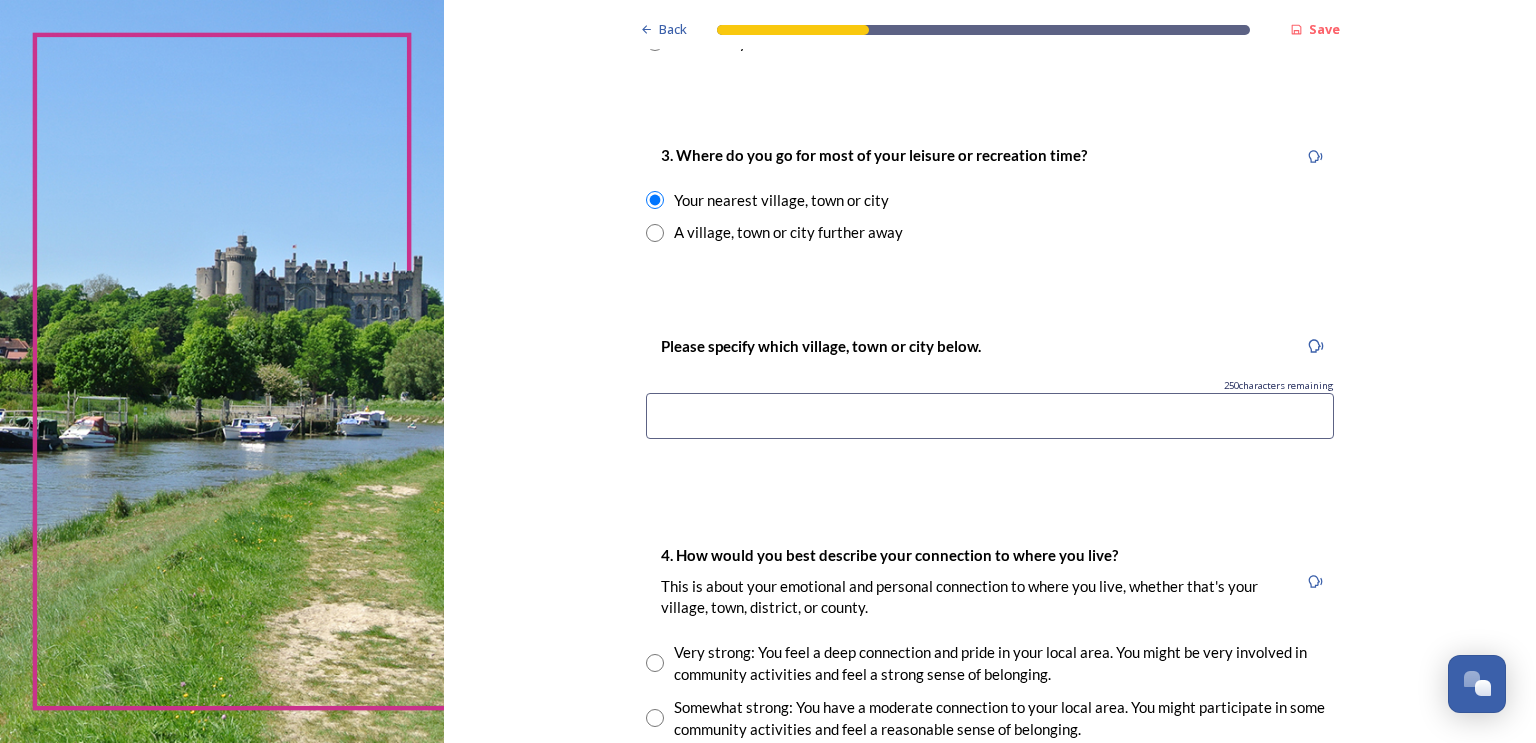 click at bounding box center (990, 416) 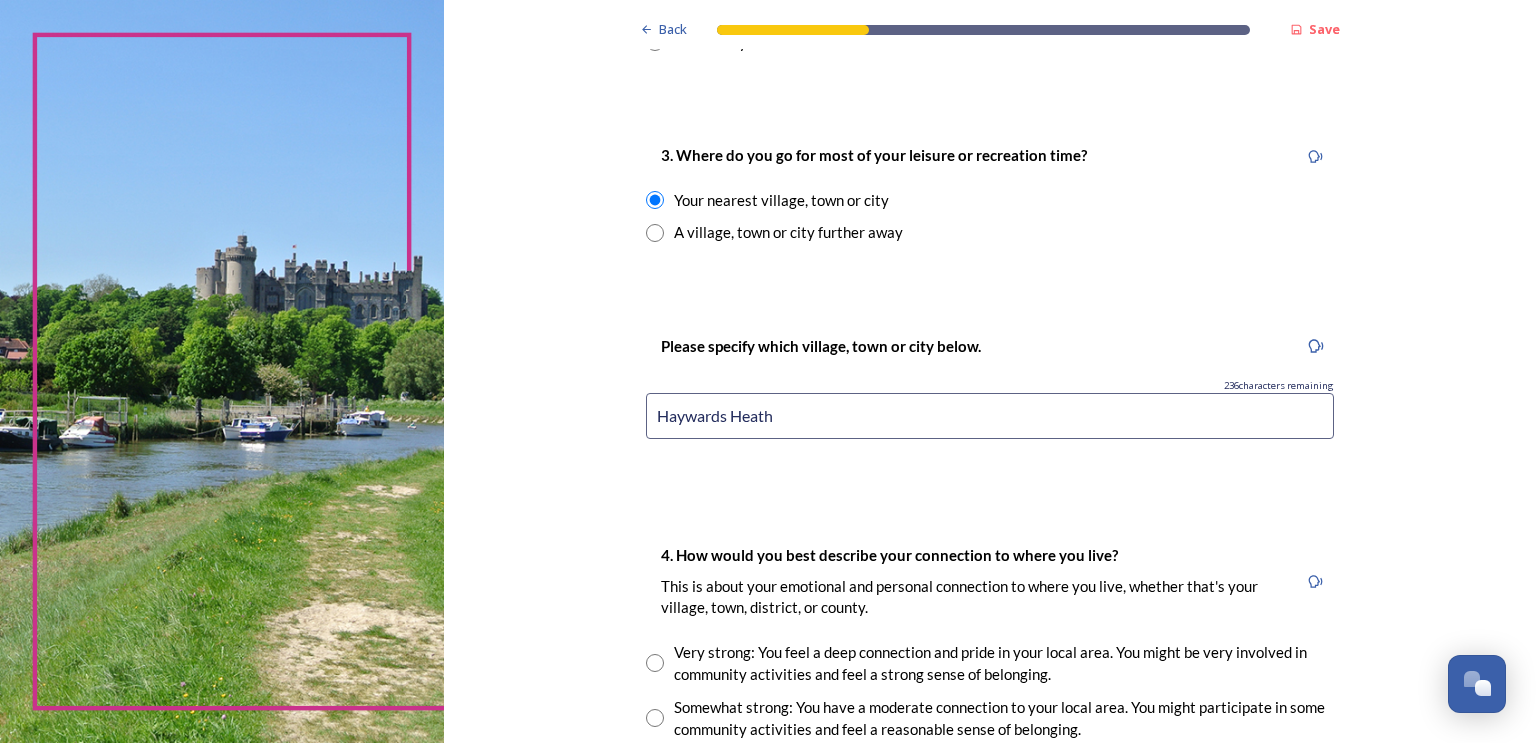 scroll, scrollTop: 1300, scrollLeft: 0, axis: vertical 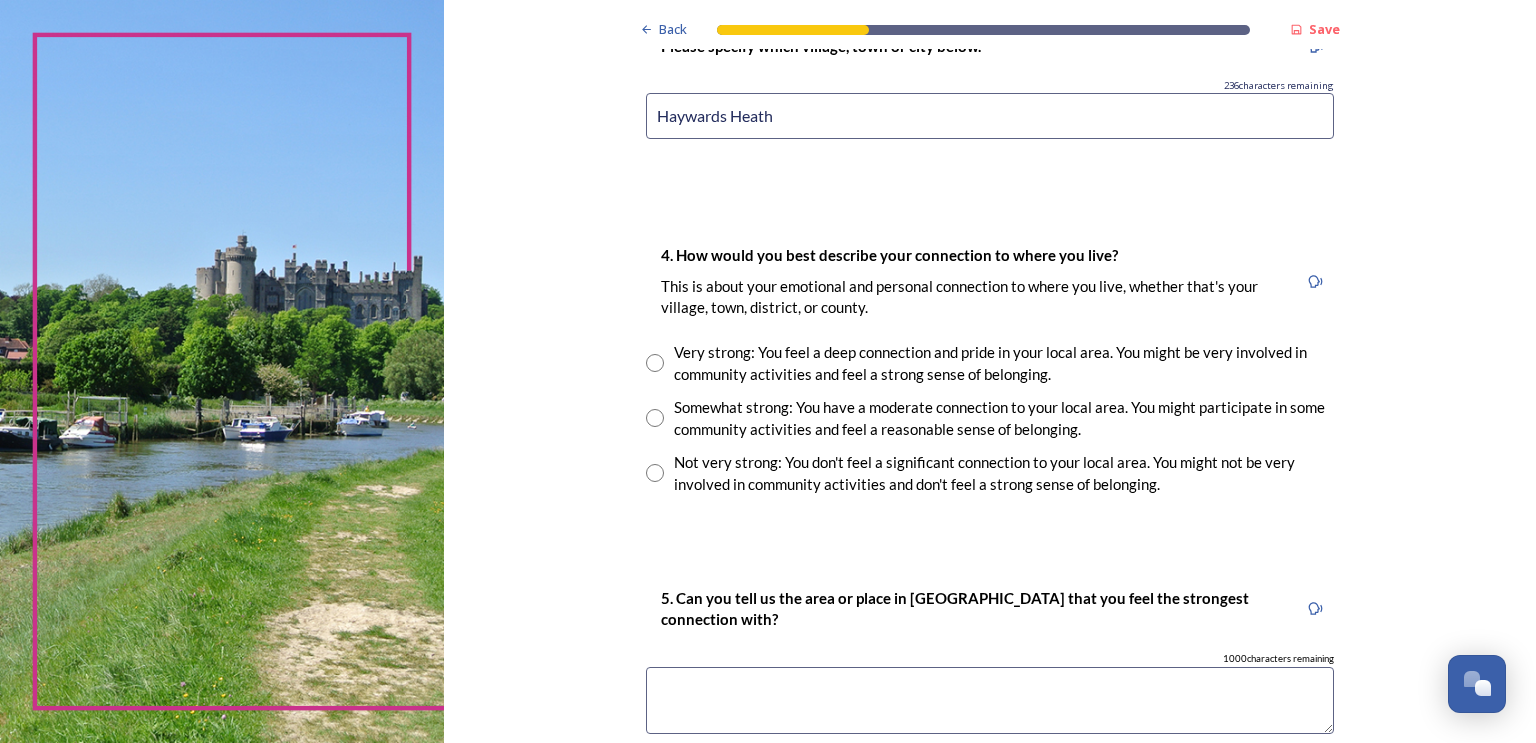 type on "Haywards Heath" 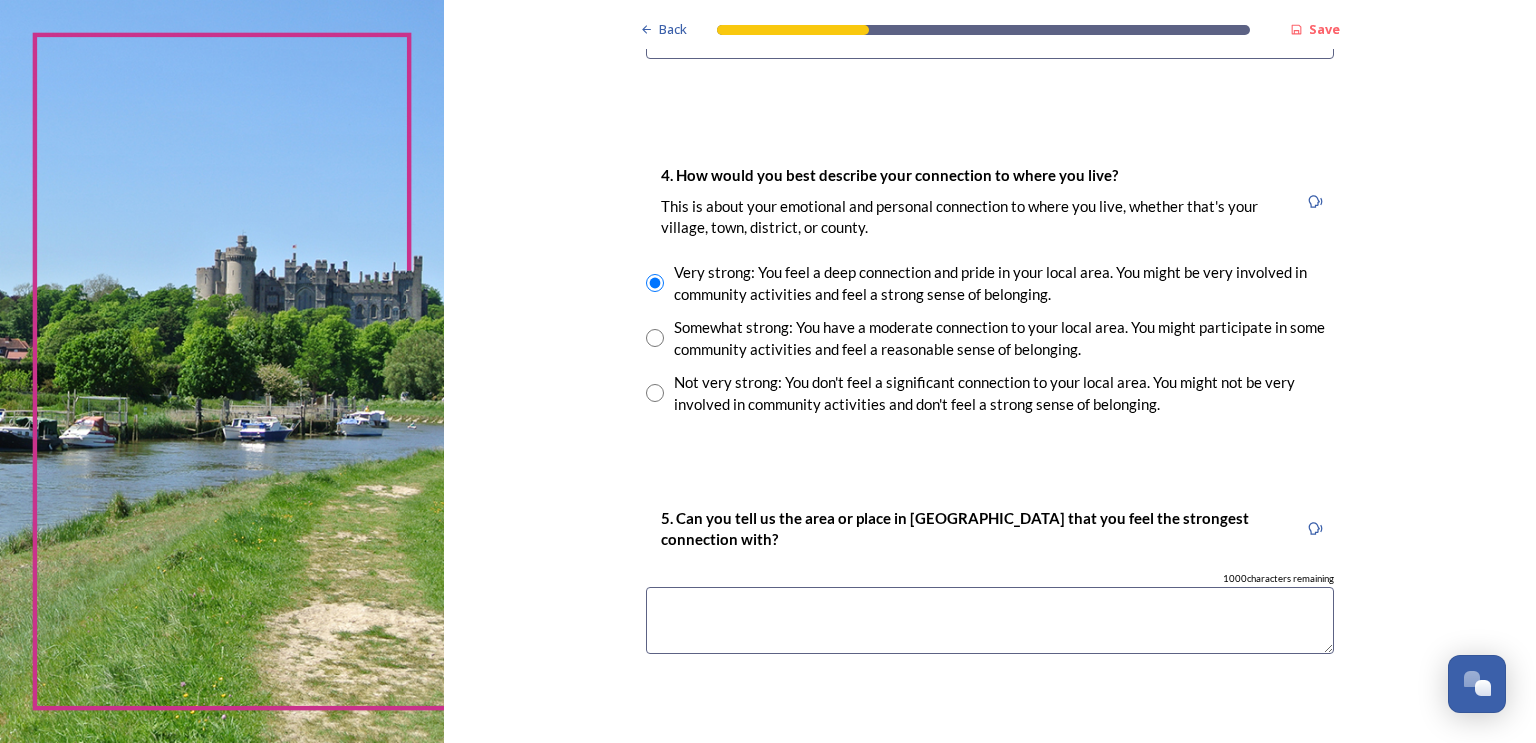 scroll, scrollTop: 1500, scrollLeft: 0, axis: vertical 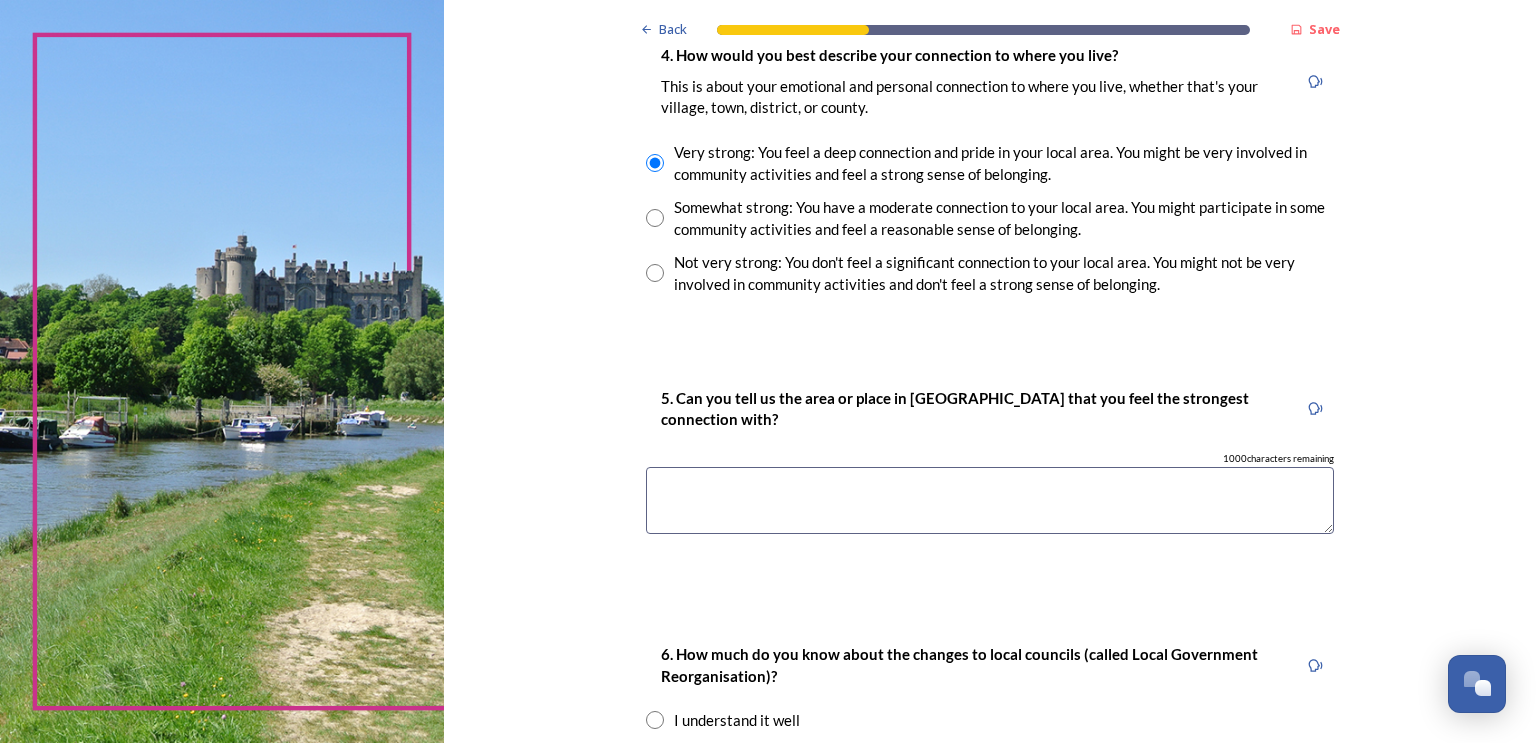 drag, startPoint x: 730, startPoint y: 507, endPoint x: 756, endPoint y: 544, distance: 45.221676 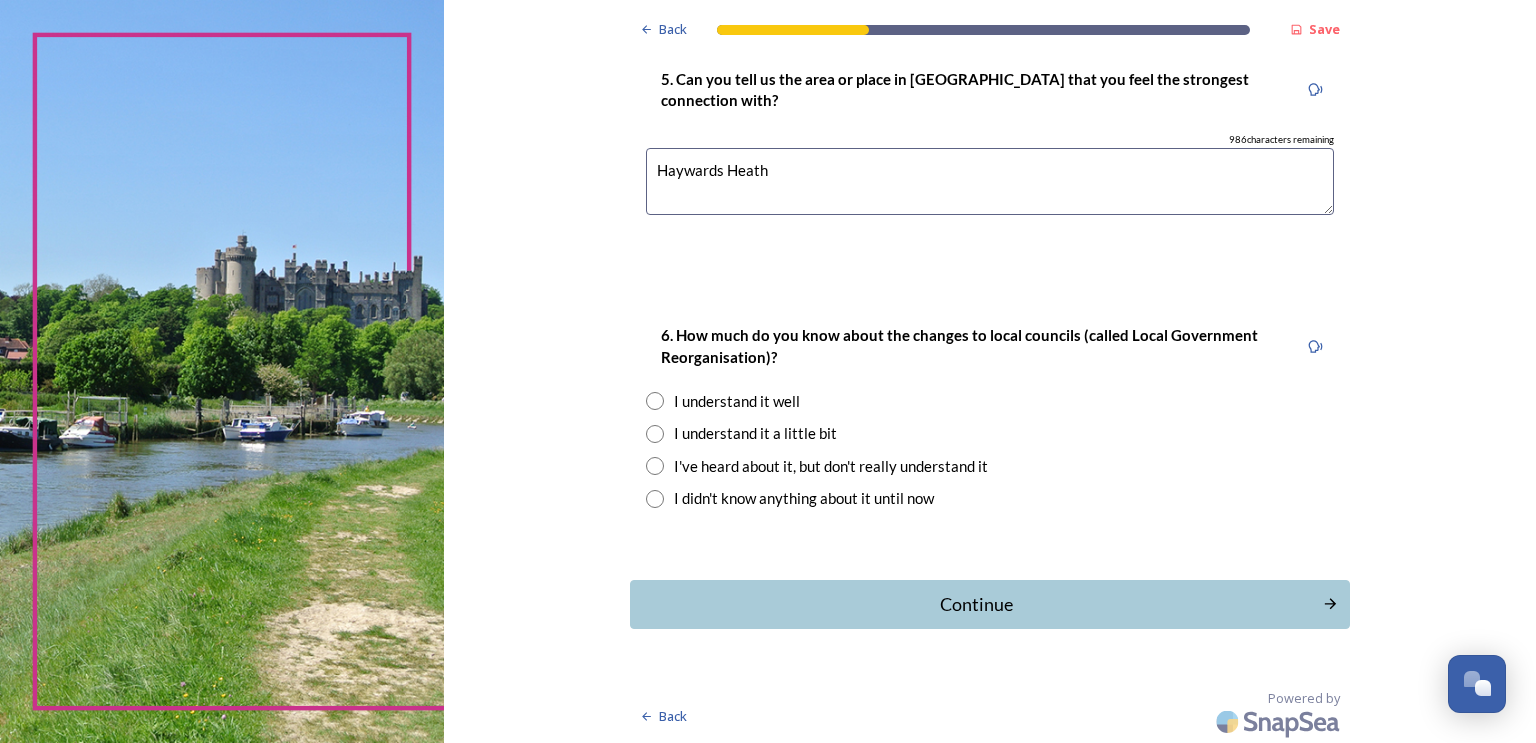 scroll, scrollTop: 1820, scrollLeft: 0, axis: vertical 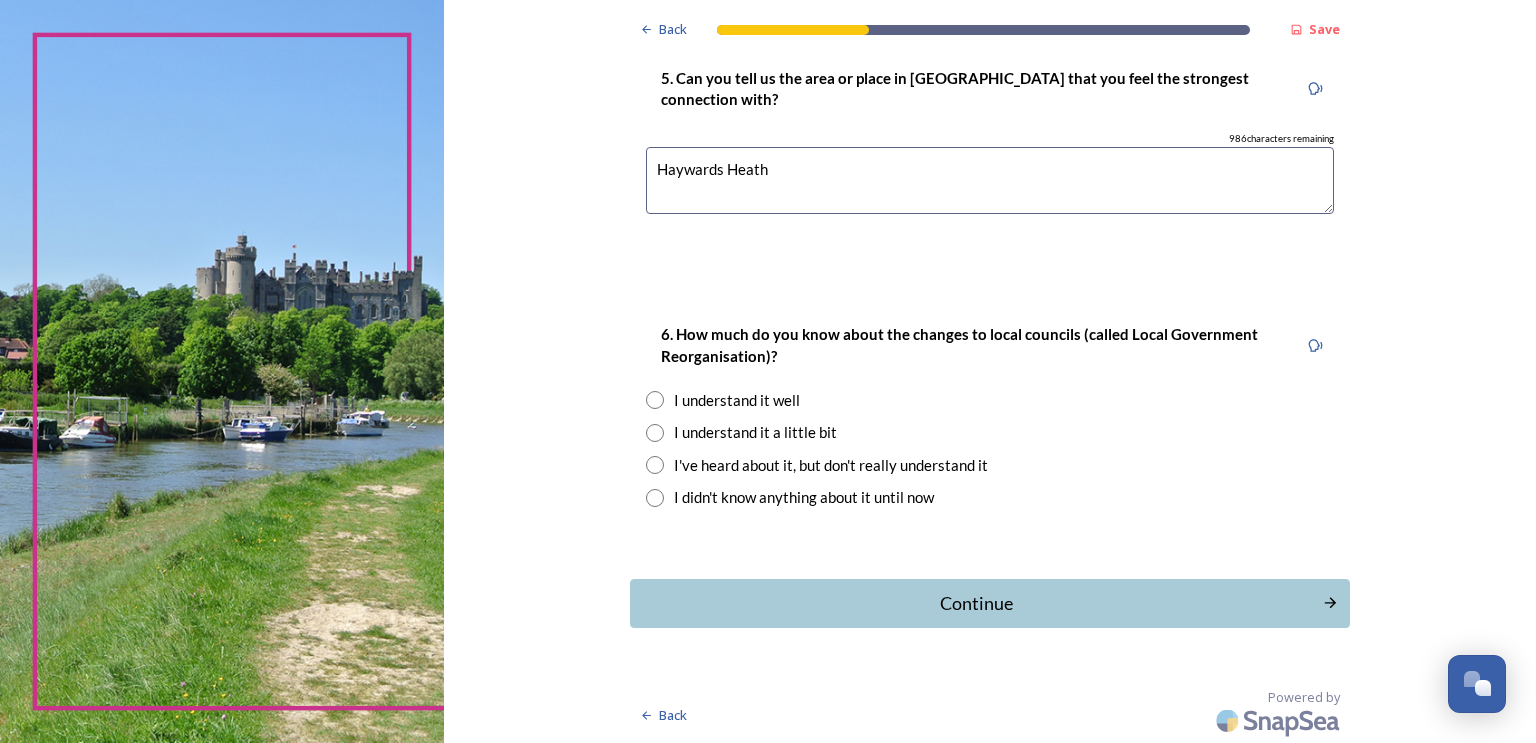 type on "Haywards Heath" 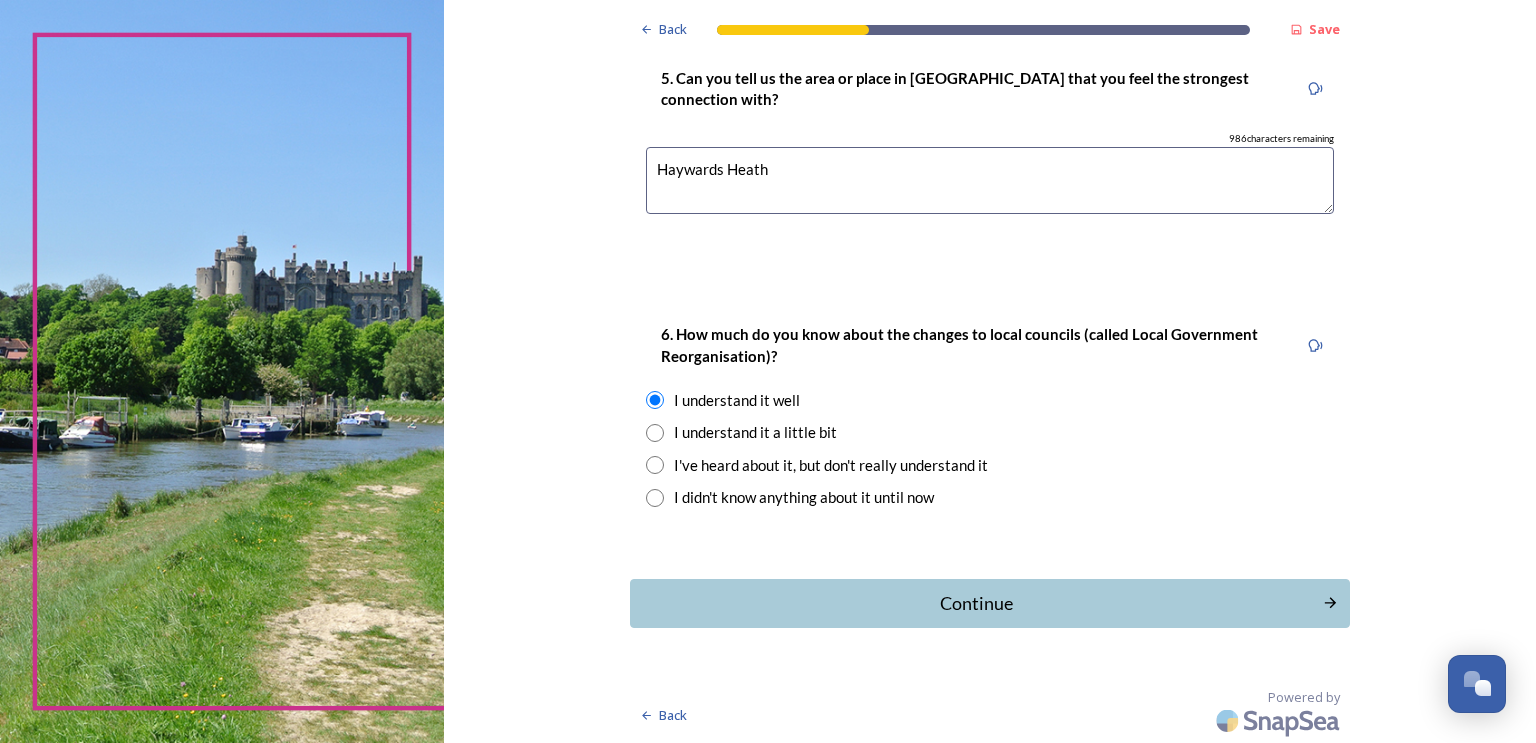 click on "Continue" at bounding box center [976, 603] 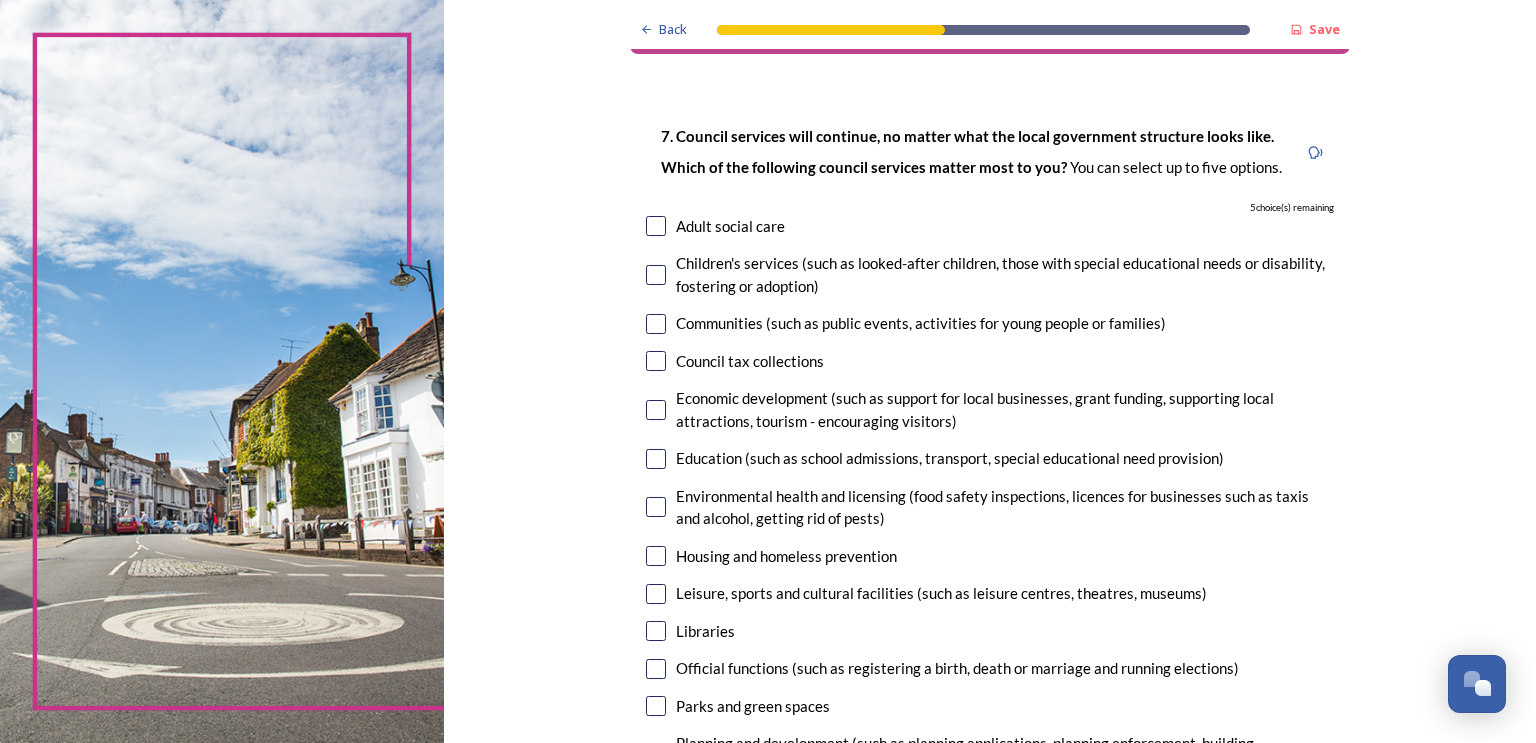scroll, scrollTop: 200, scrollLeft: 0, axis: vertical 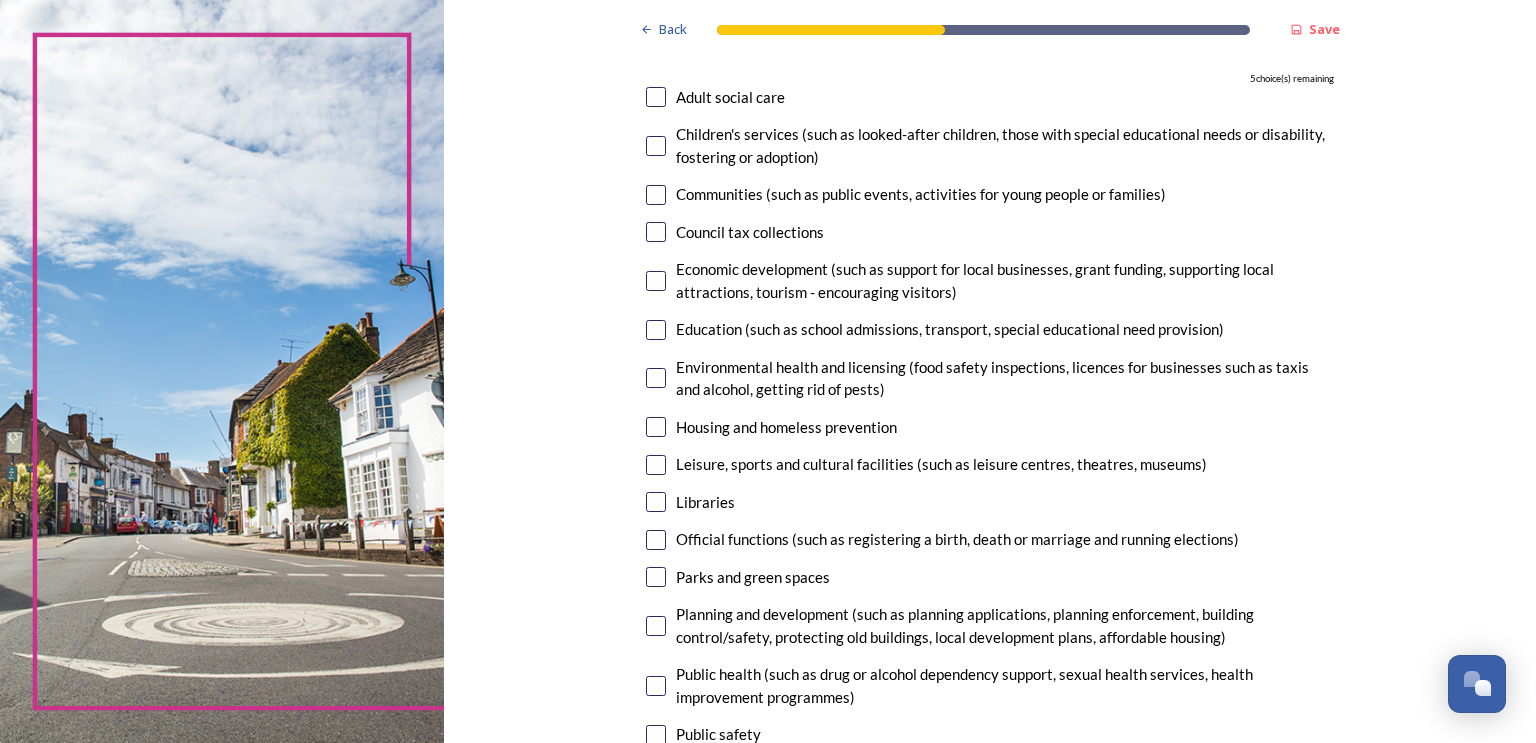 click at bounding box center [656, 465] 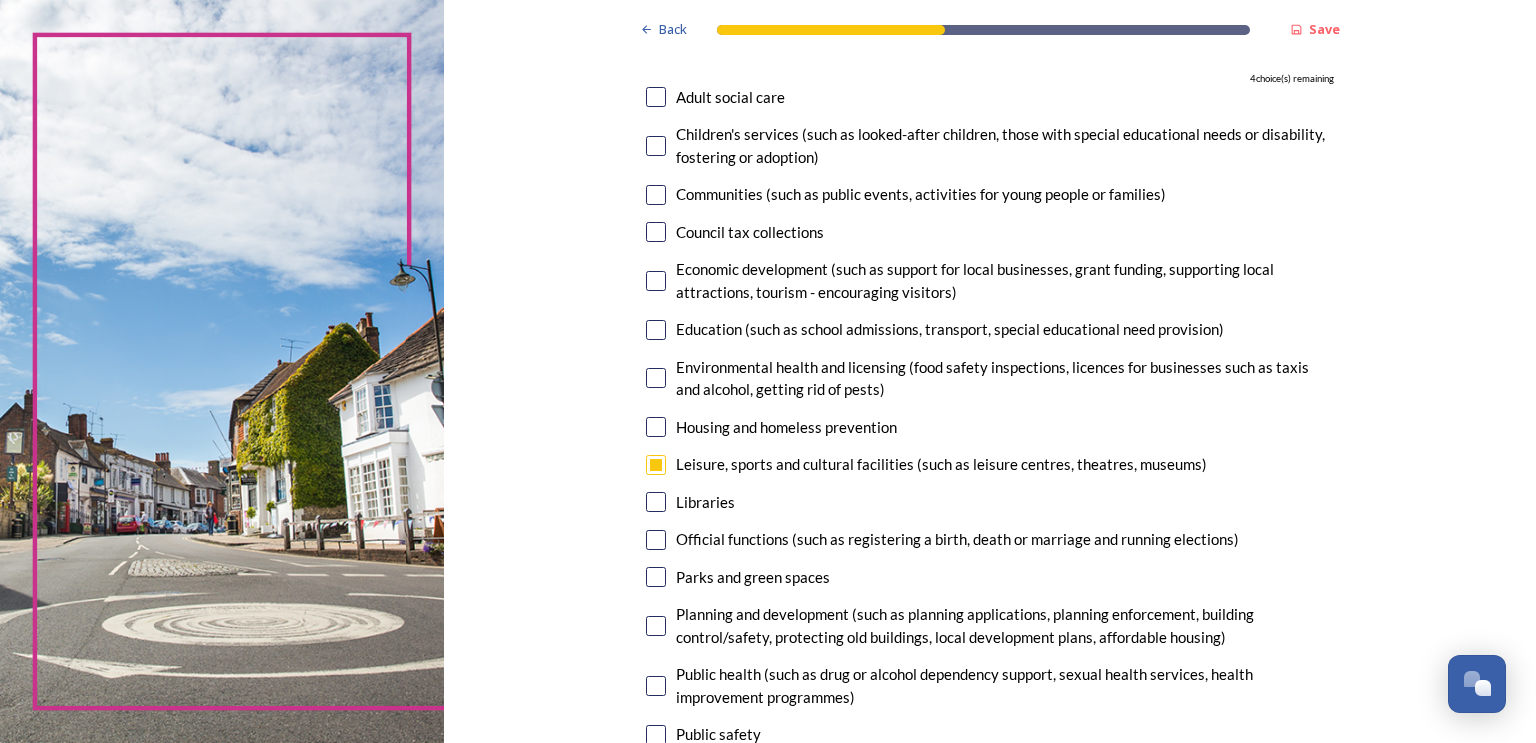click at bounding box center (656, 577) 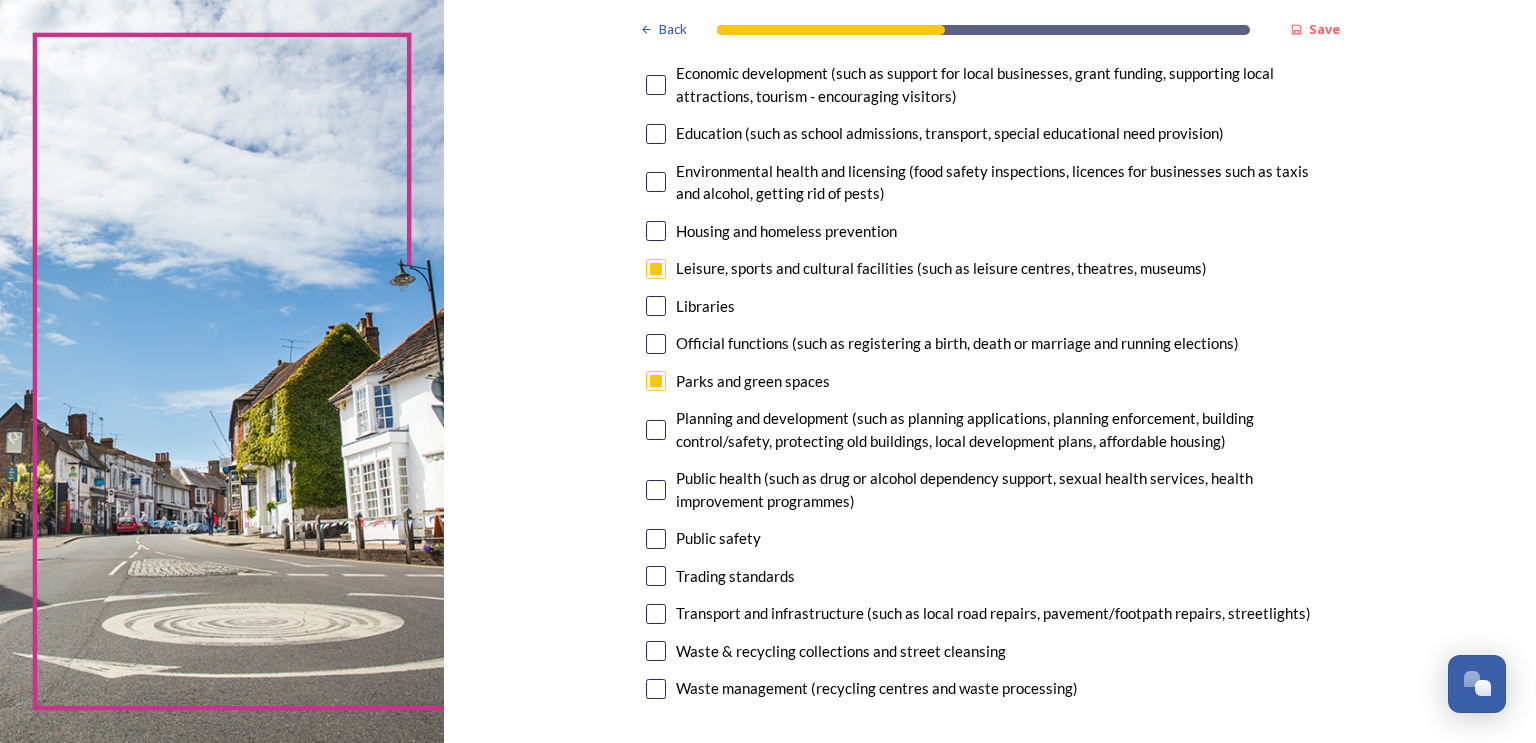 scroll, scrollTop: 400, scrollLeft: 0, axis: vertical 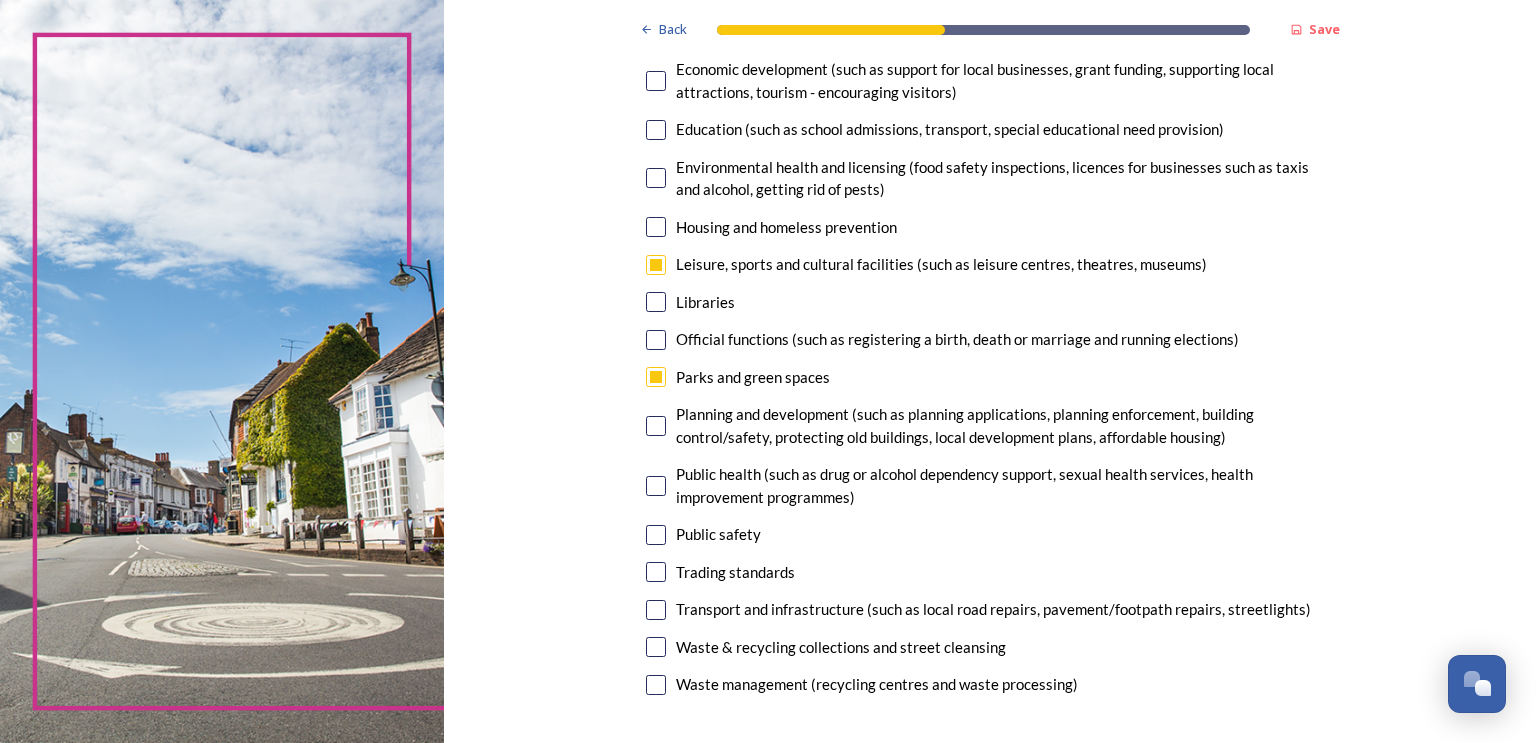 click at bounding box center (656, 685) 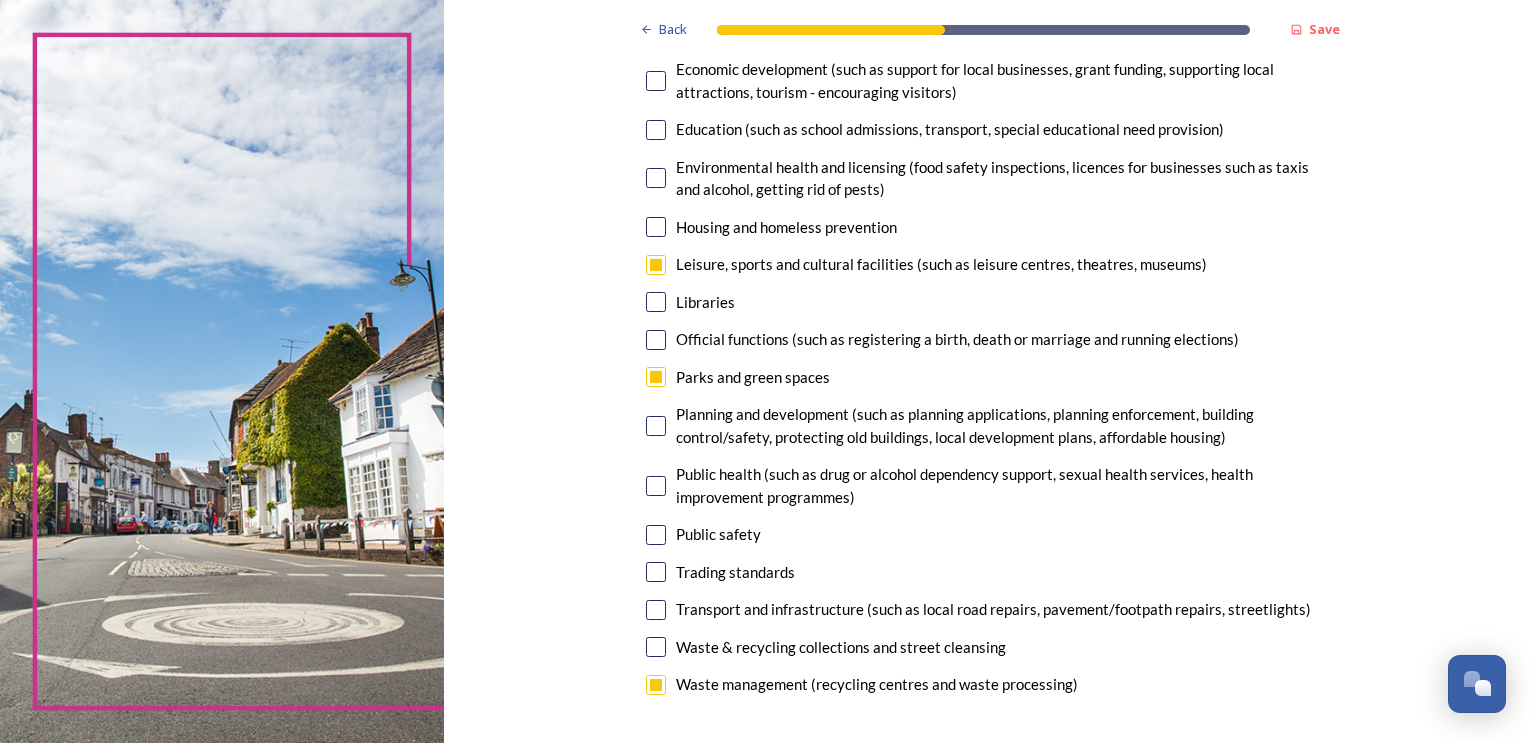 click at bounding box center (656, 647) 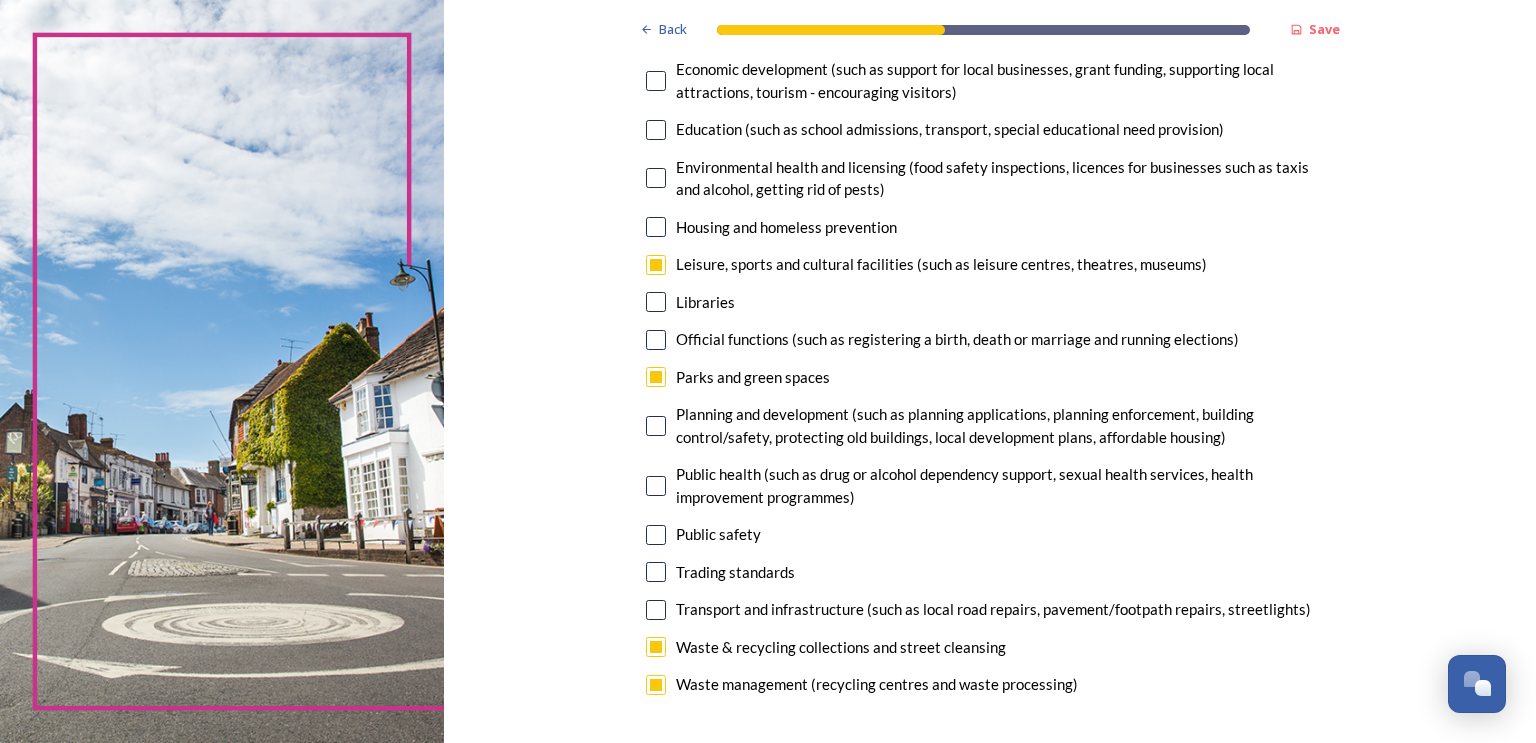 click at bounding box center [656, 685] 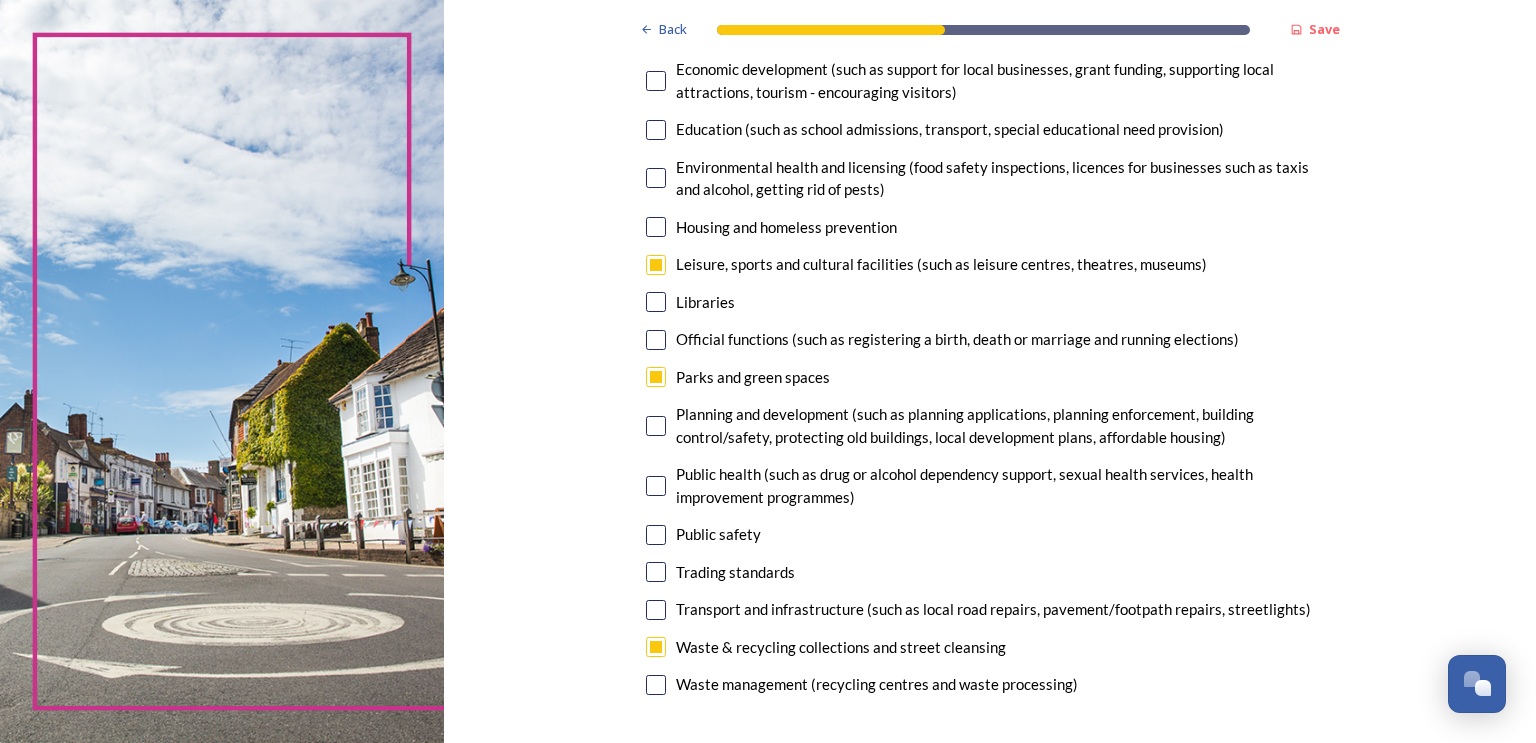 scroll, scrollTop: 100, scrollLeft: 0, axis: vertical 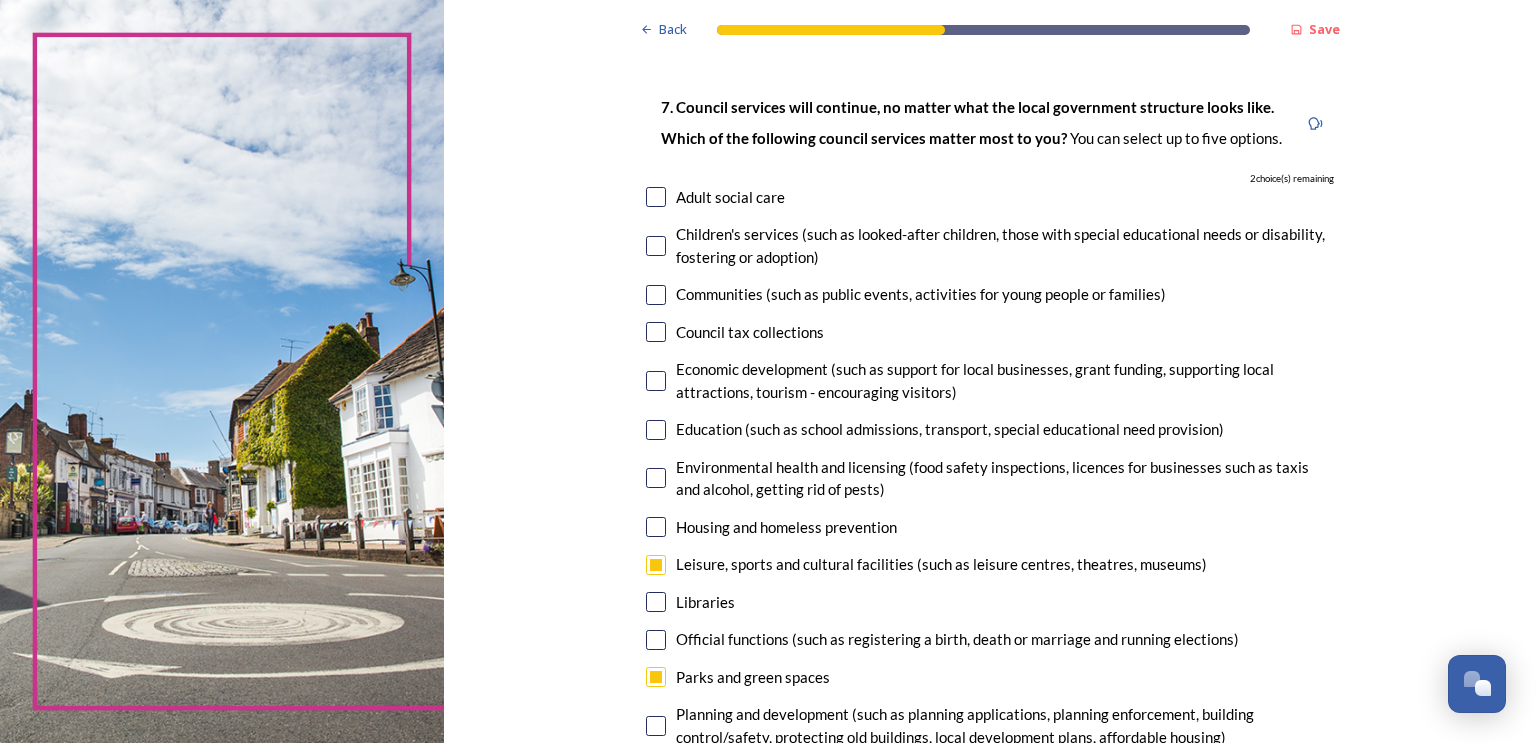click at bounding box center (656, 197) 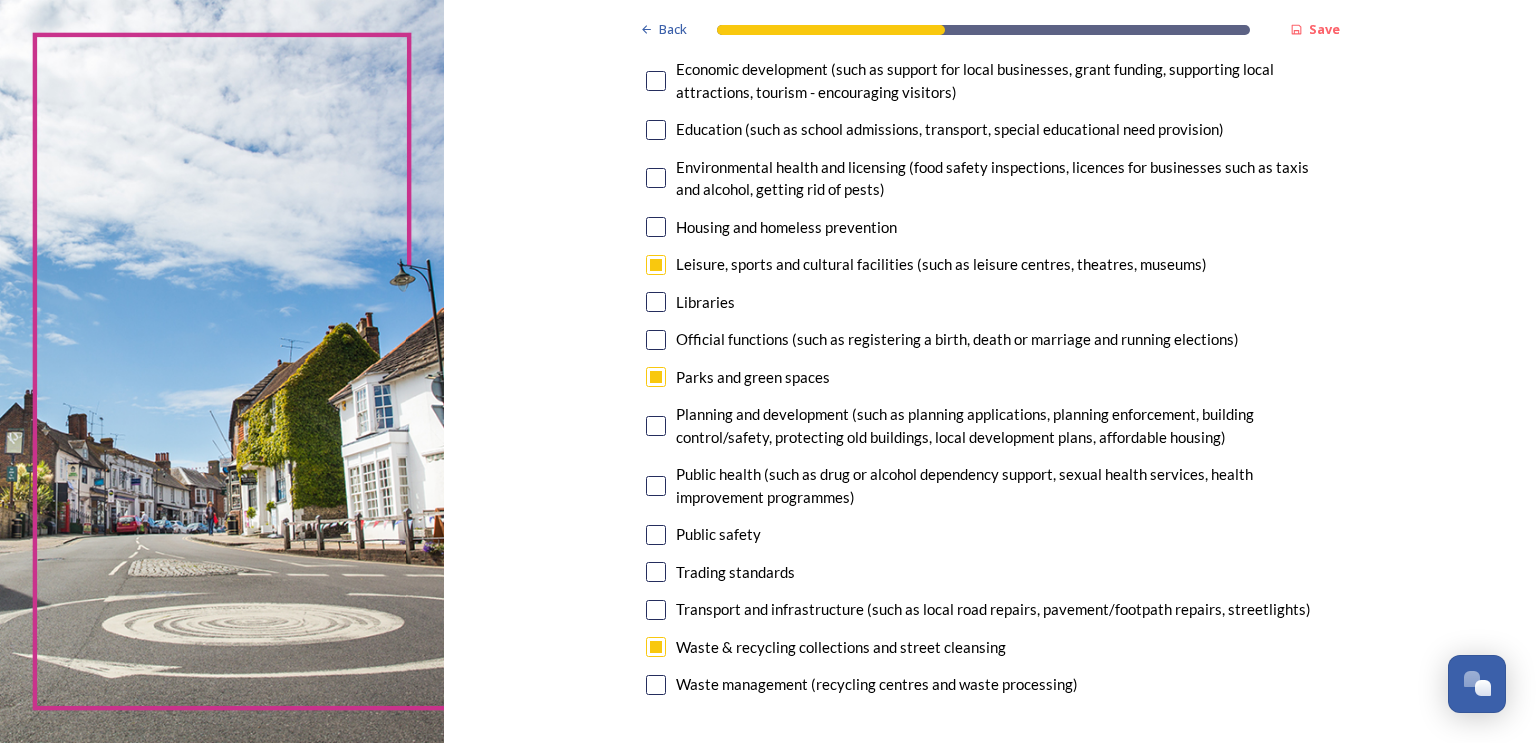 scroll, scrollTop: 300, scrollLeft: 0, axis: vertical 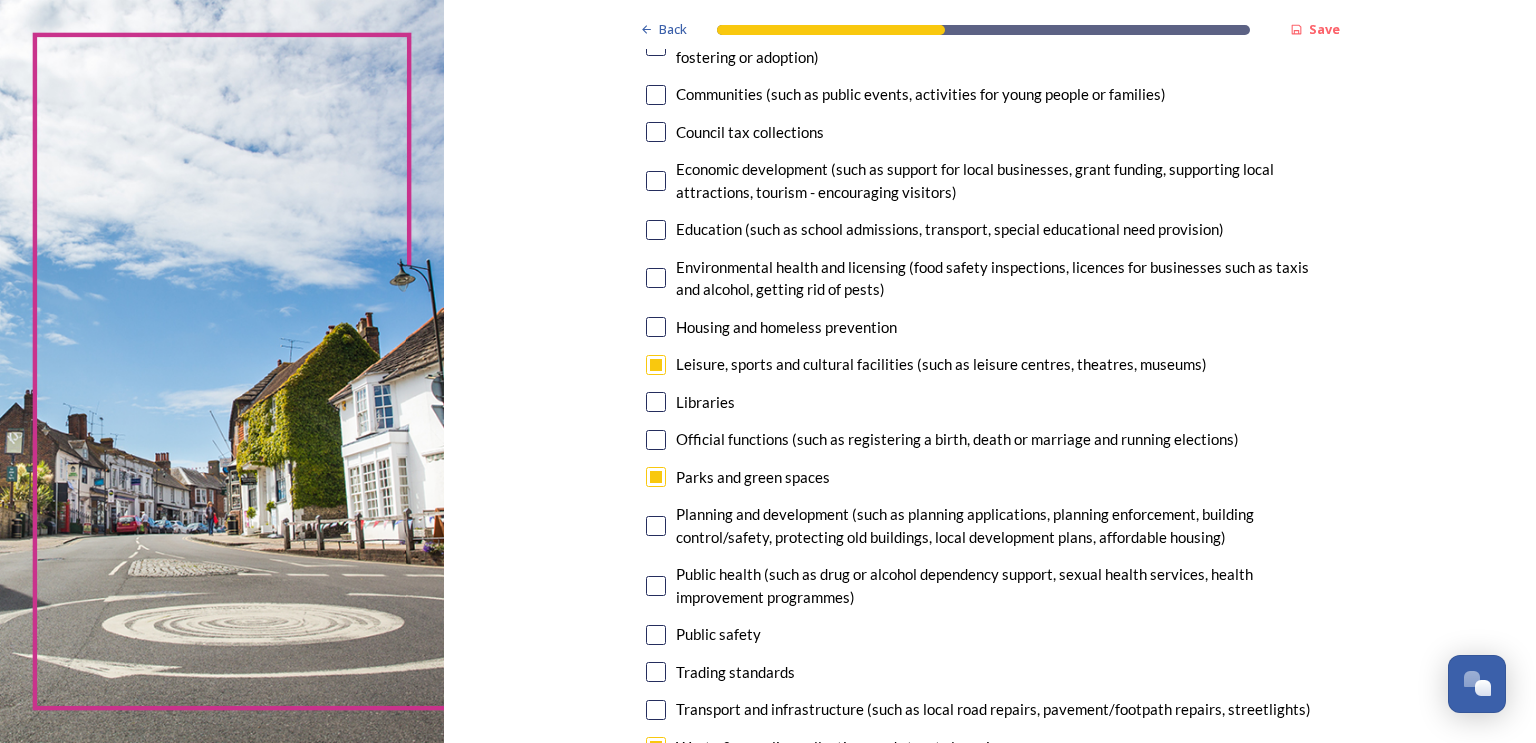 click at bounding box center (656, 181) 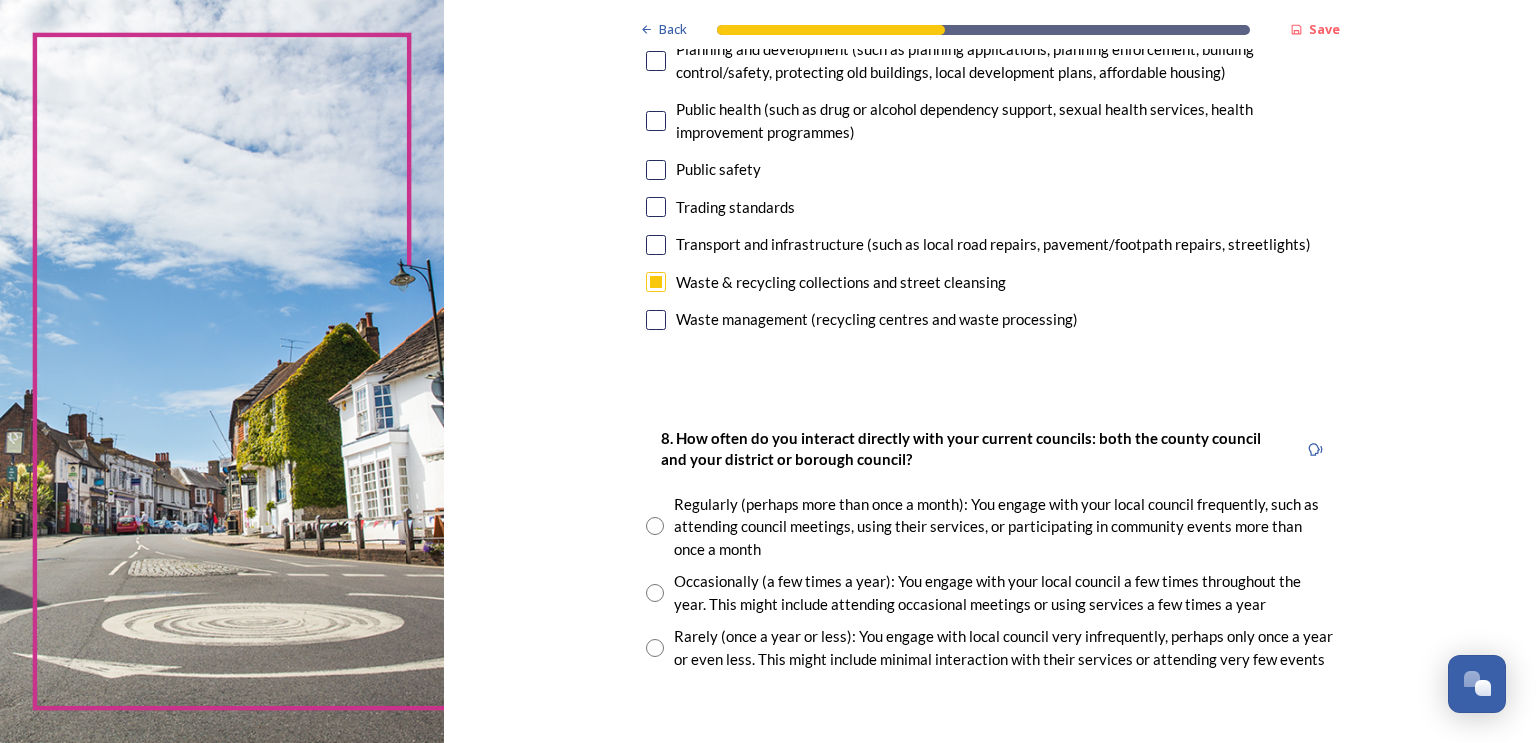 scroll, scrollTop: 1000, scrollLeft: 0, axis: vertical 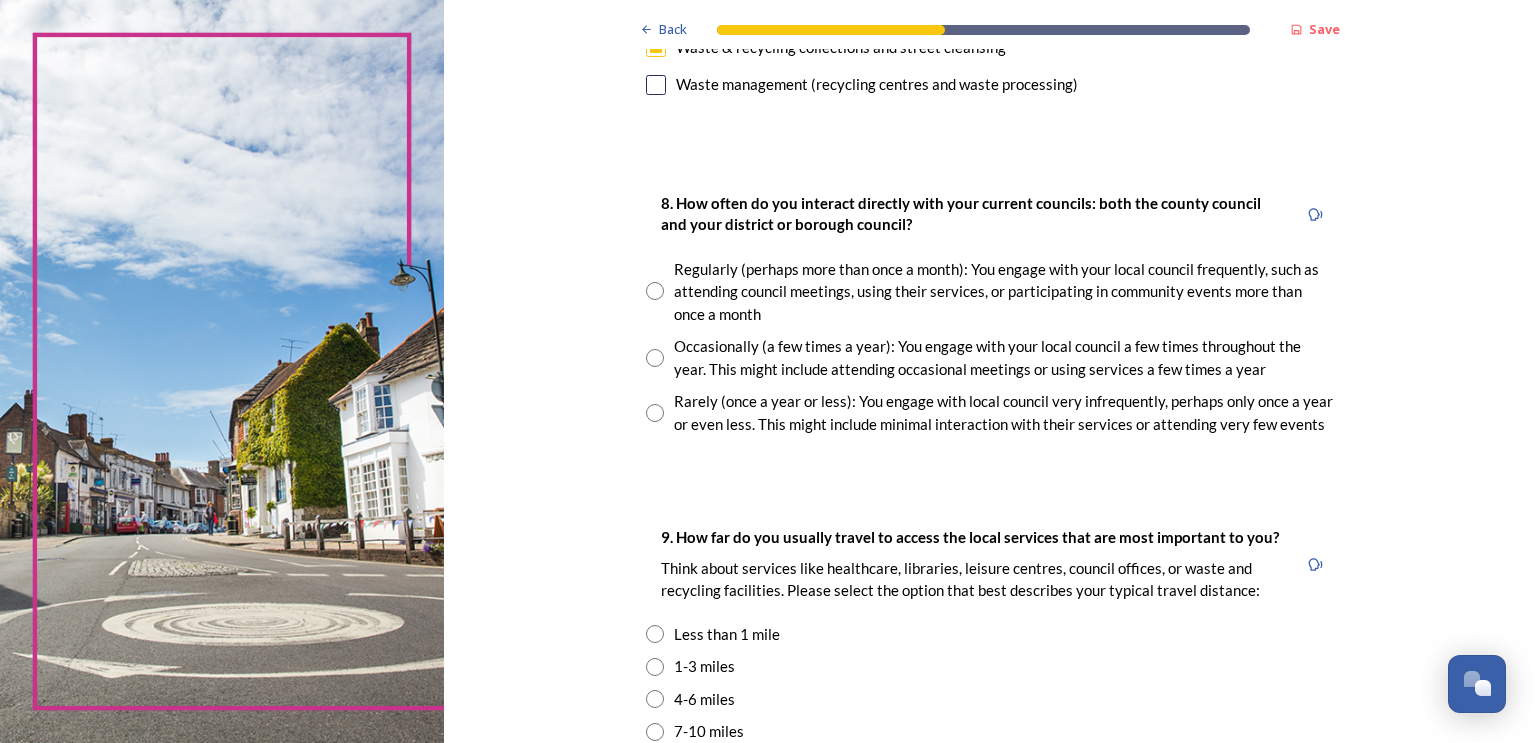 click at bounding box center [655, 358] 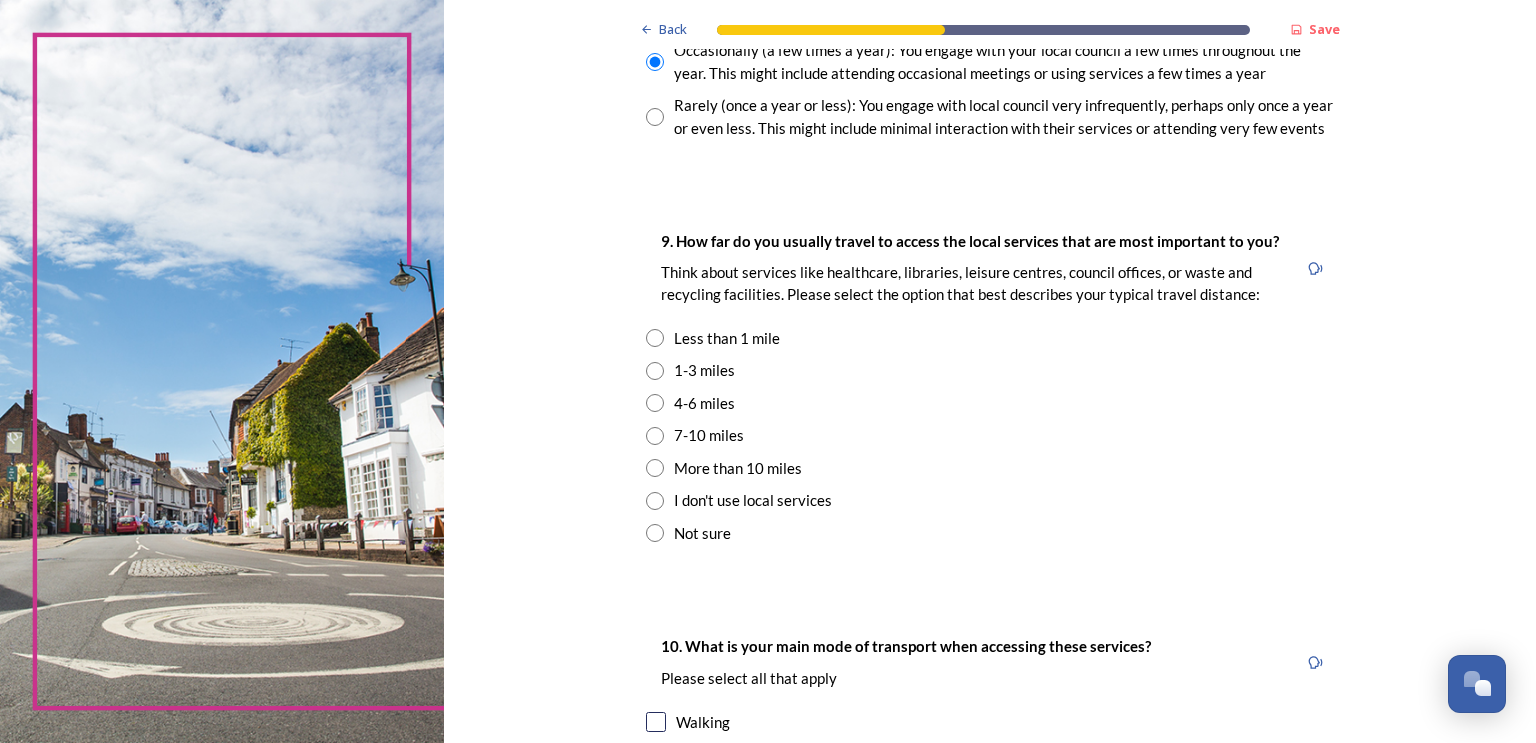 scroll, scrollTop: 1300, scrollLeft: 0, axis: vertical 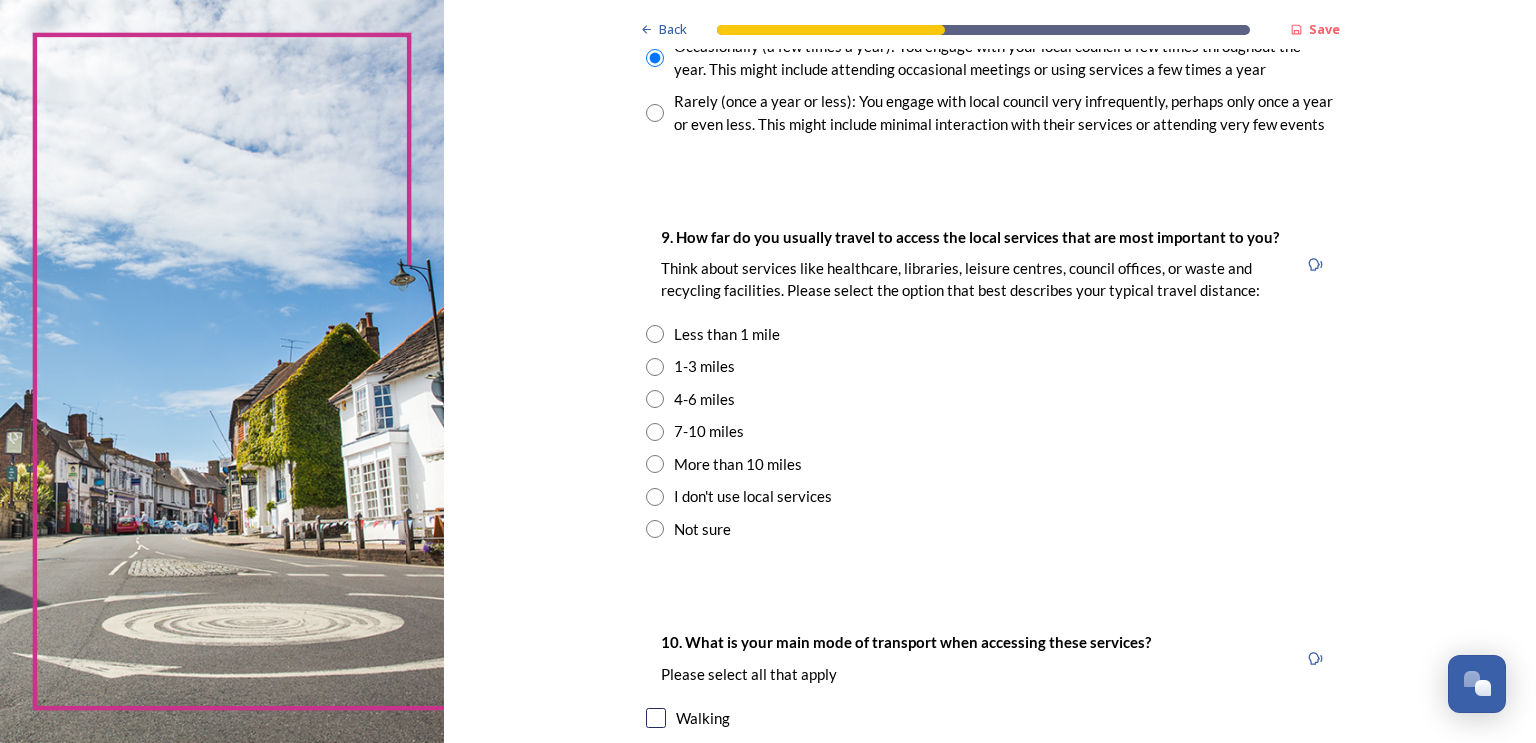 click at bounding box center [655, 367] 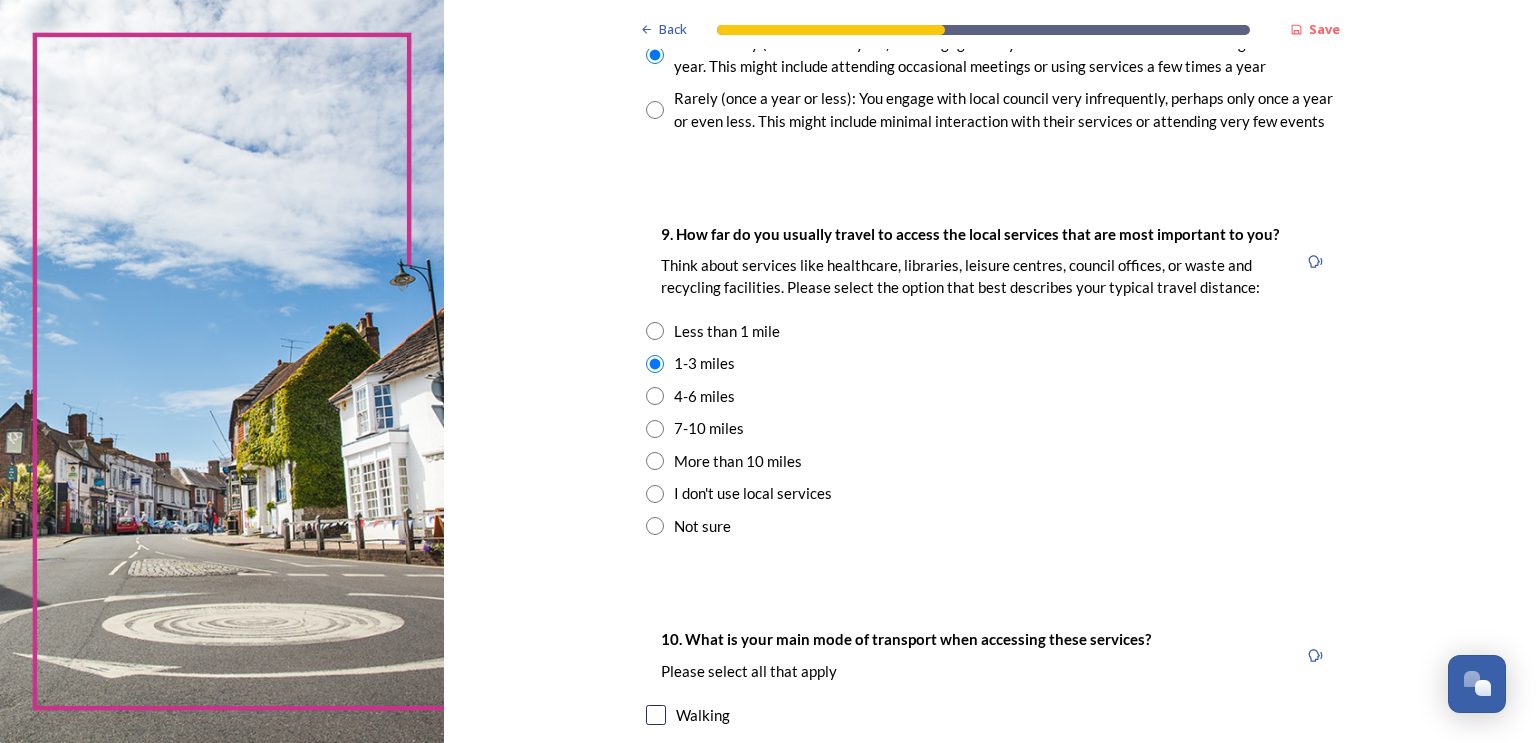 scroll, scrollTop: 1300, scrollLeft: 0, axis: vertical 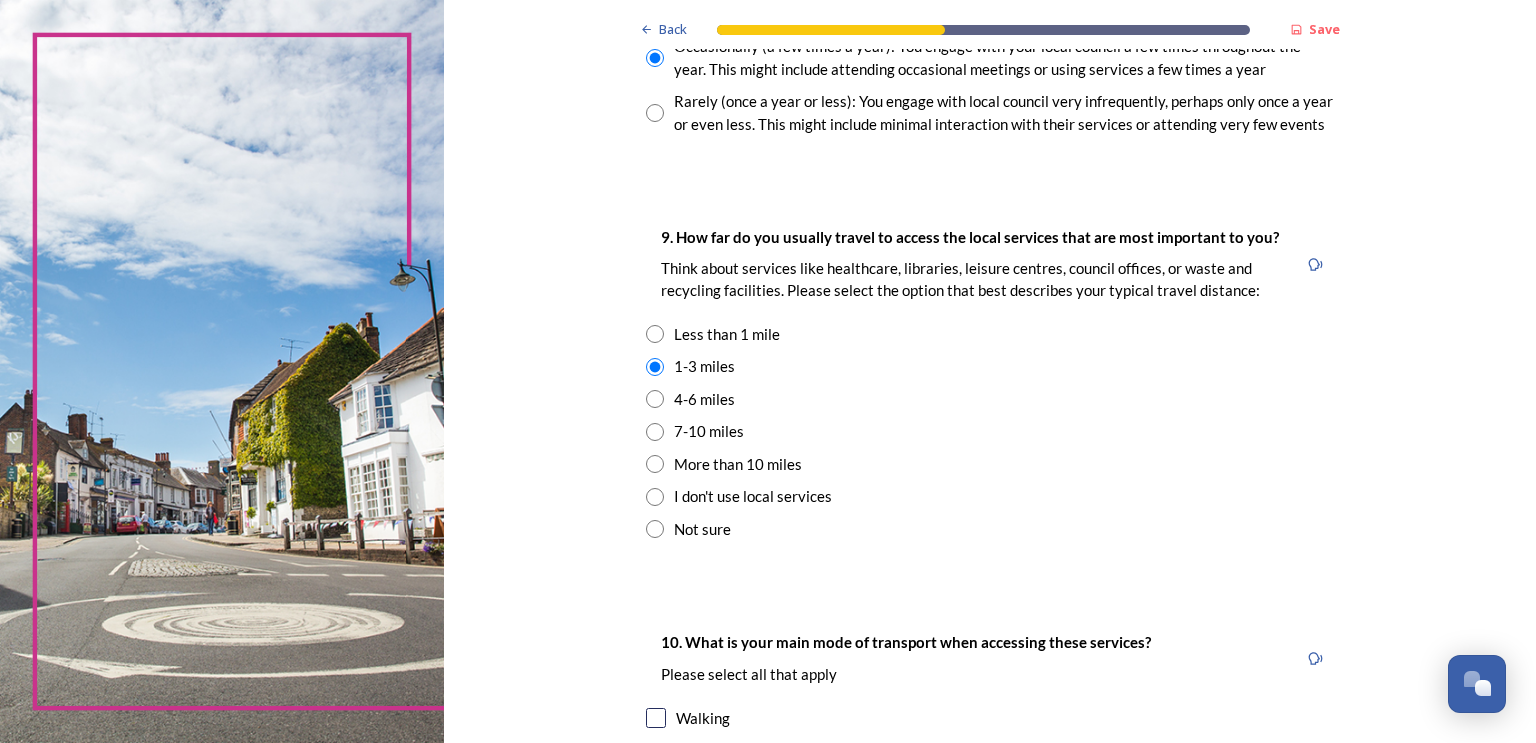 click at bounding box center [655, 399] 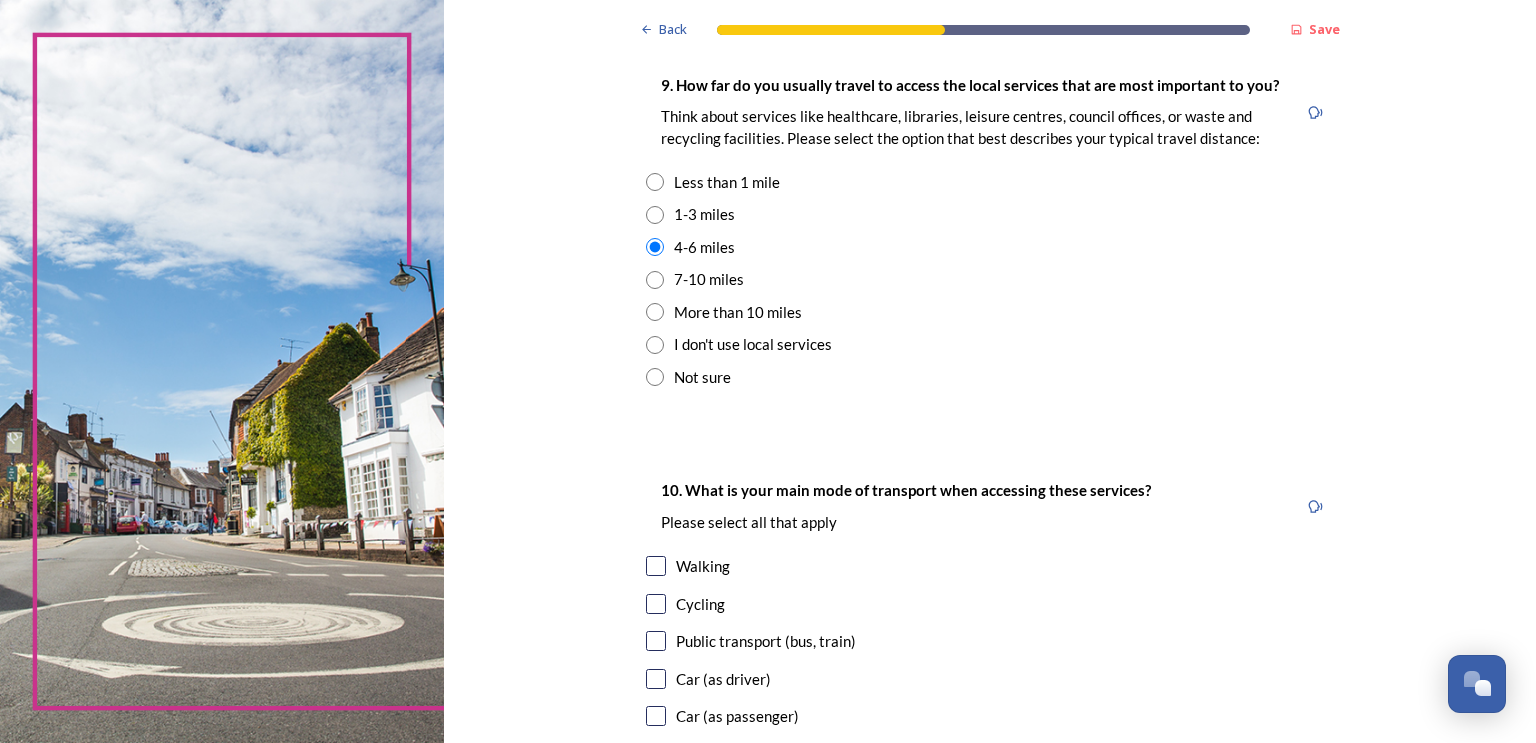 scroll, scrollTop: 1700, scrollLeft: 0, axis: vertical 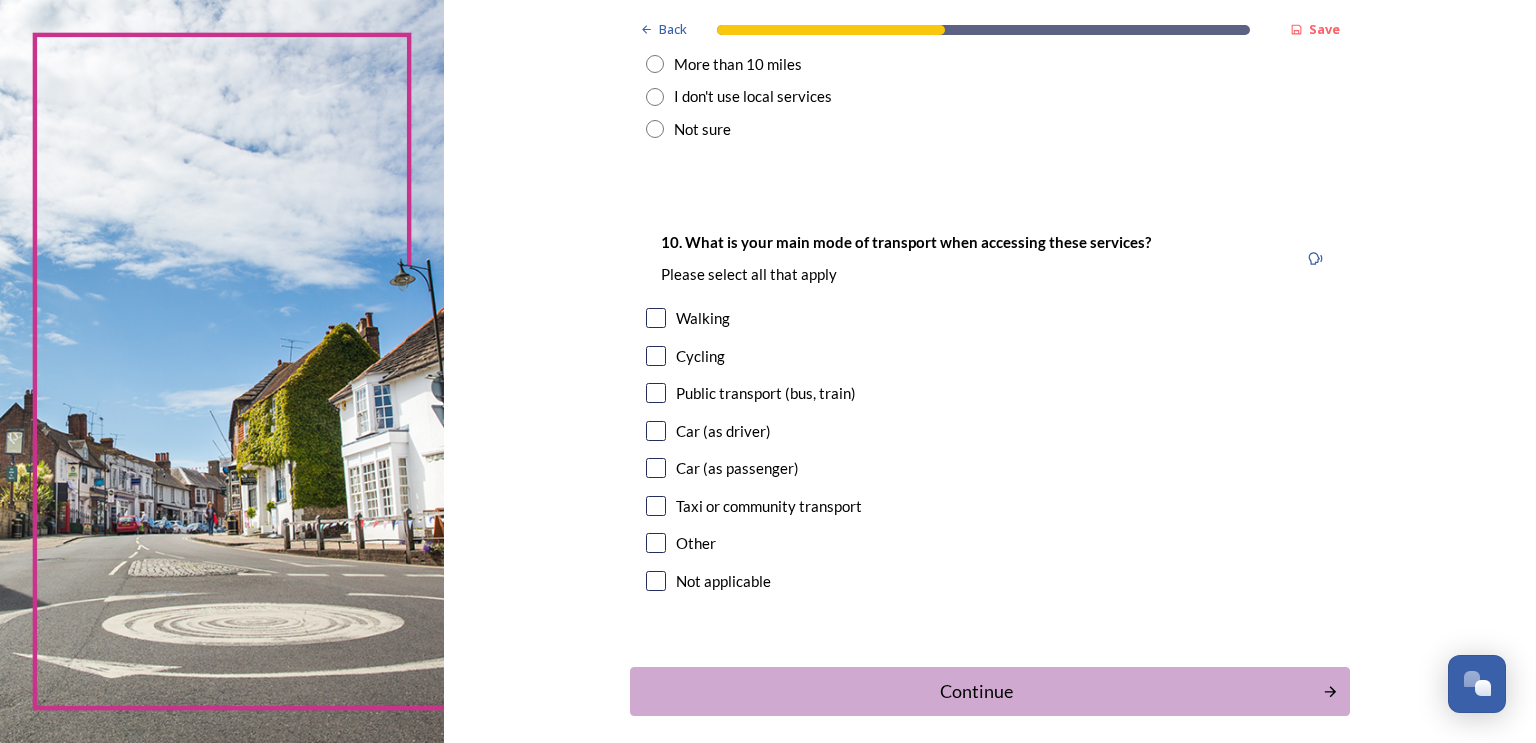click at bounding box center [656, 431] 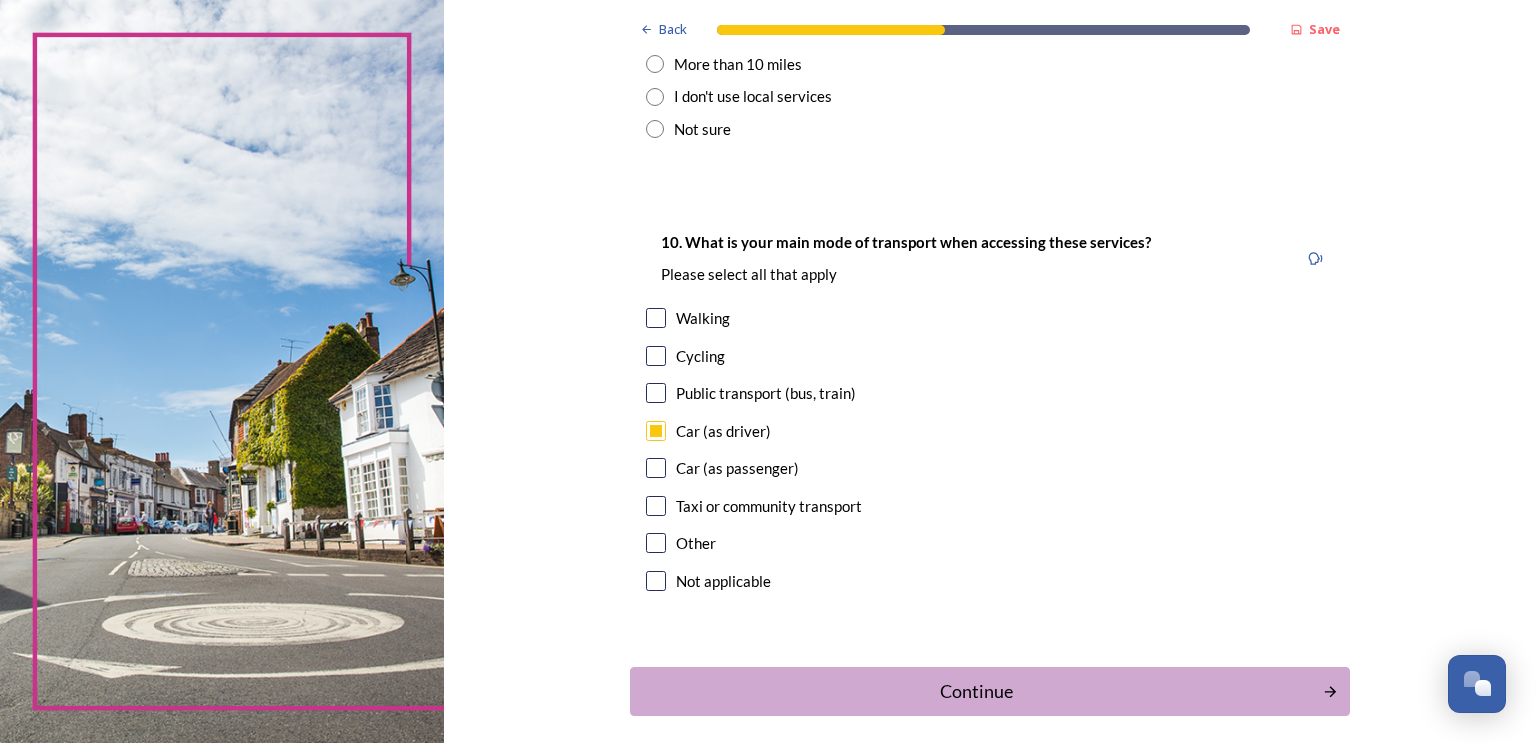 scroll, scrollTop: 1788, scrollLeft: 0, axis: vertical 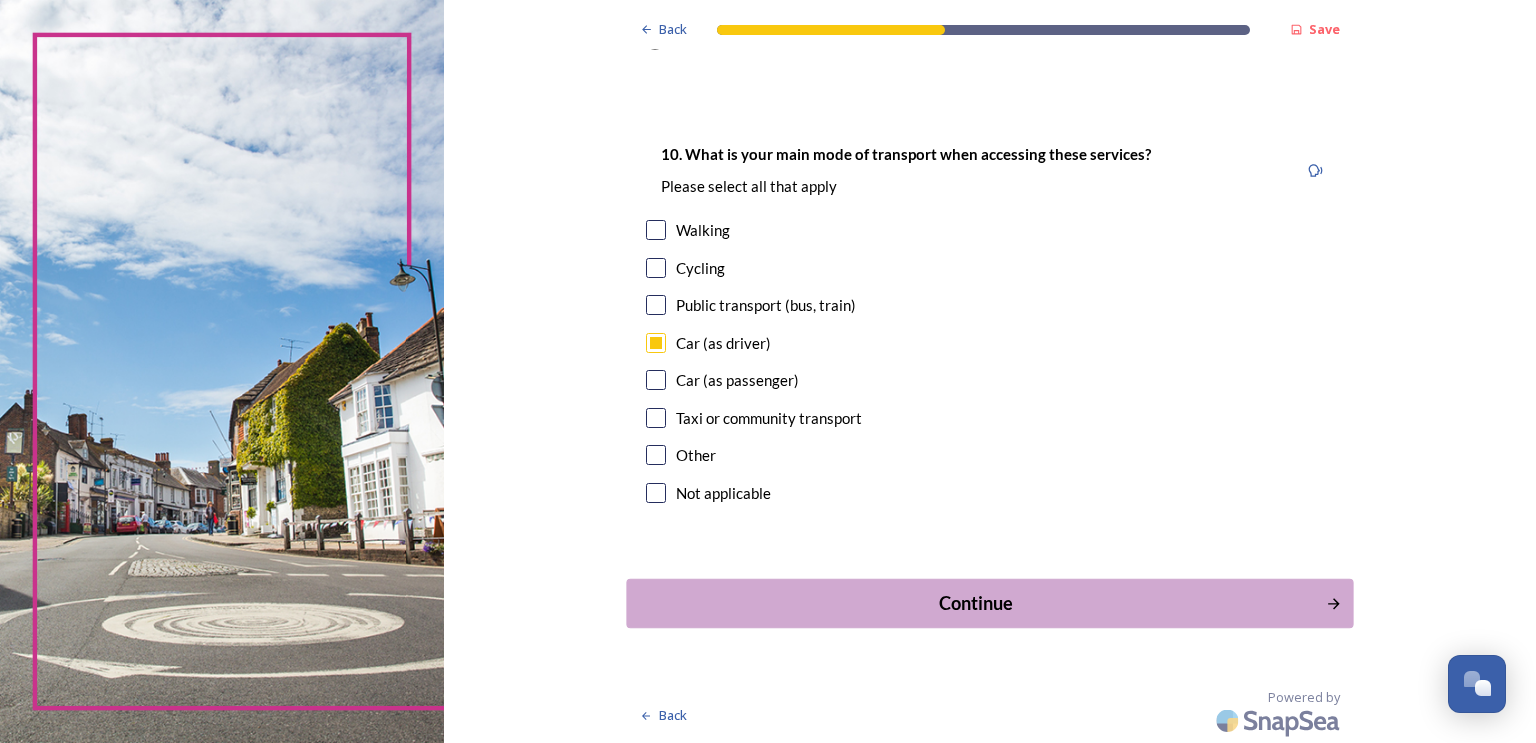 click on "Continue" at bounding box center [975, 603] 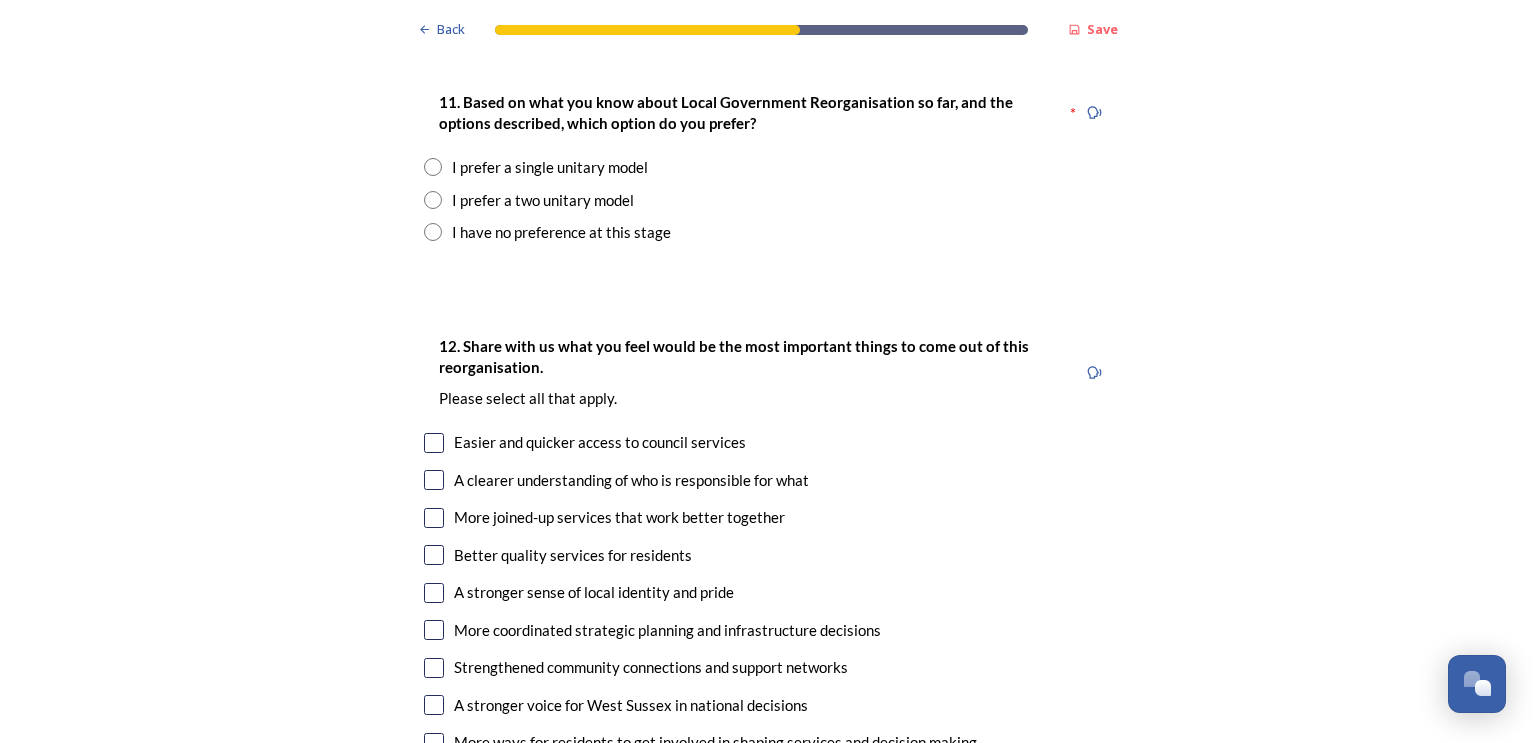 scroll, scrollTop: 2400, scrollLeft: 0, axis: vertical 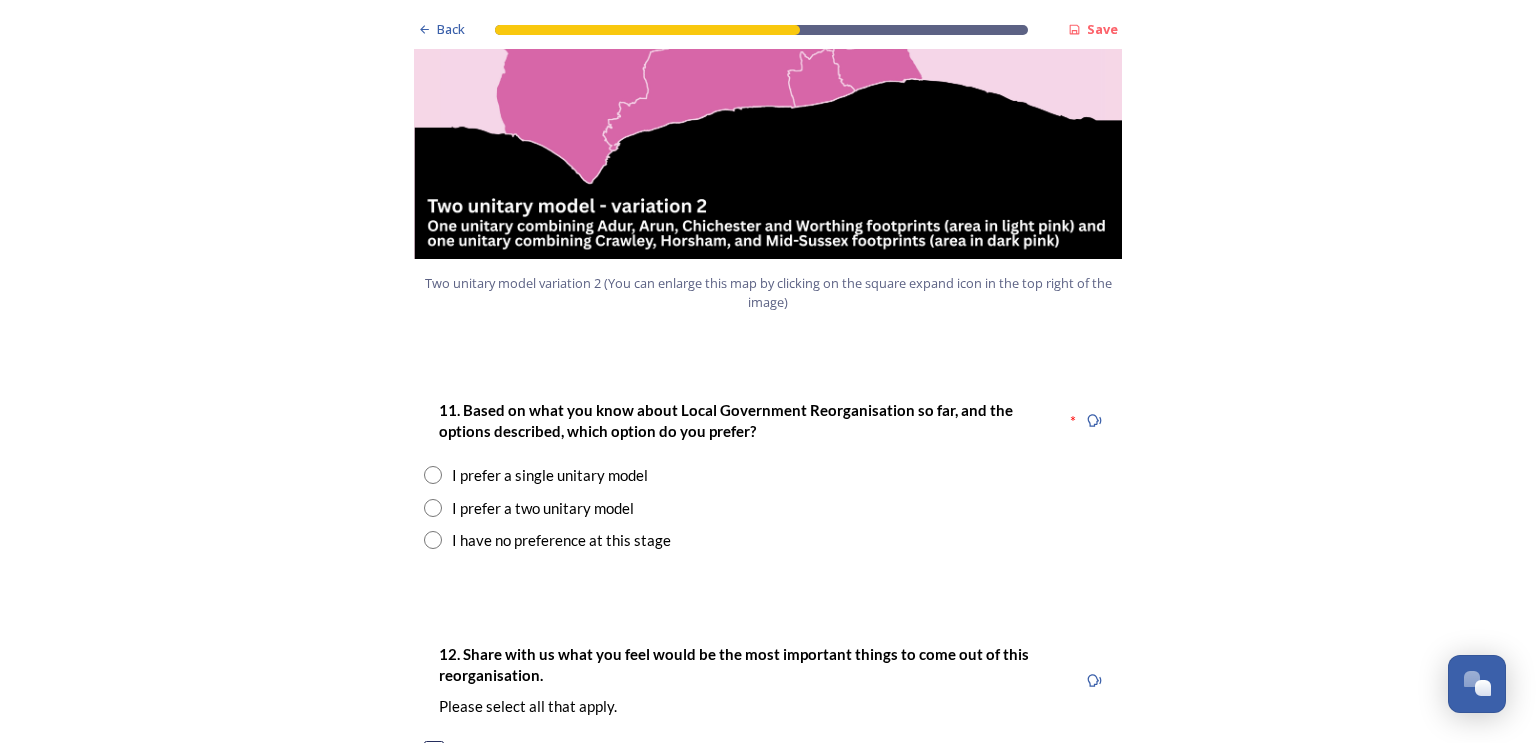 click at bounding box center [433, 508] 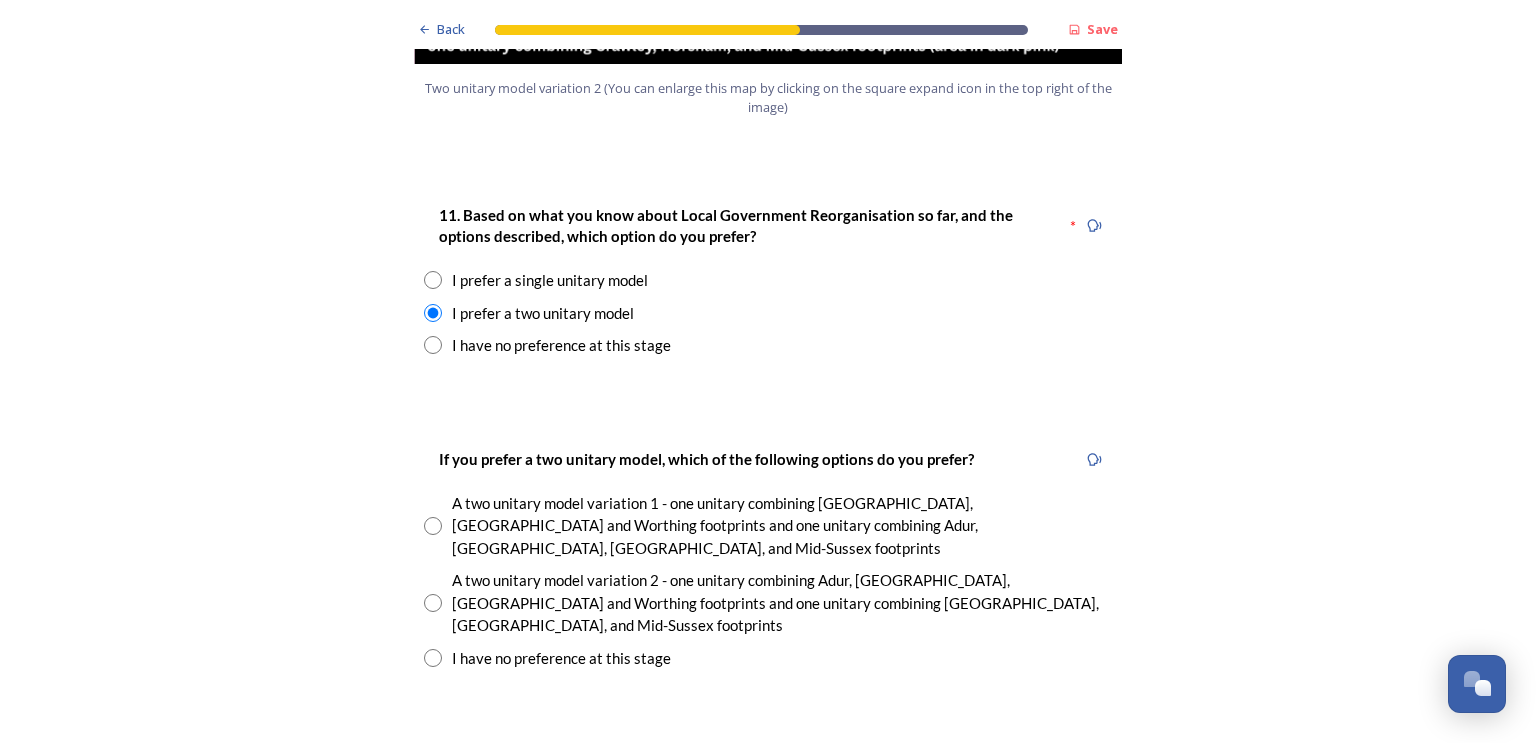 scroll, scrollTop: 2600, scrollLeft: 0, axis: vertical 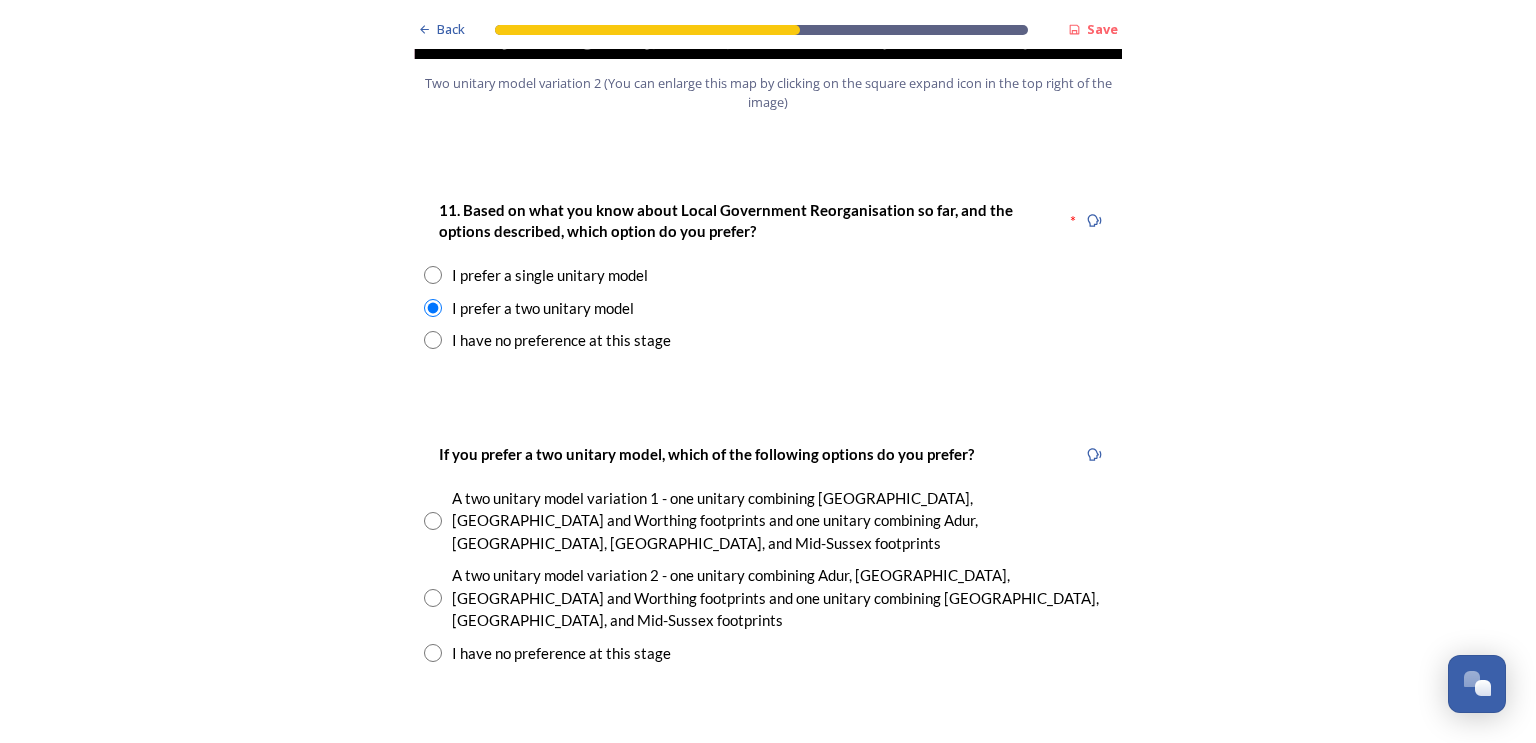 click at bounding box center [433, 598] 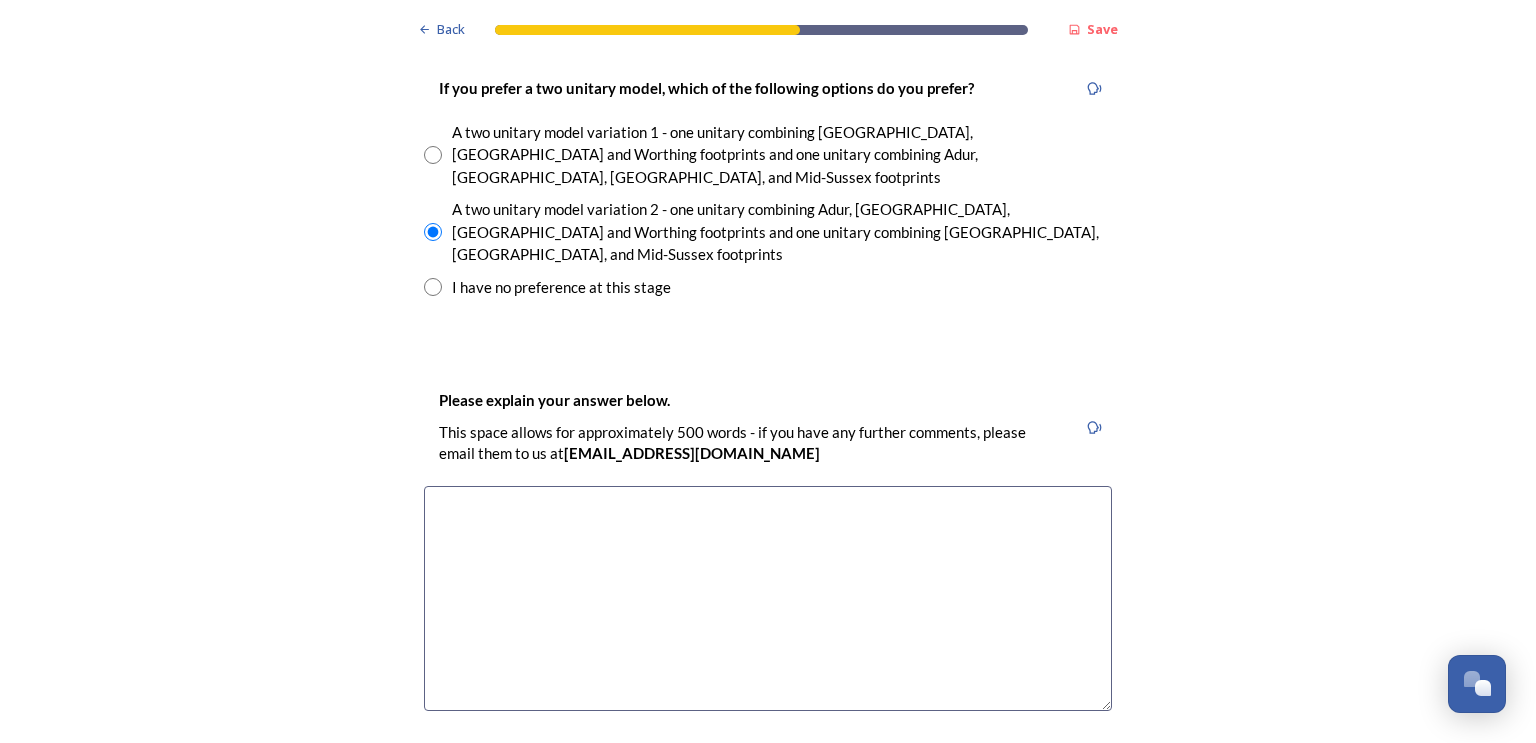 scroll, scrollTop: 3000, scrollLeft: 0, axis: vertical 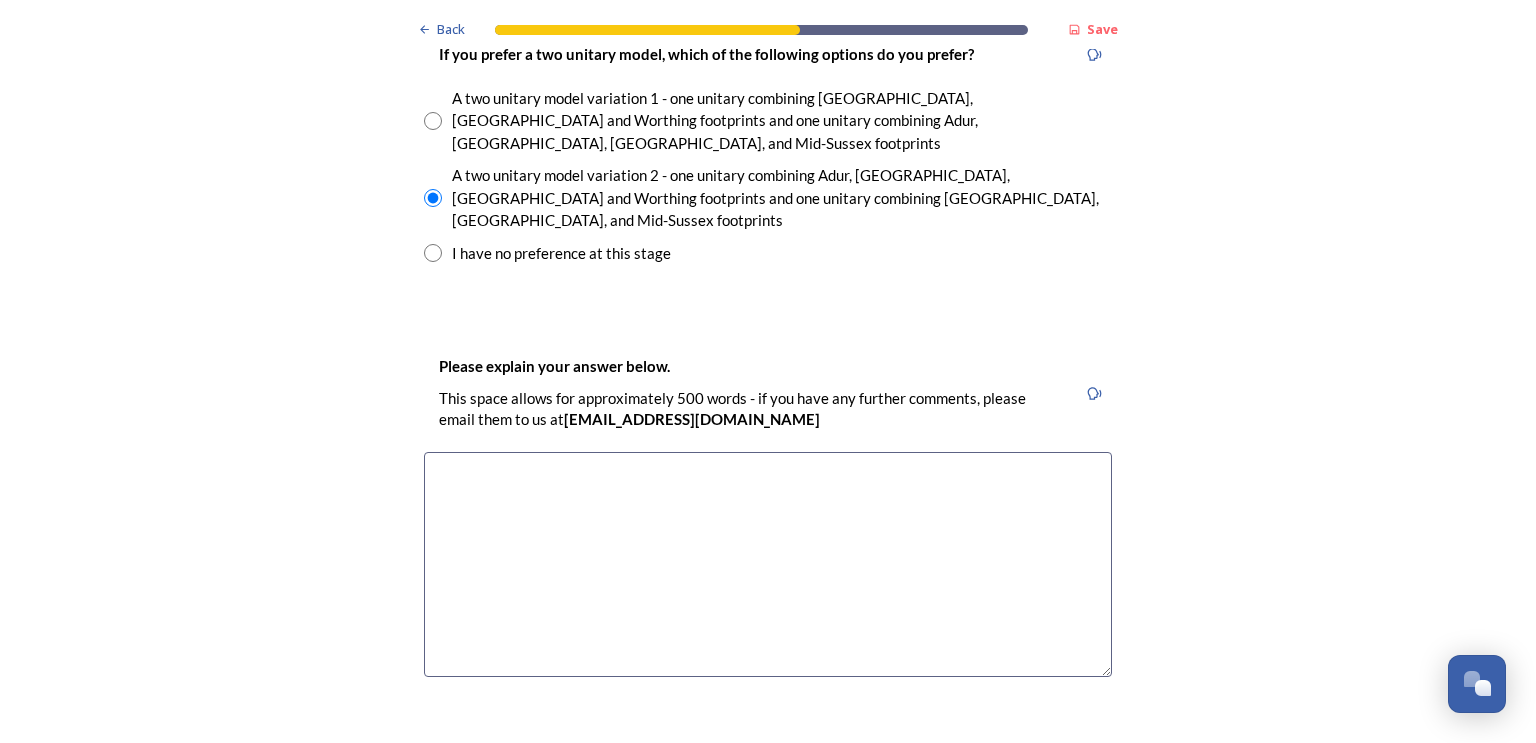 drag, startPoint x: 696, startPoint y: 428, endPoint x: 708, endPoint y: 434, distance: 13.416408 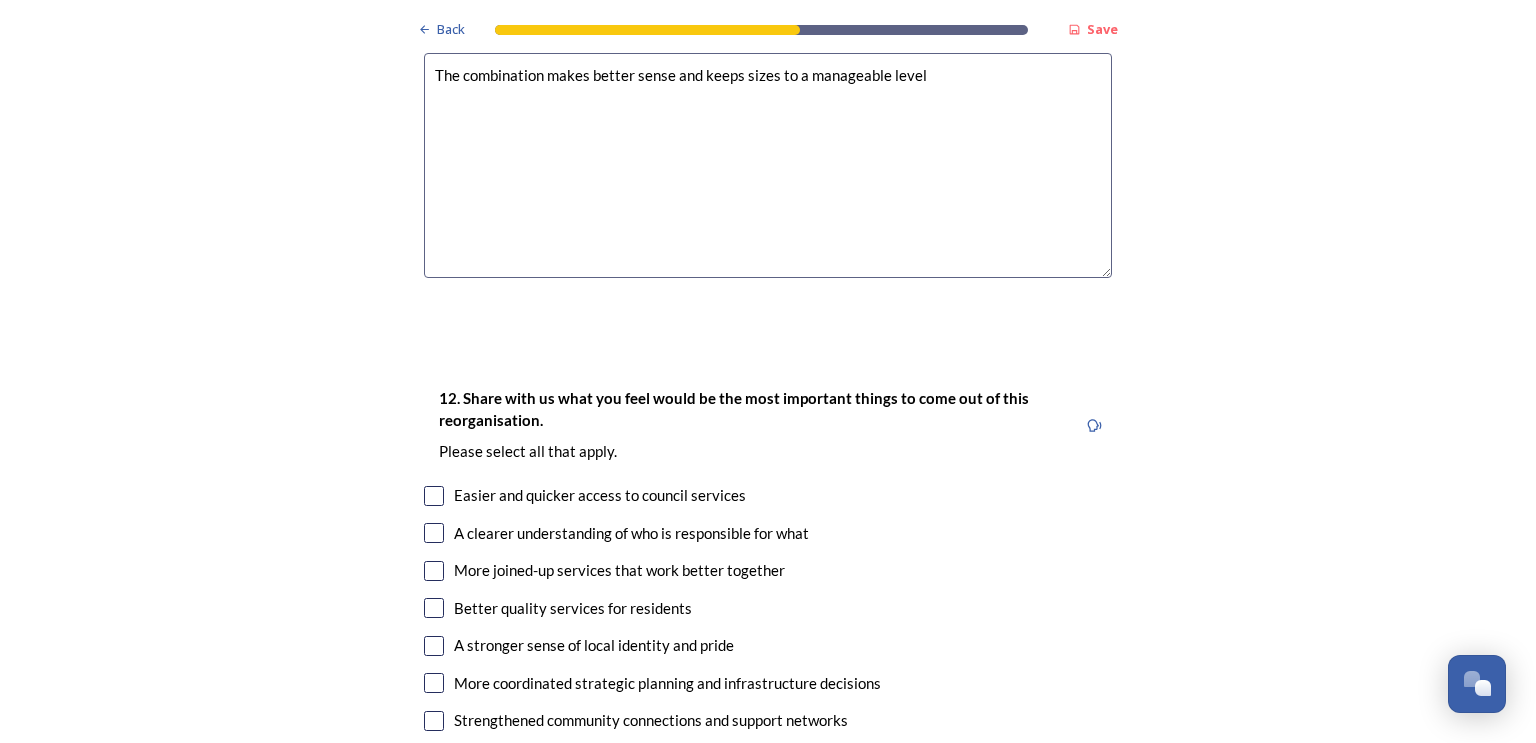 scroll, scrollTop: 3400, scrollLeft: 0, axis: vertical 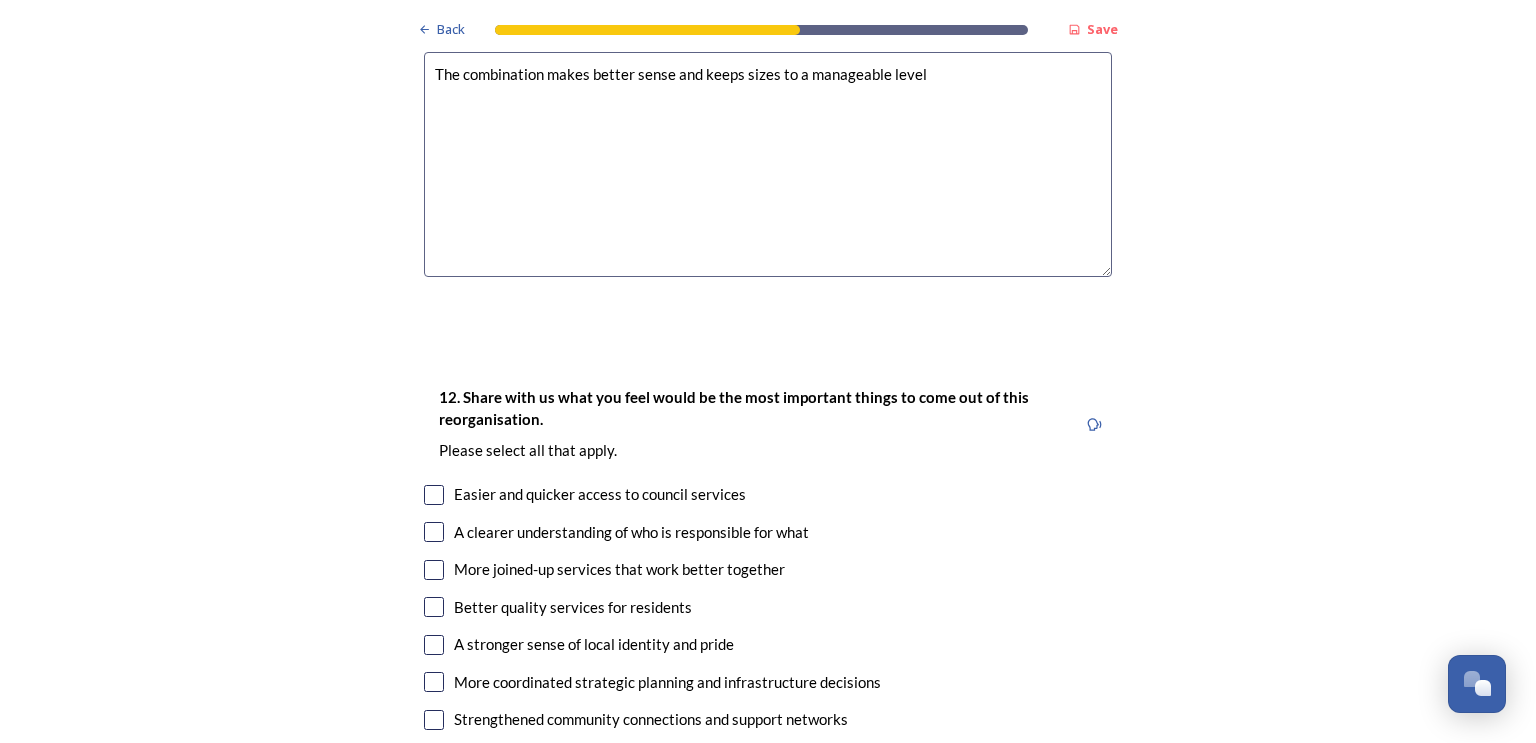 type on "The combination makes better sense and keeps sizes to a manageable level" 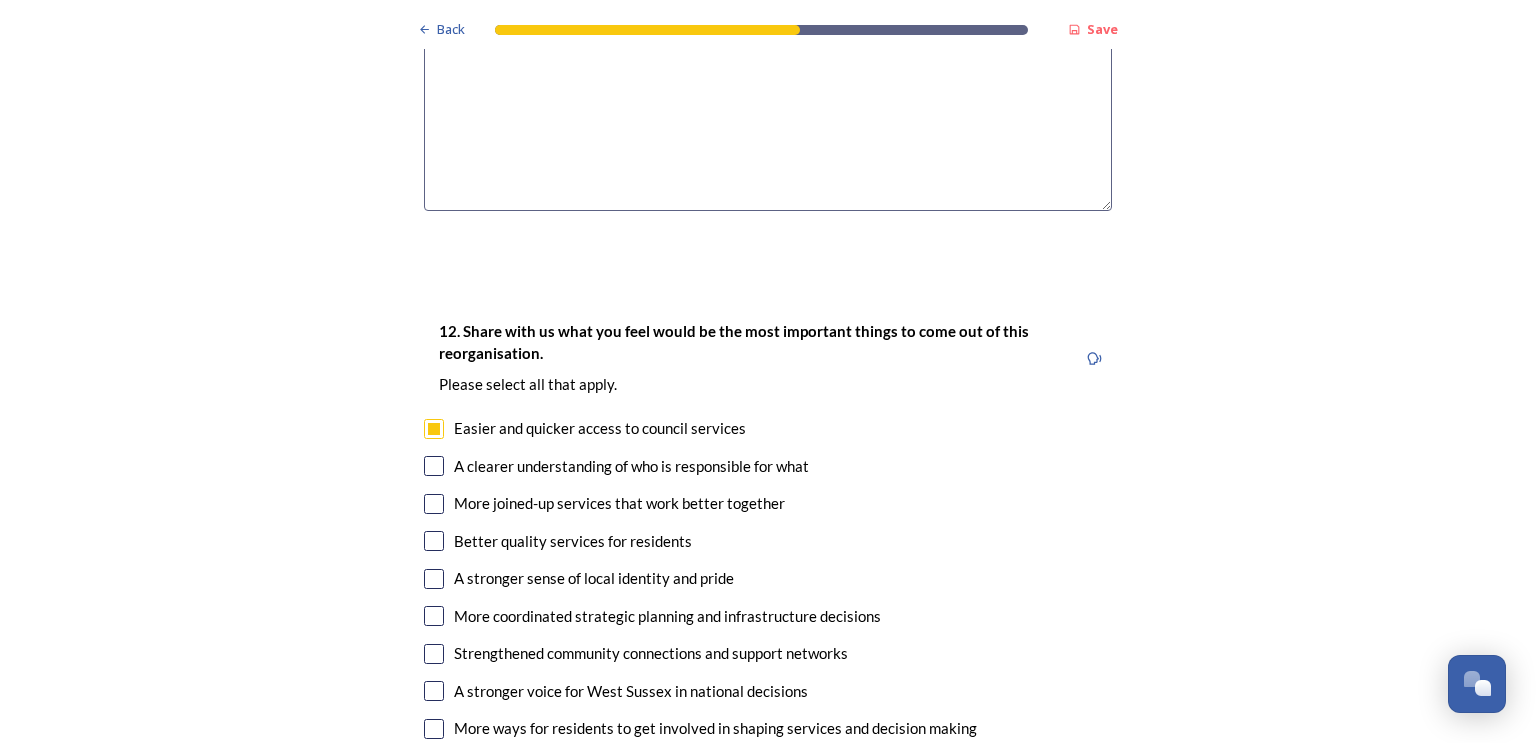 scroll, scrollTop: 3500, scrollLeft: 0, axis: vertical 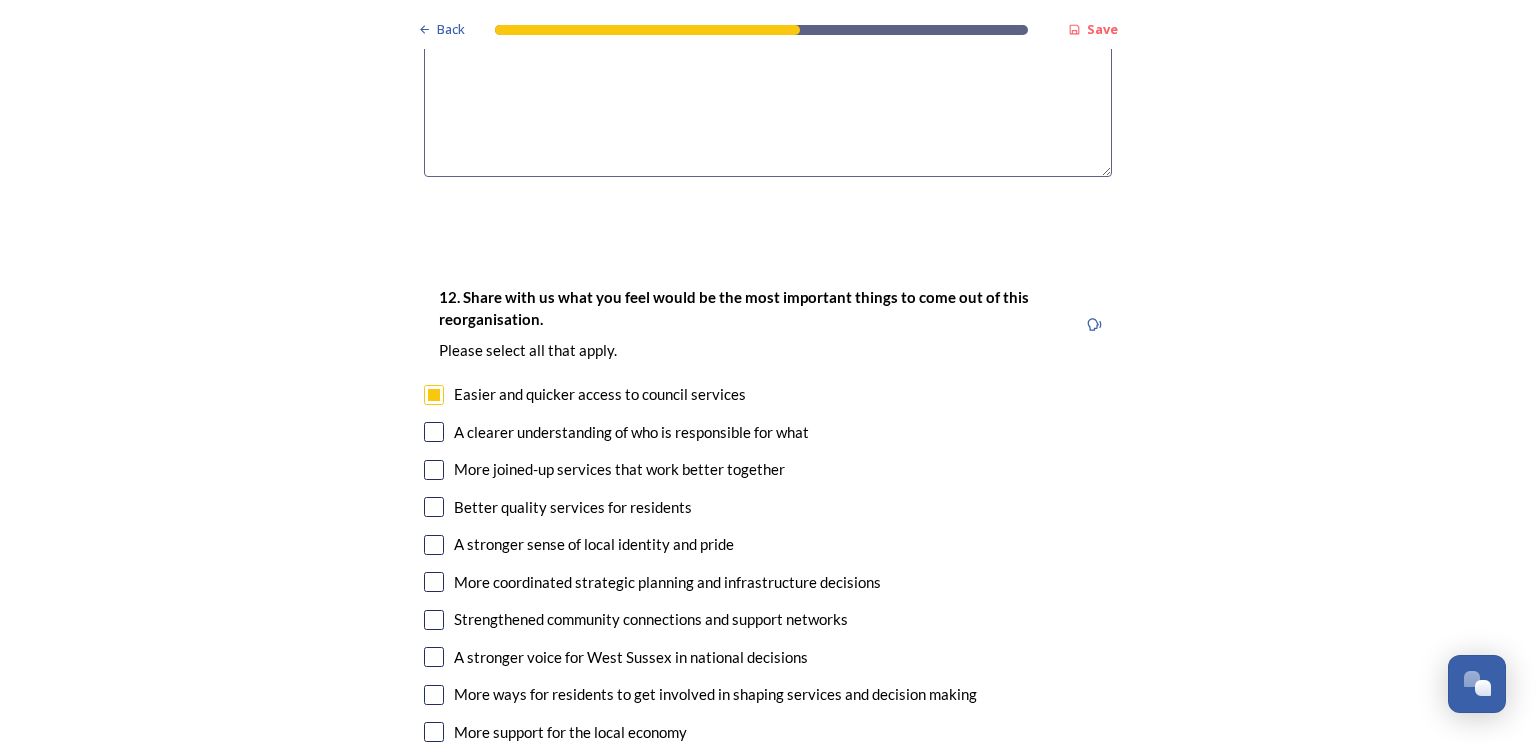 click at bounding box center [434, 582] 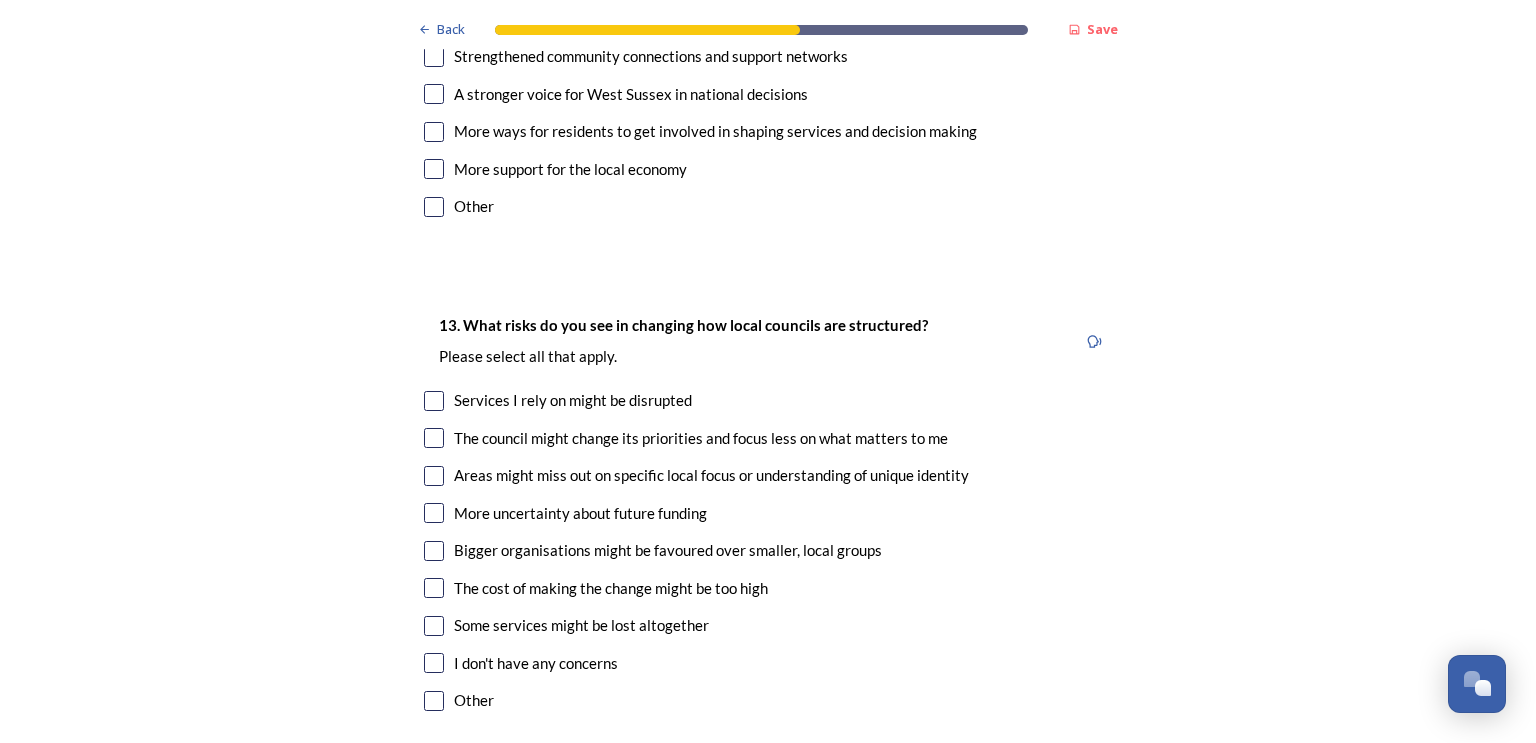 scroll, scrollTop: 4100, scrollLeft: 0, axis: vertical 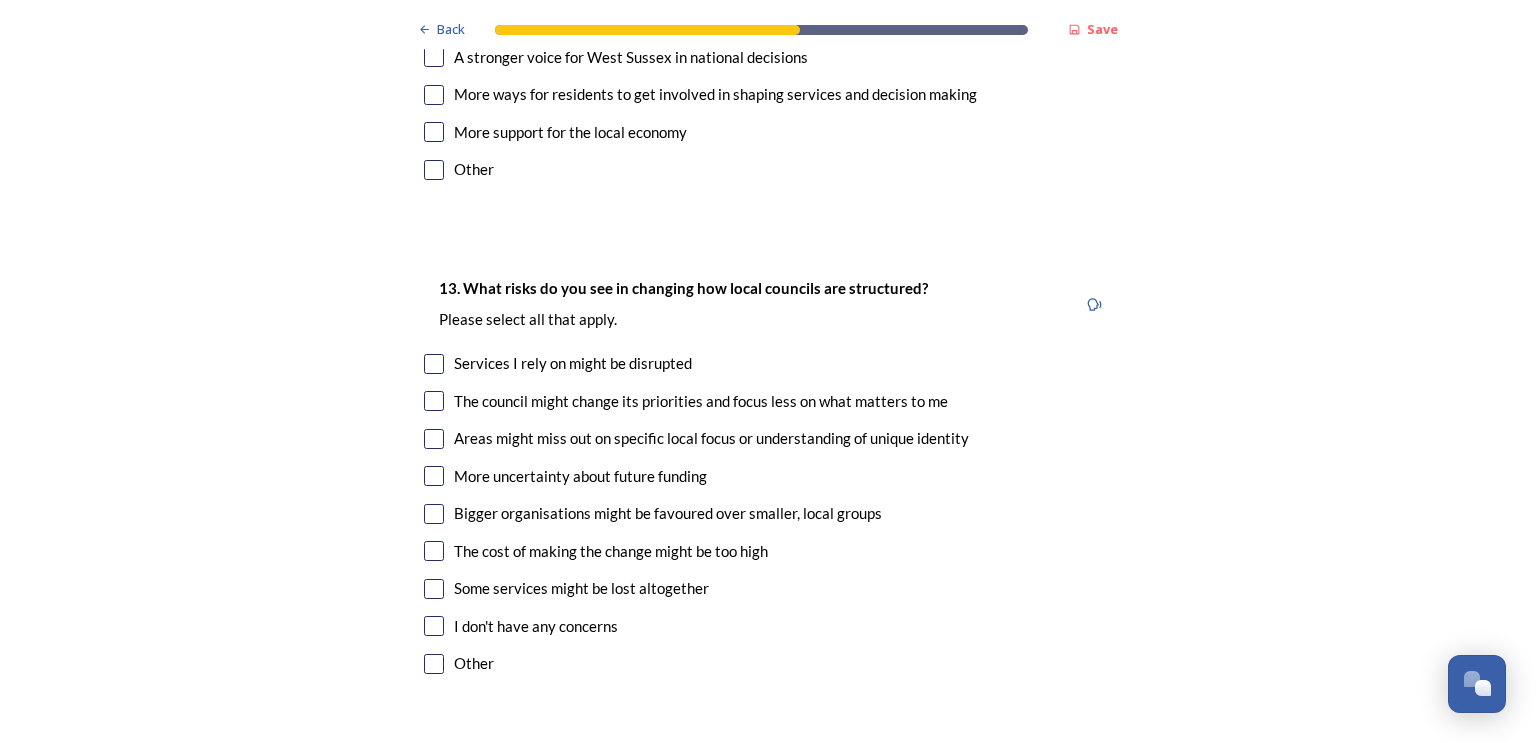 click at bounding box center [434, 364] 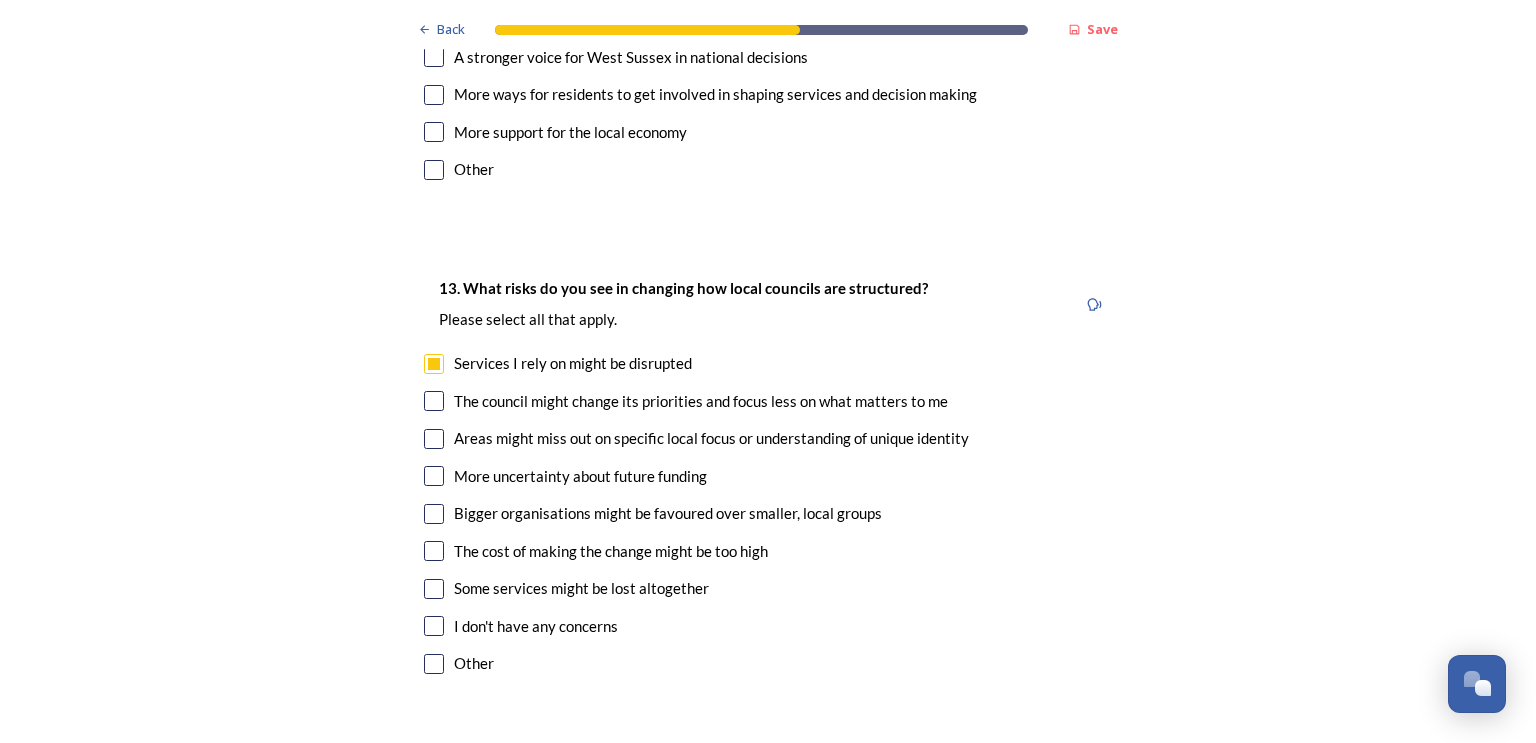 click at bounding box center [434, 401] 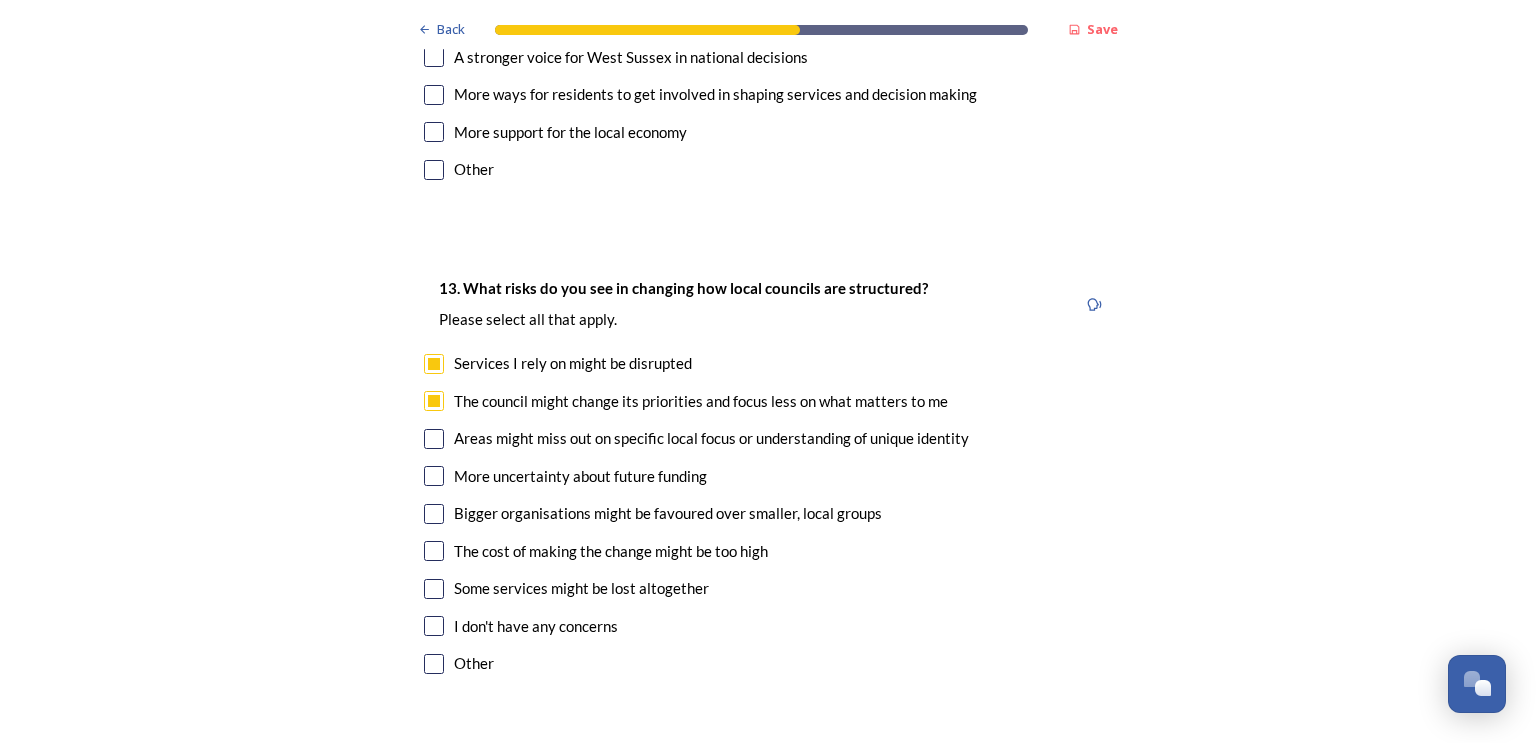 click at bounding box center (434, 439) 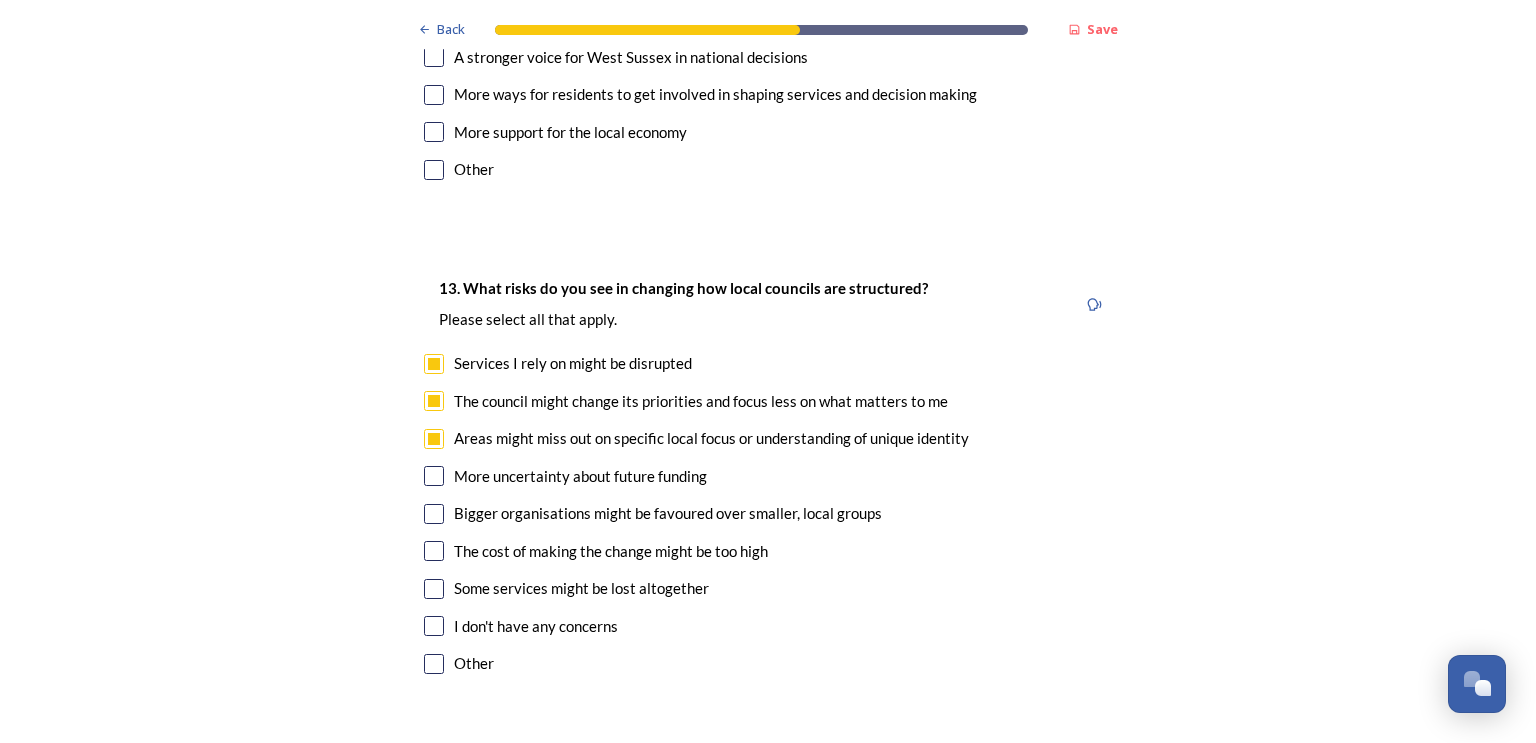 click at bounding box center [434, 476] 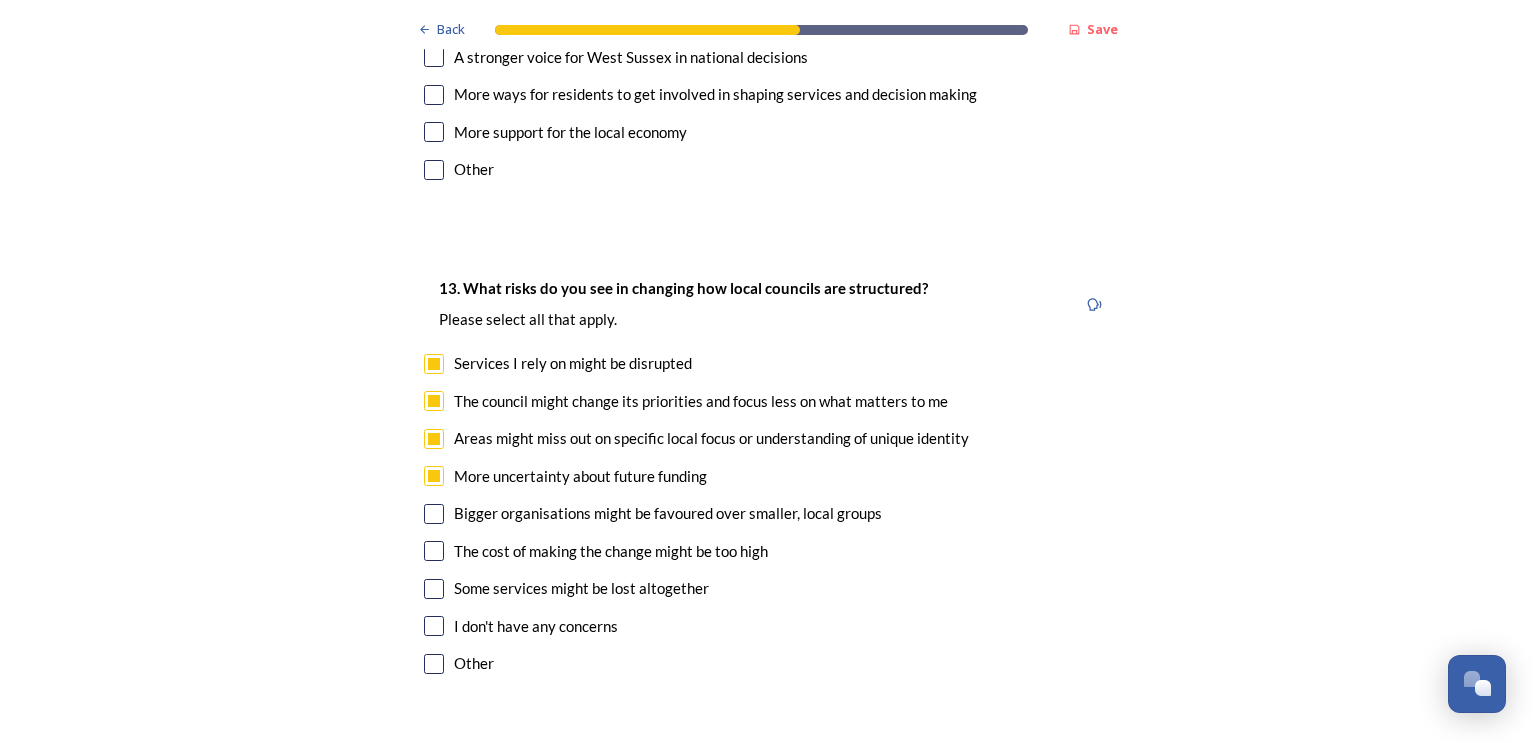 click at bounding box center [434, 514] 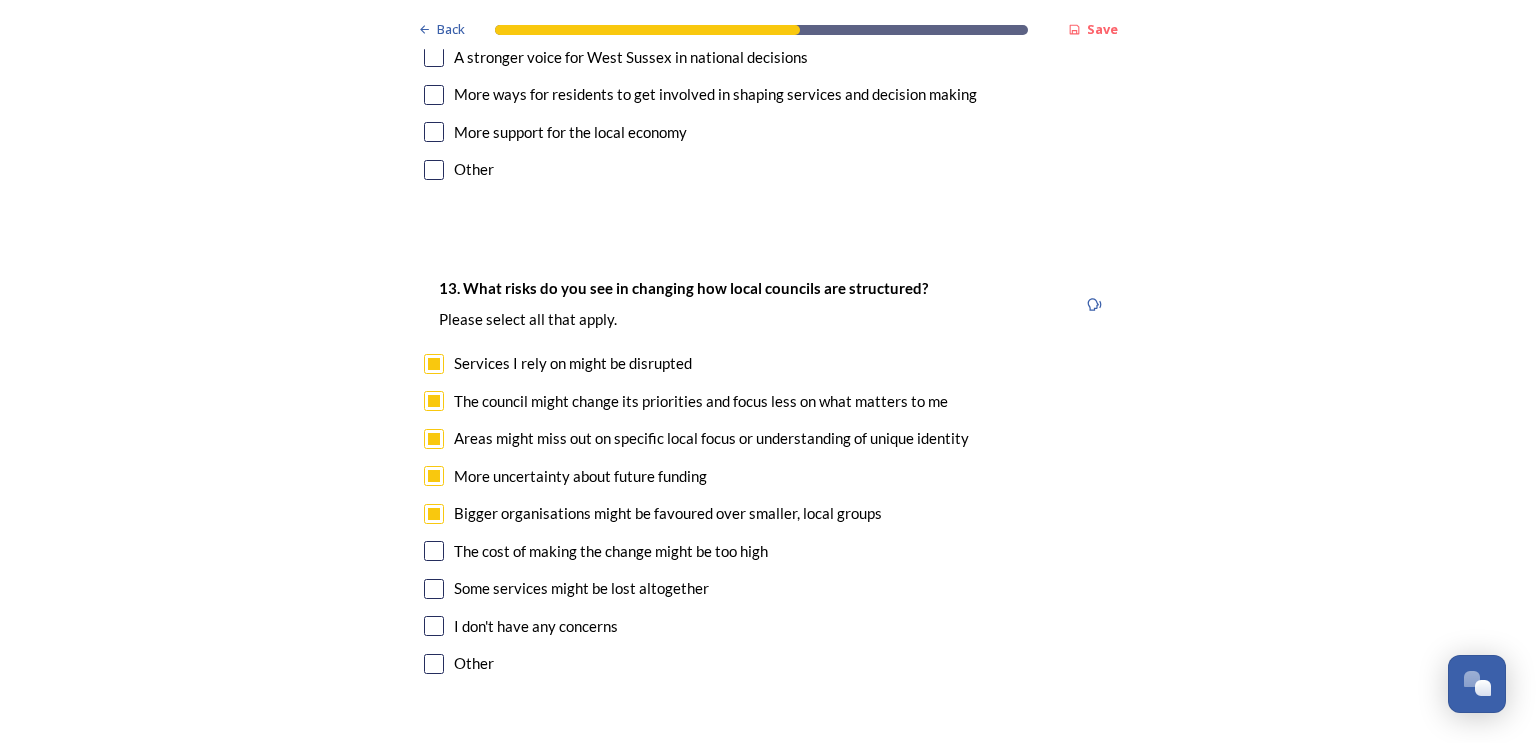 click at bounding box center (434, 551) 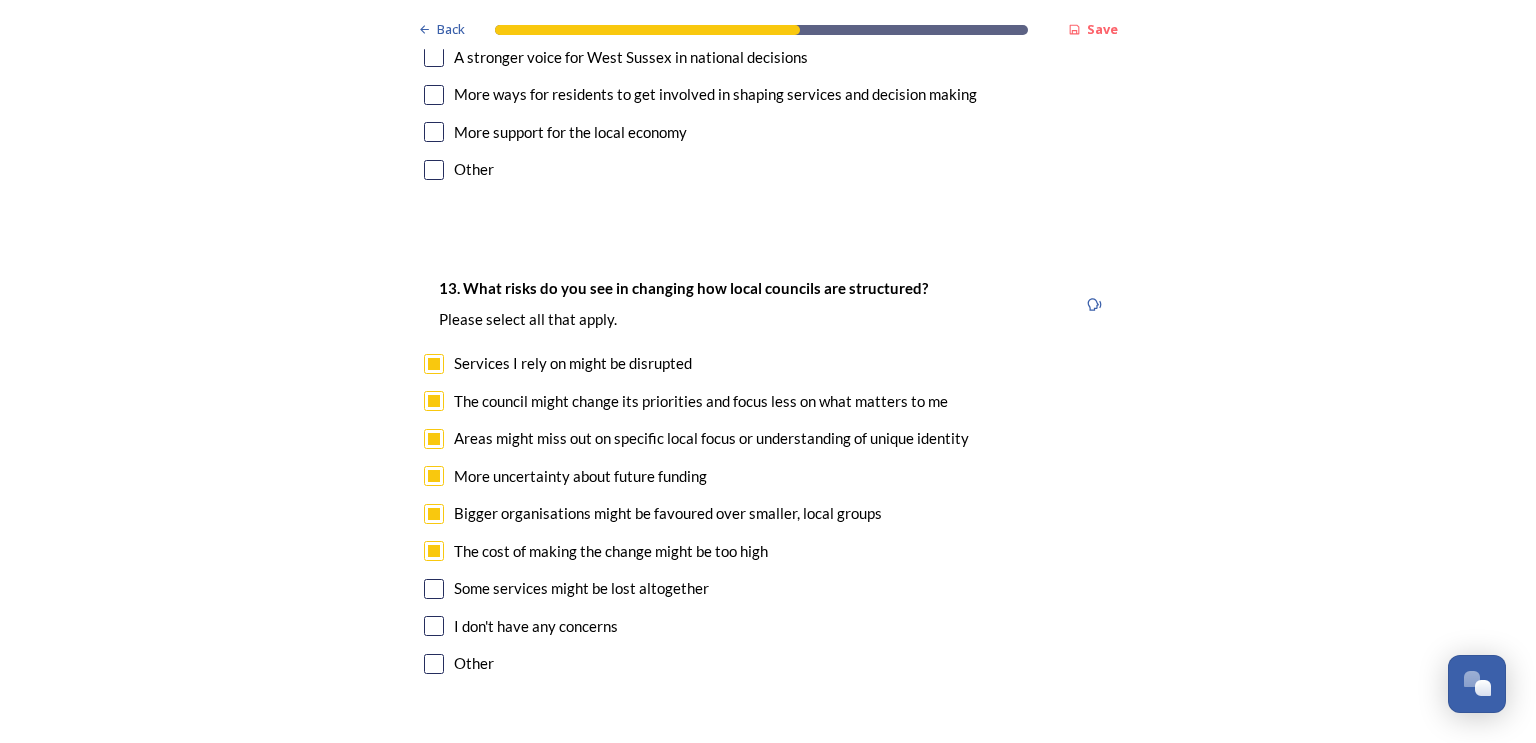 click at bounding box center [434, 589] 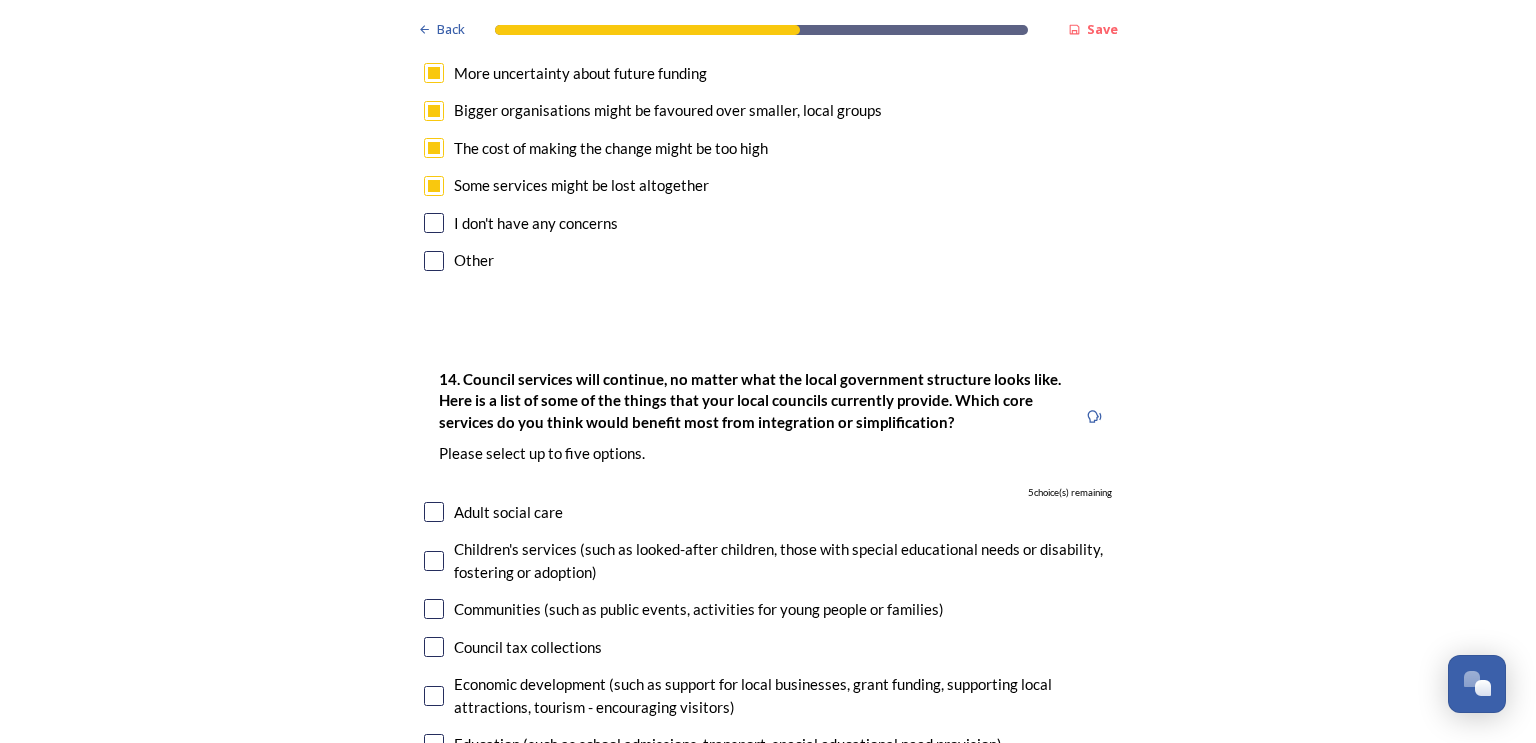 scroll, scrollTop: 4600, scrollLeft: 0, axis: vertical 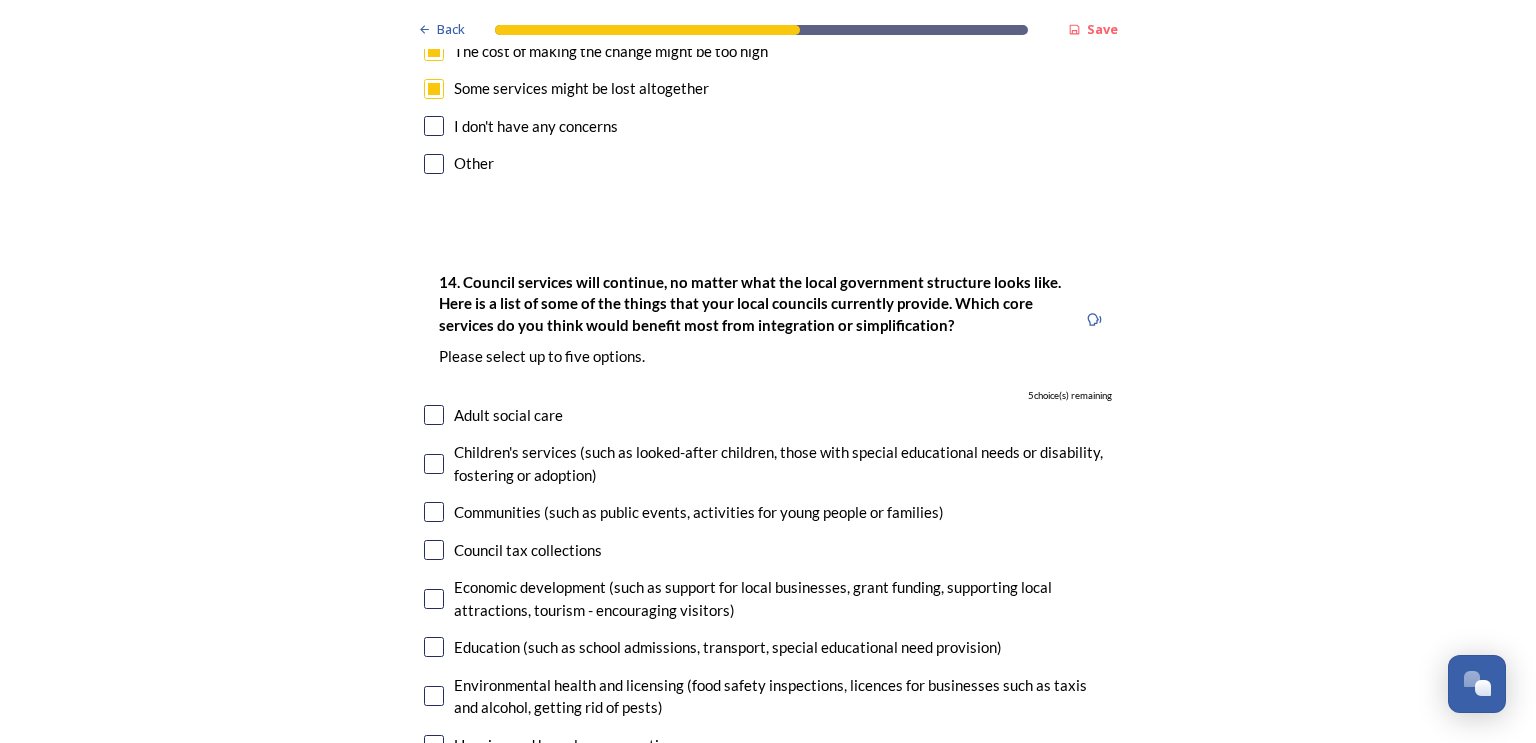 drag, startPoint x: 426, startPoint y: 446, endPoint x: 452, endPoint y: 445, distance: 26.019224 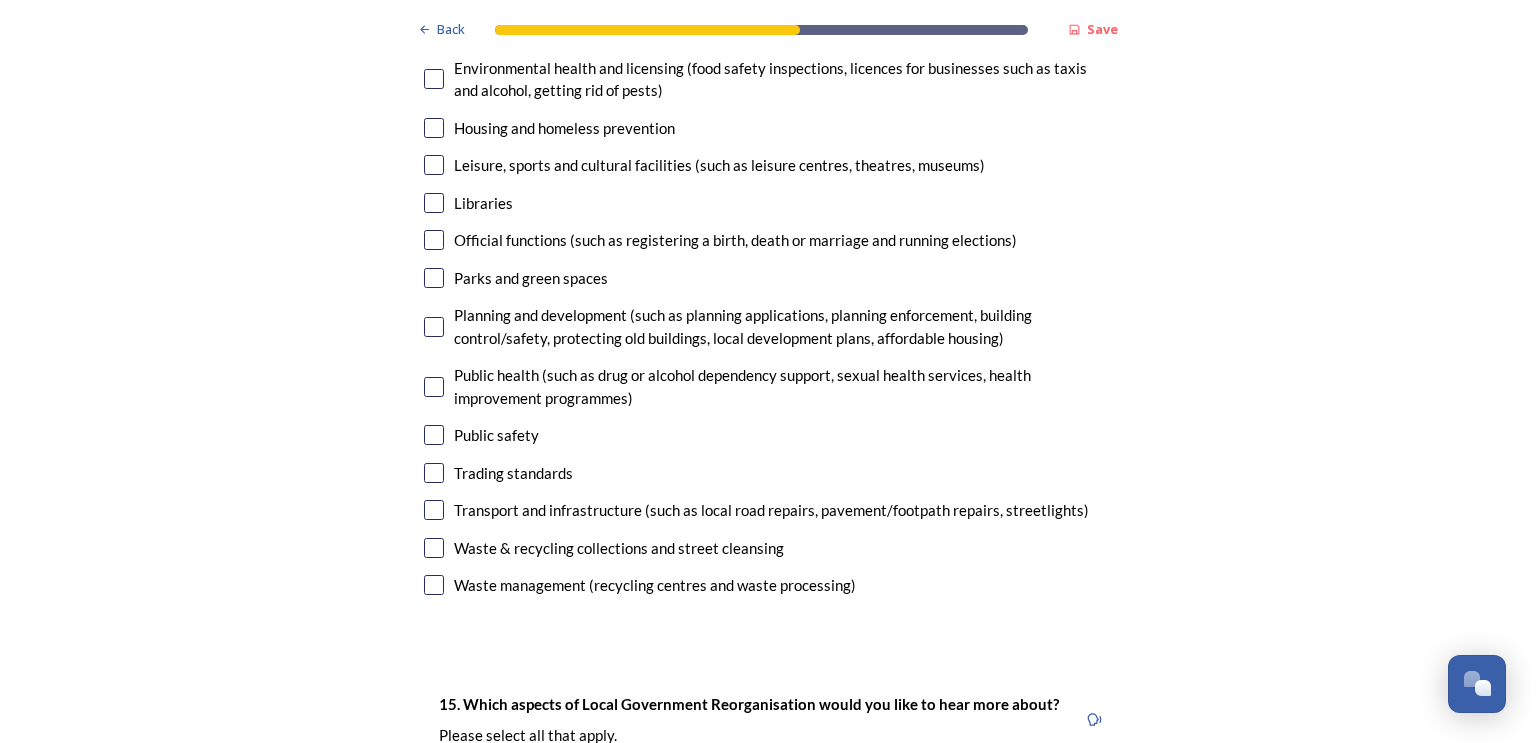 scroll, scrollTop: 5500, scrollLeft: 0, axis: vertical 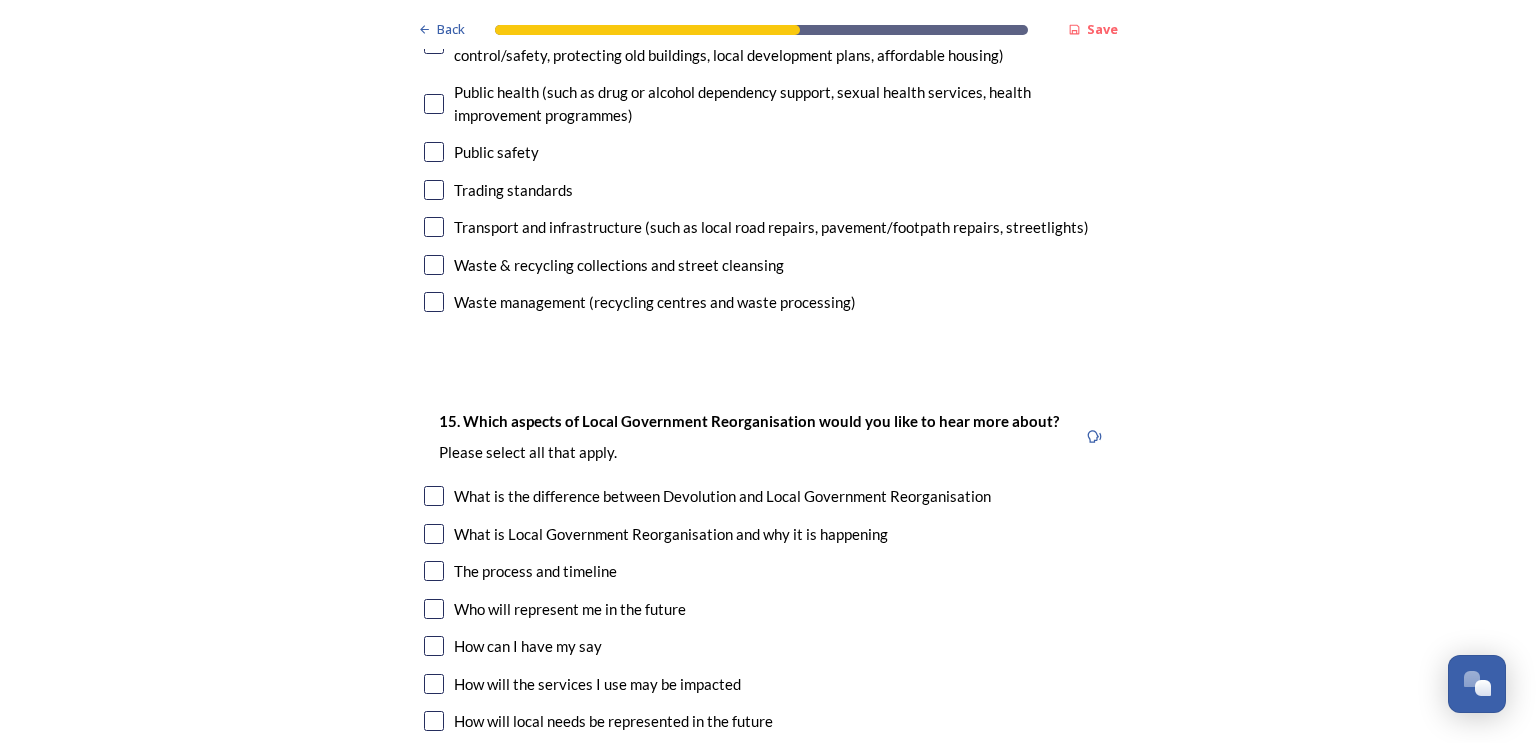 click at bounding box center (434, 496) 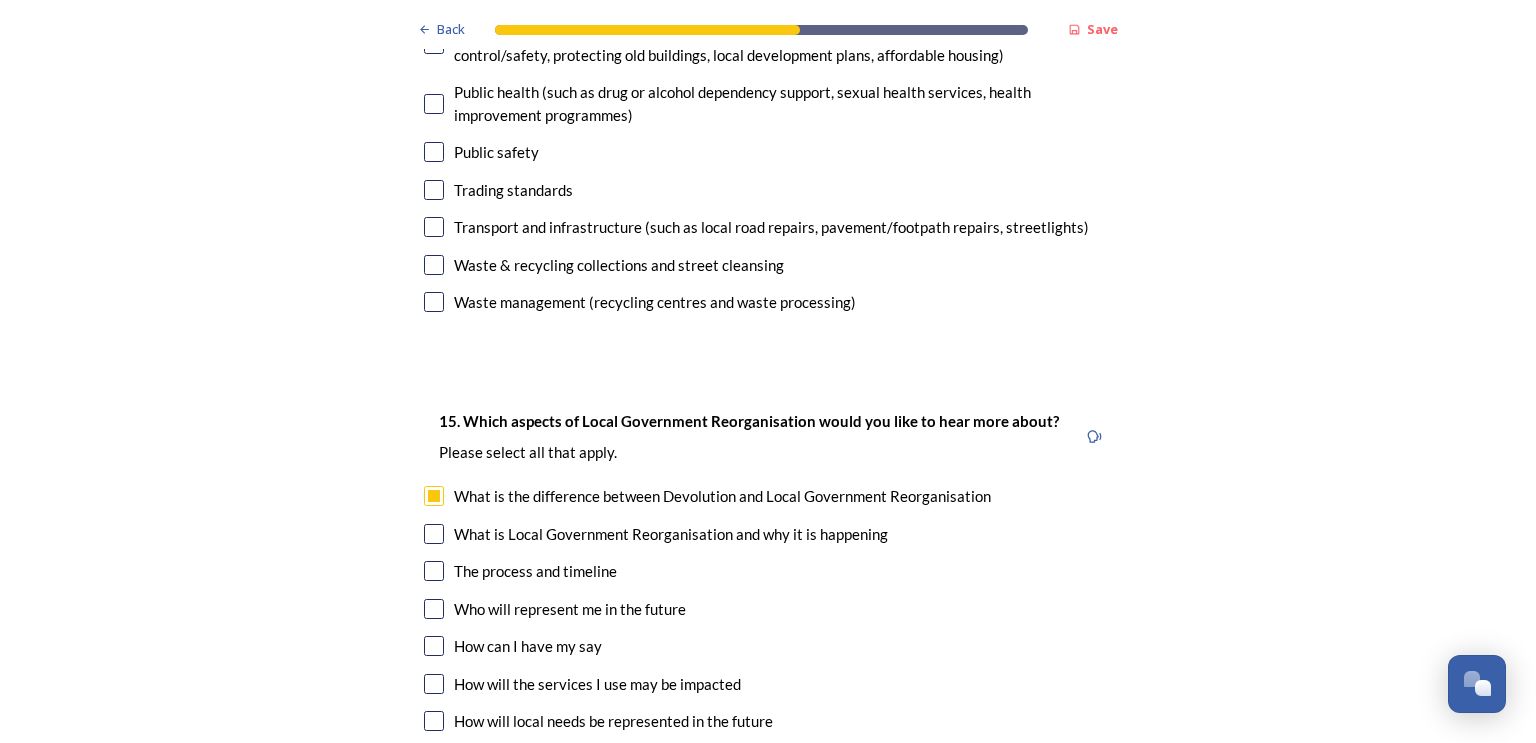 click at bounding box center (434, 571) 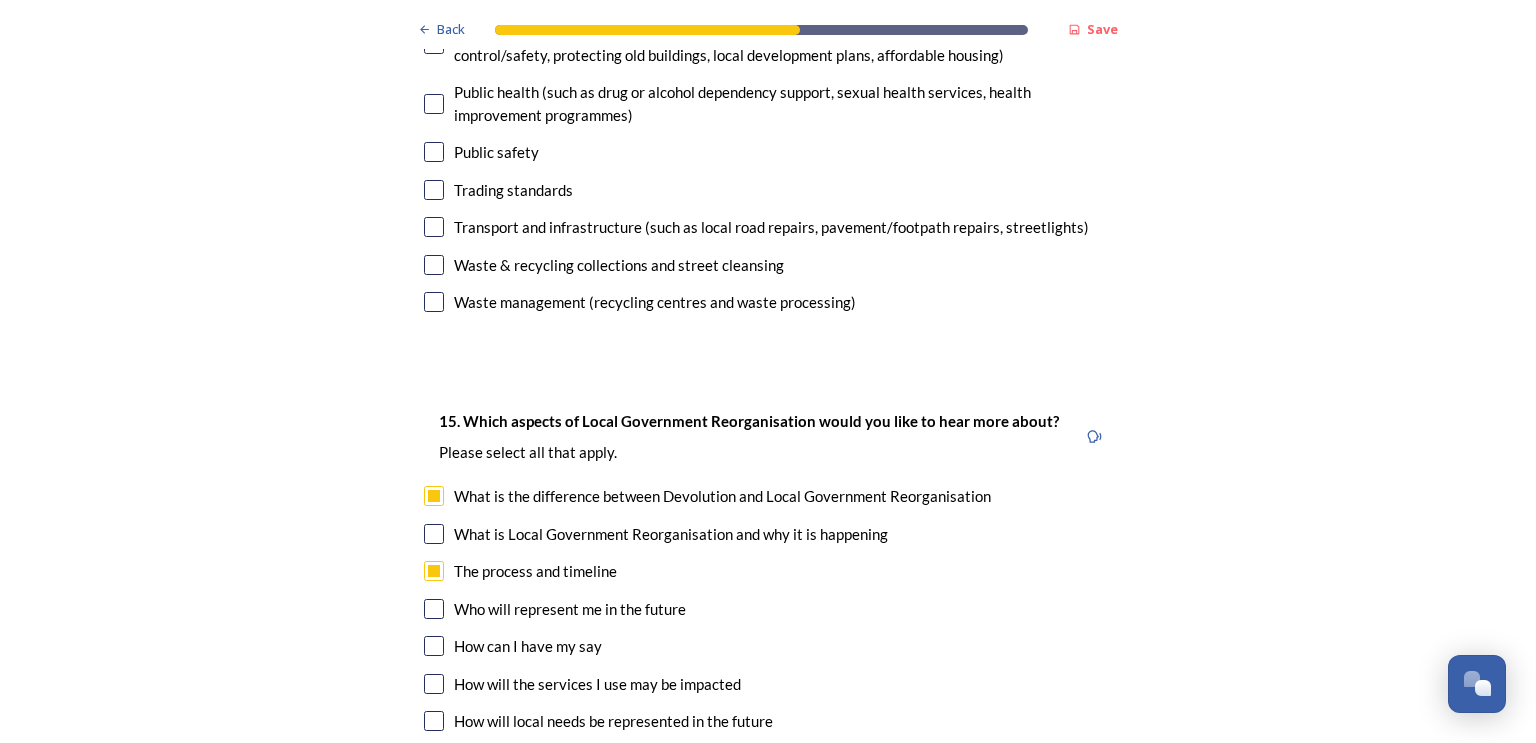 scroll, scrollTop: 5700, scrollLeft: 0, axis: vertical 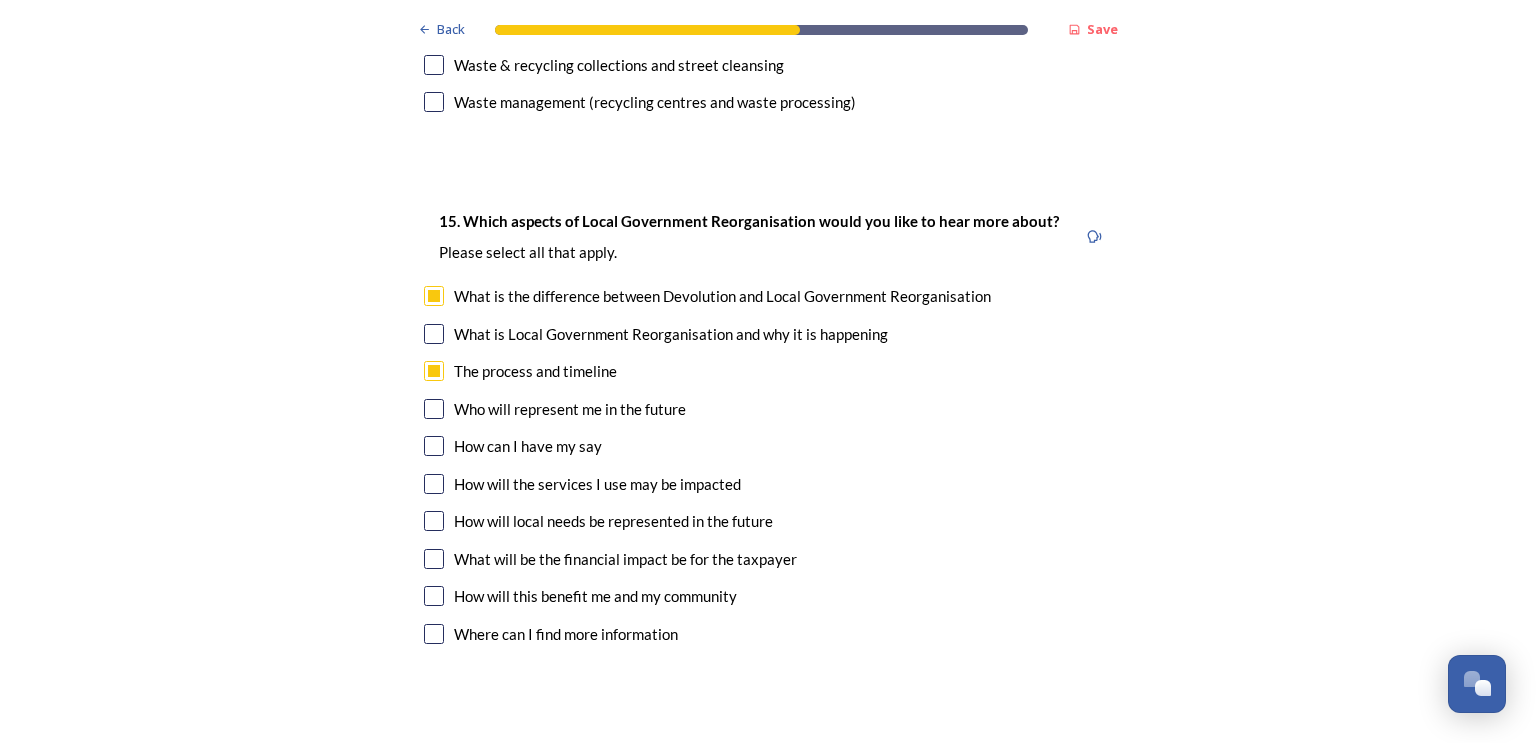 click at bounding box center (434, 484) 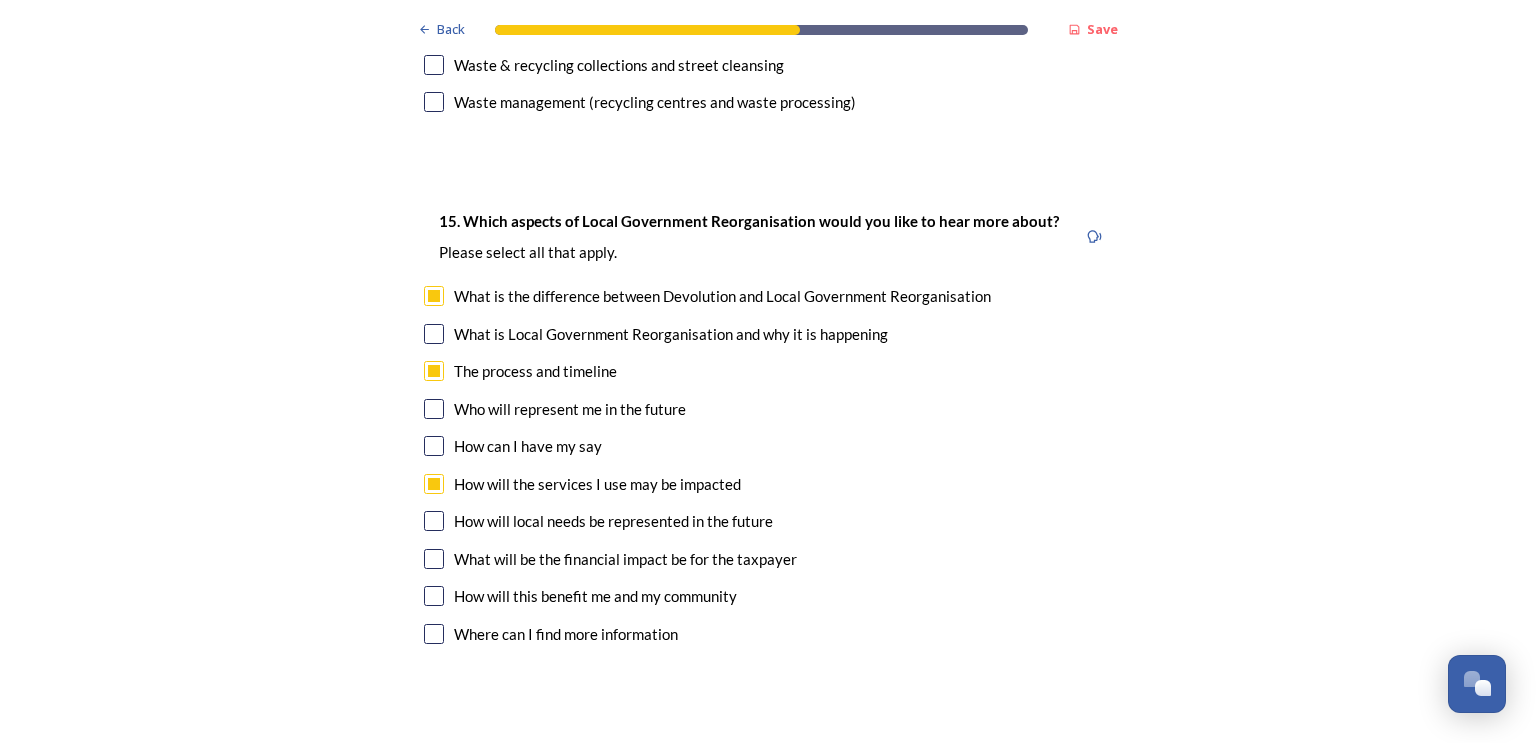 click at bounding box center [434, 521] 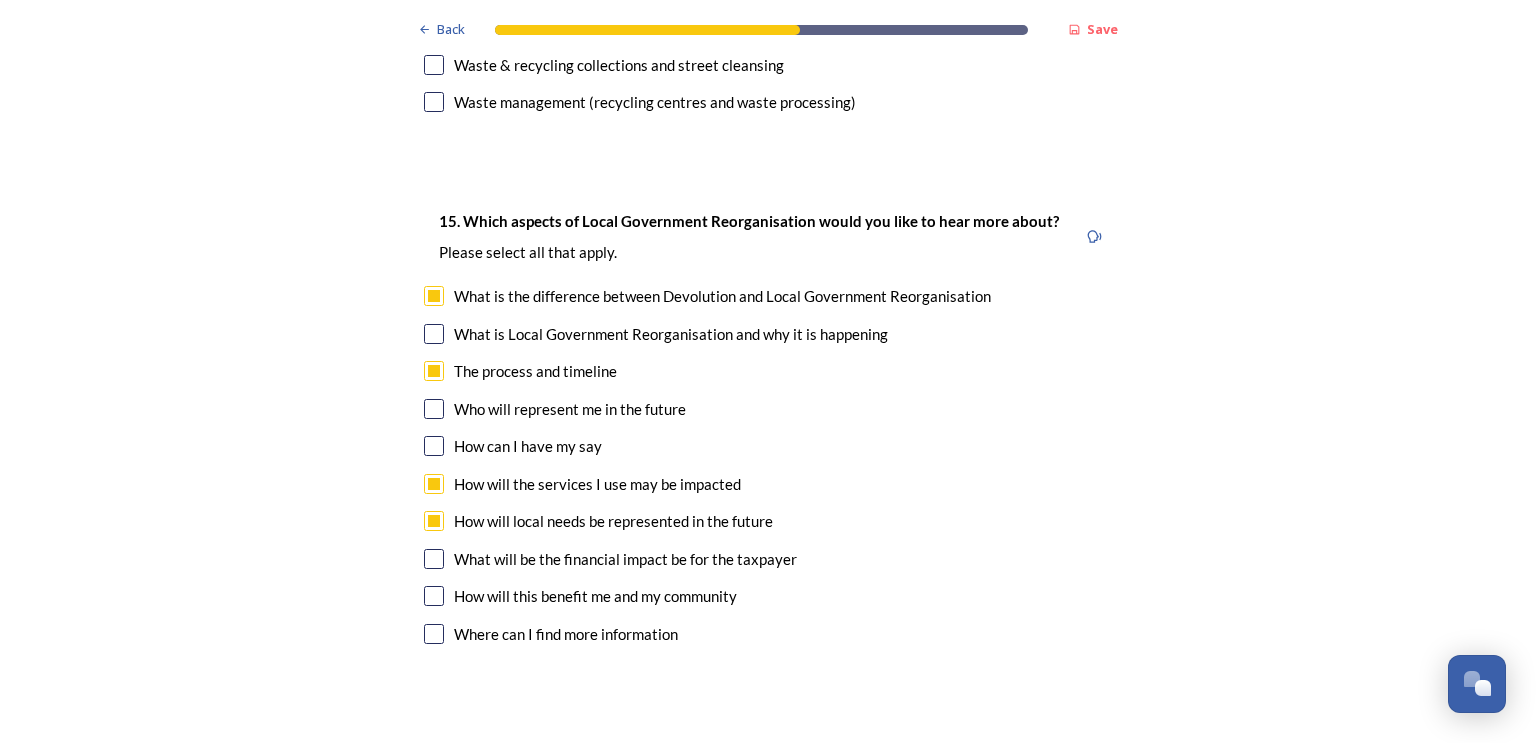 click at bounding box center (434, 559) 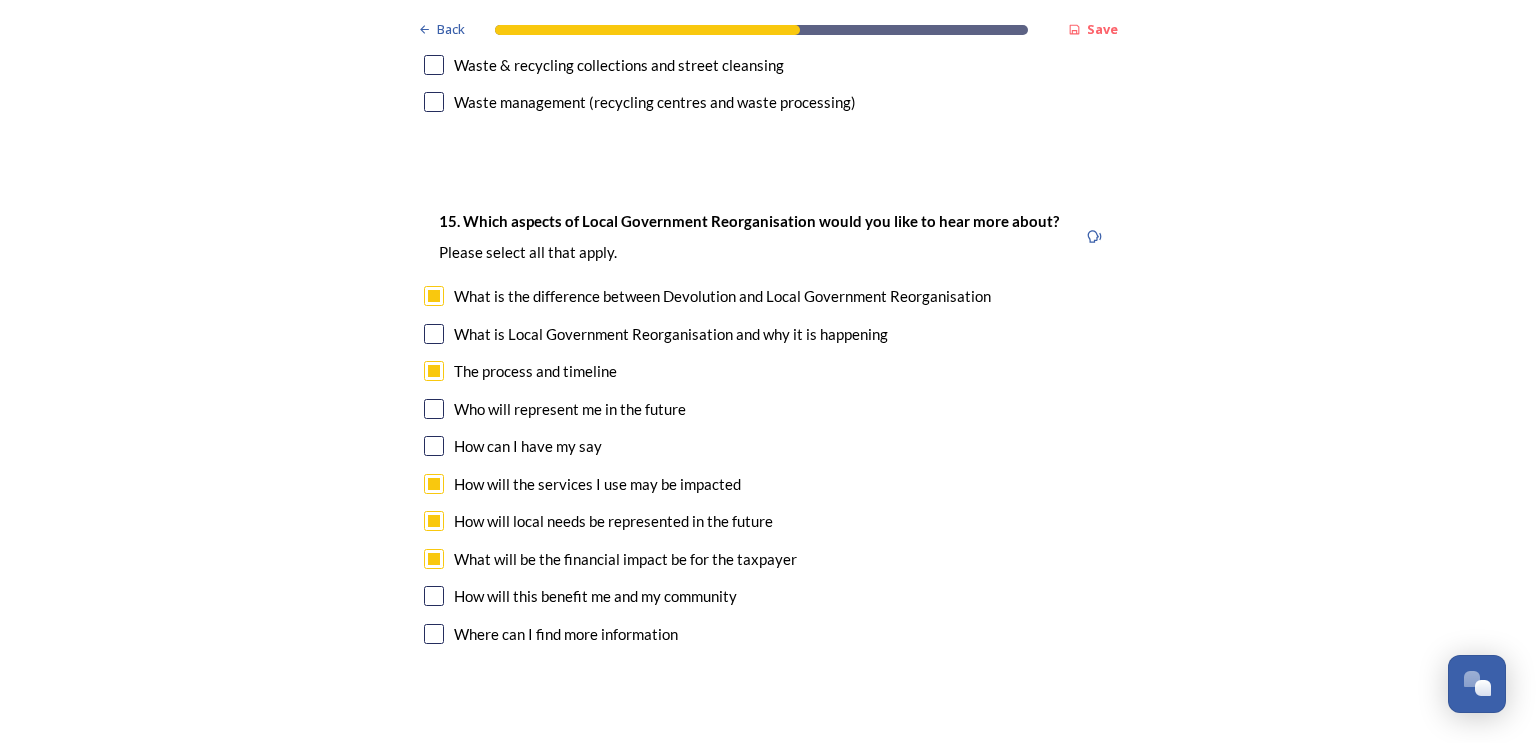 click at bounding box center (434, 596) 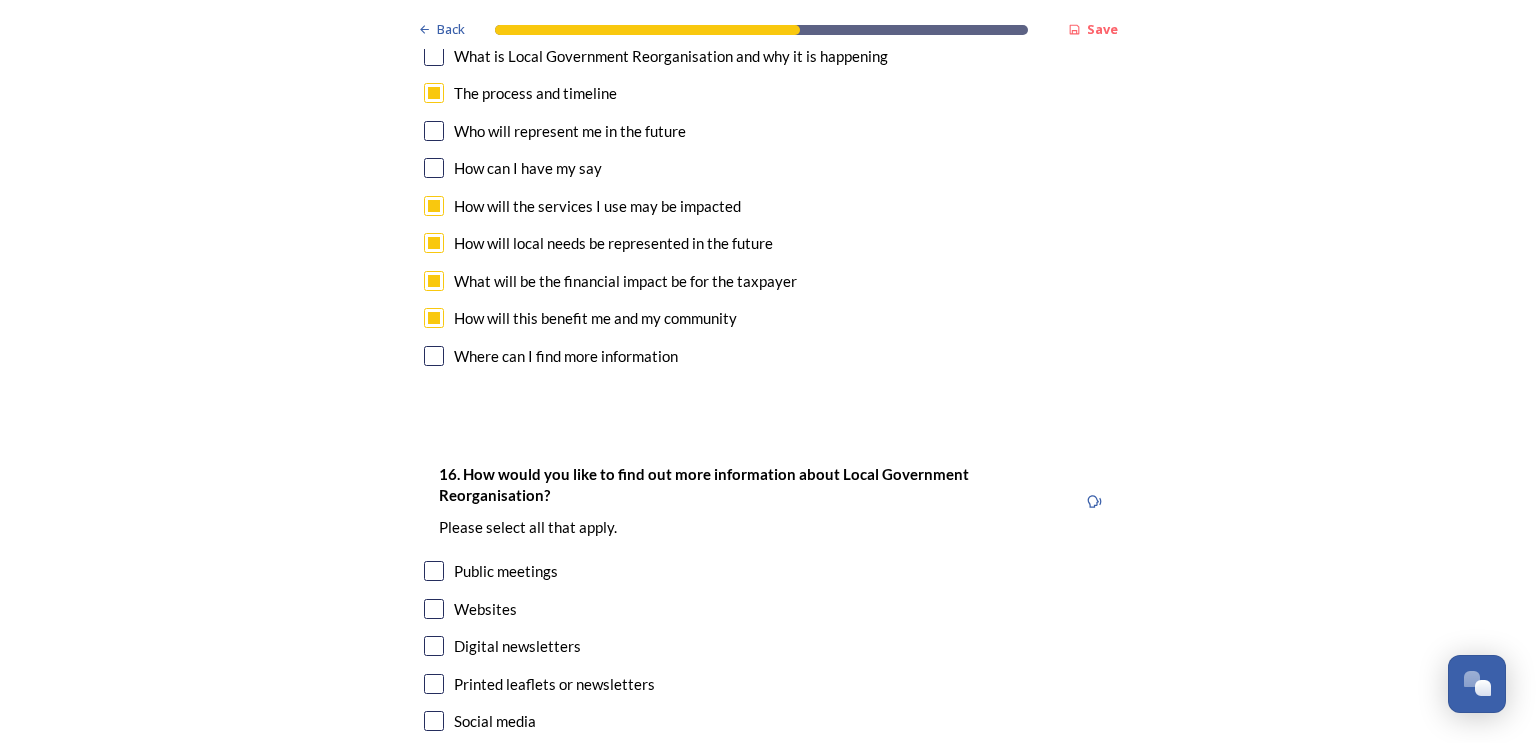 scroll, scrollTop: 6000, scrollLeft: 0, axis: vertical 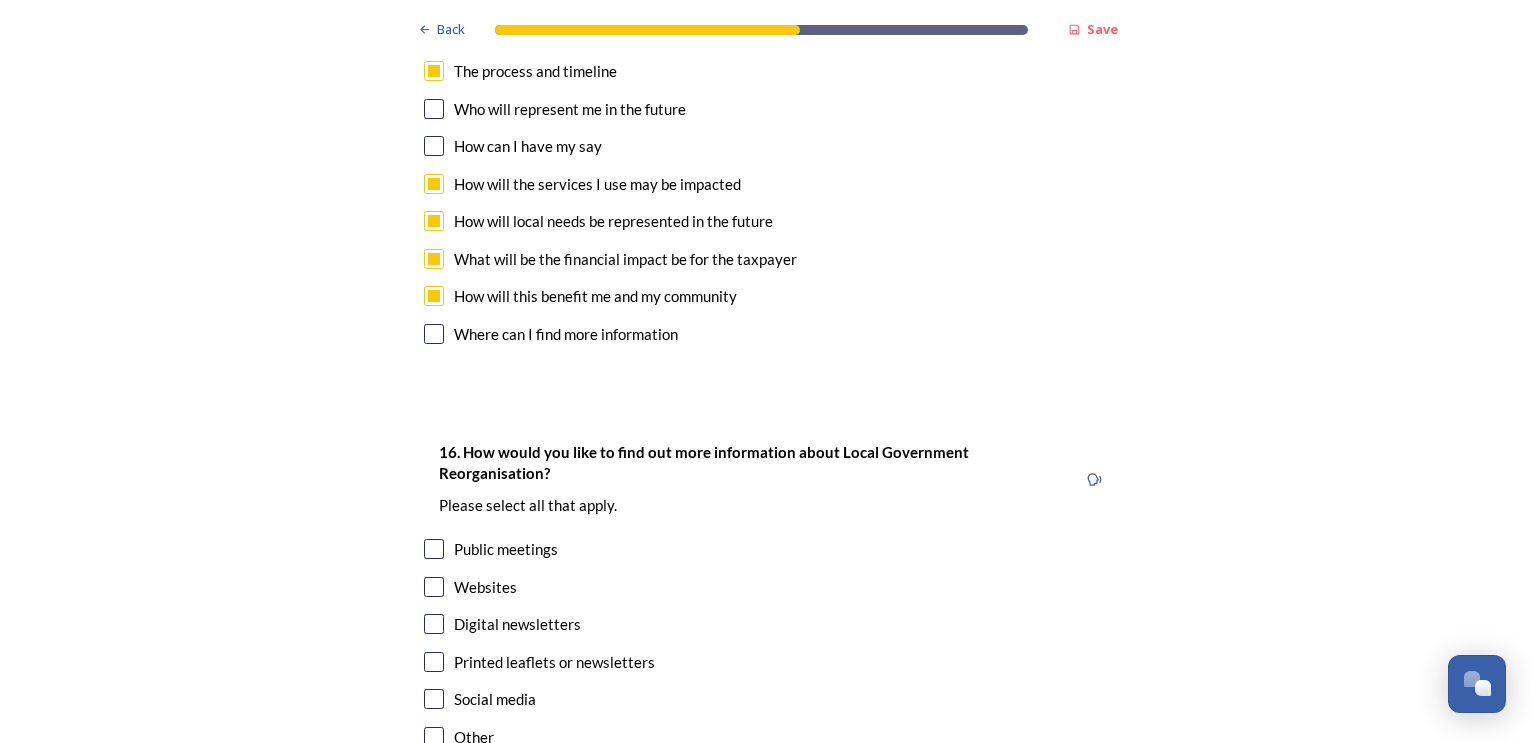 click at bounding box center (434, 624) 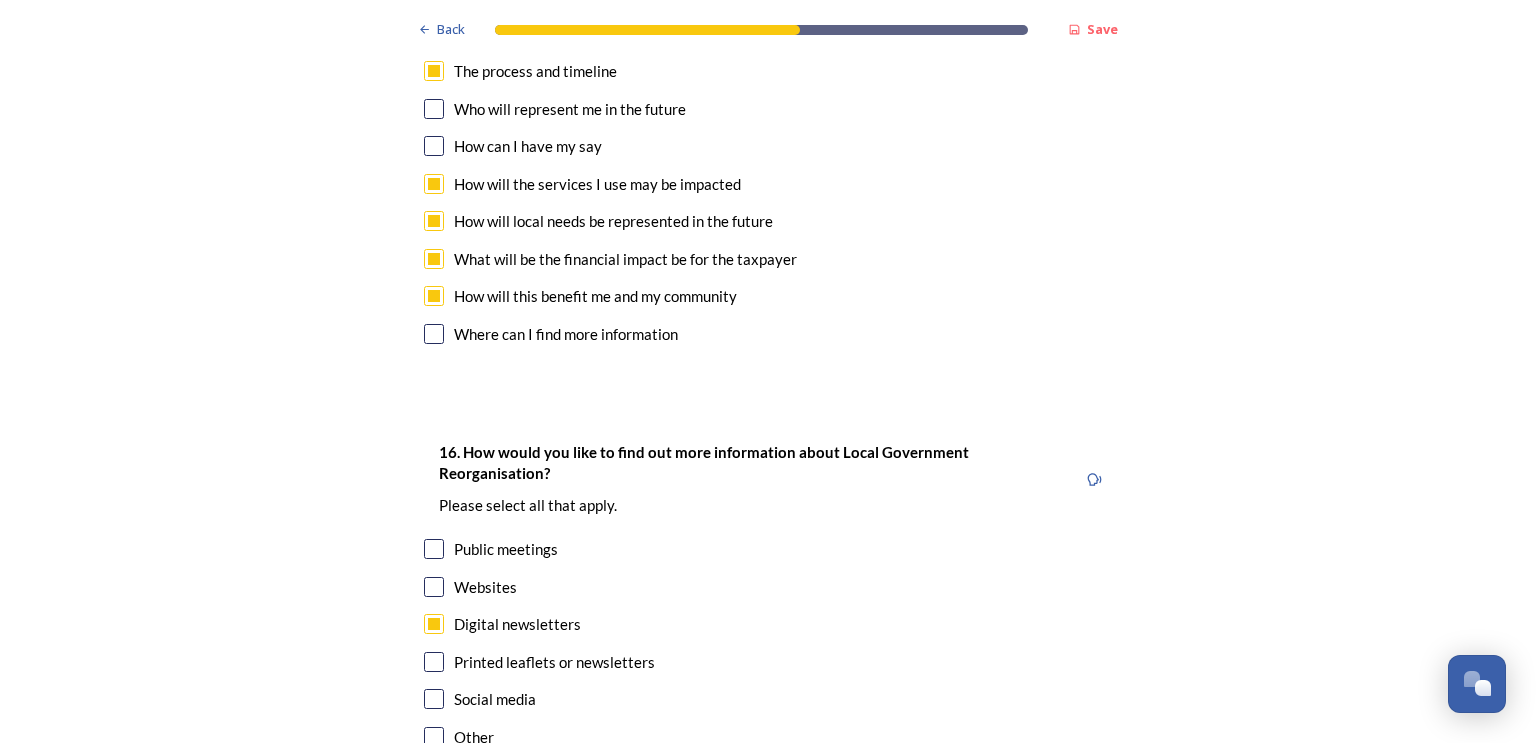 click at bounding box center (434, 587) 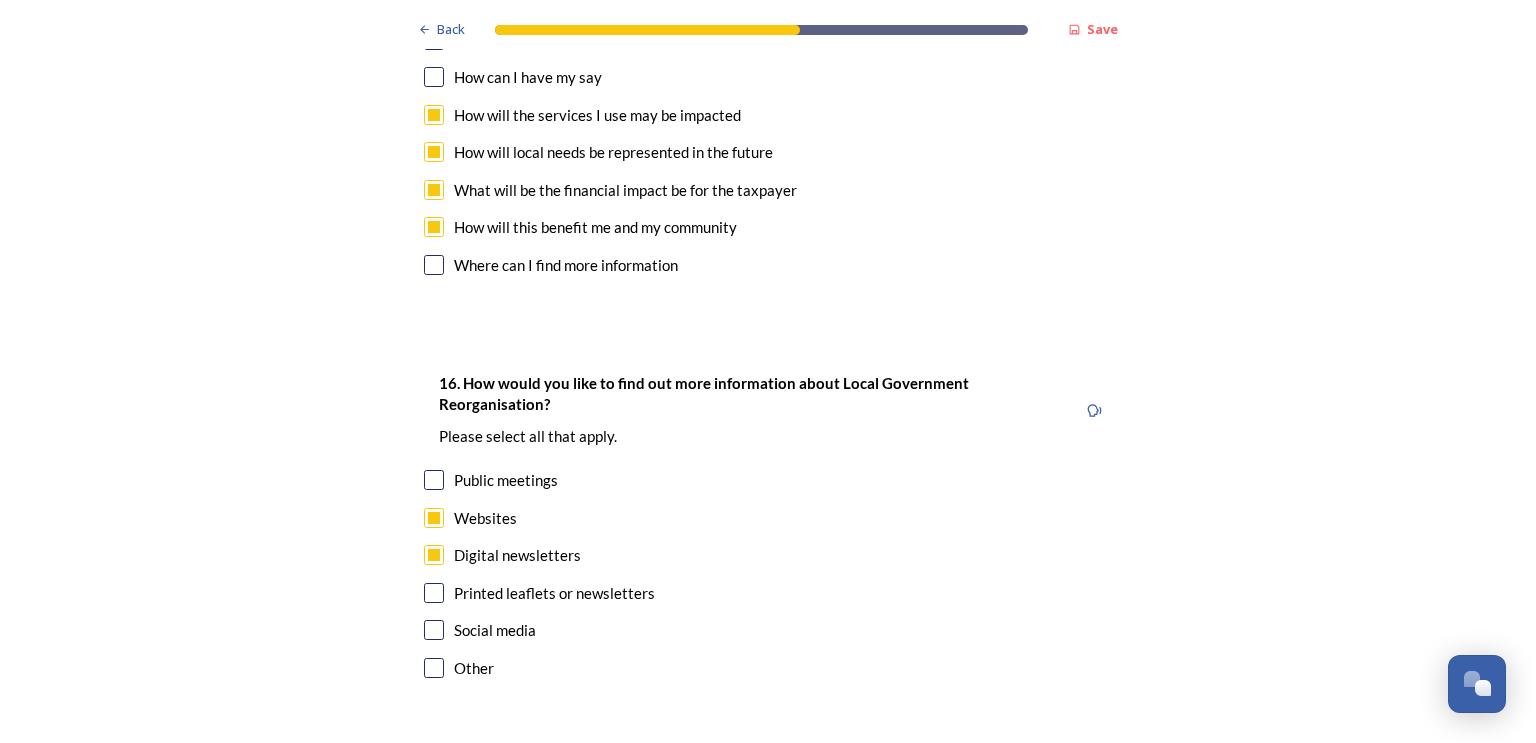 scroll, scrollTop: 6140, scrollLeft: 0, axis: vertical 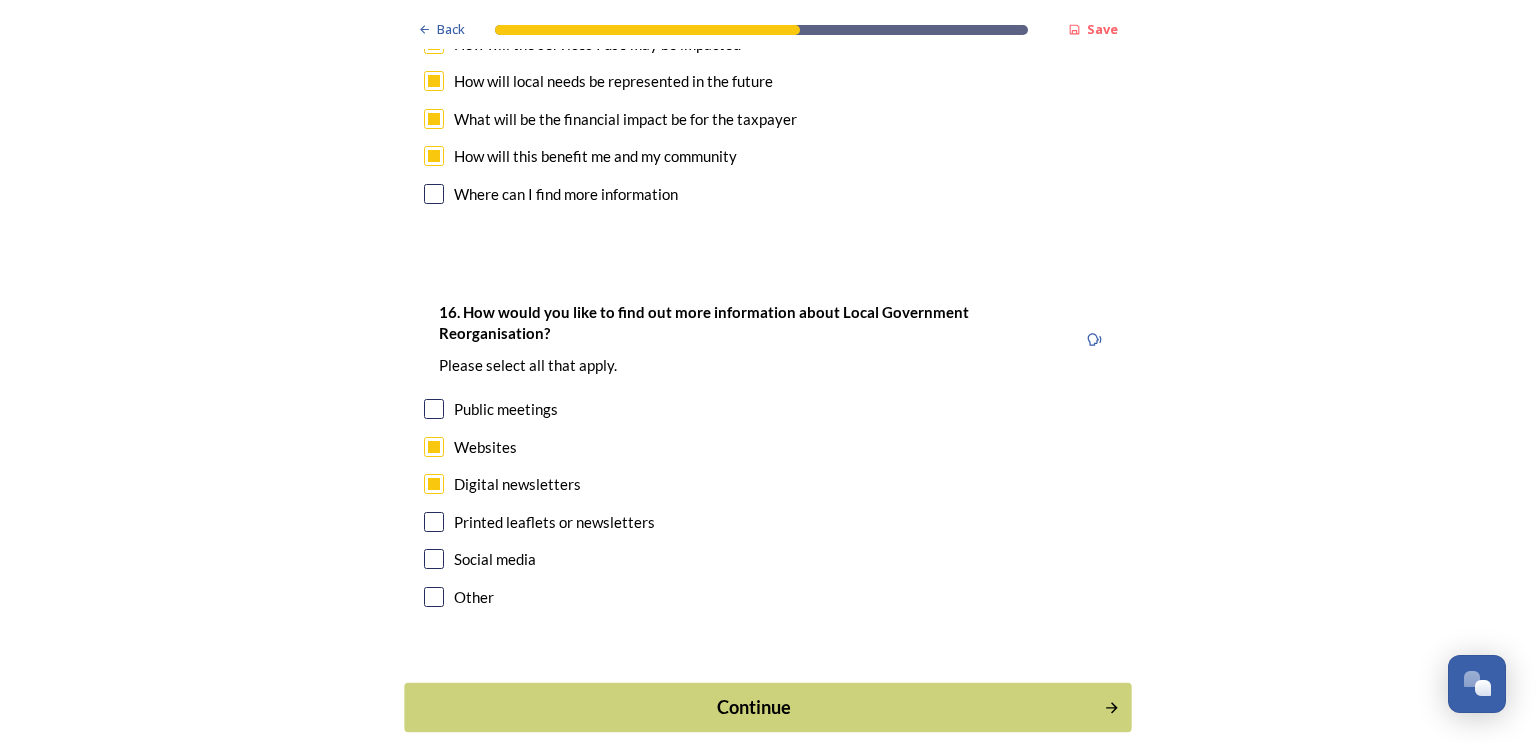 click on "Continue" at bounding box center (754, 707) 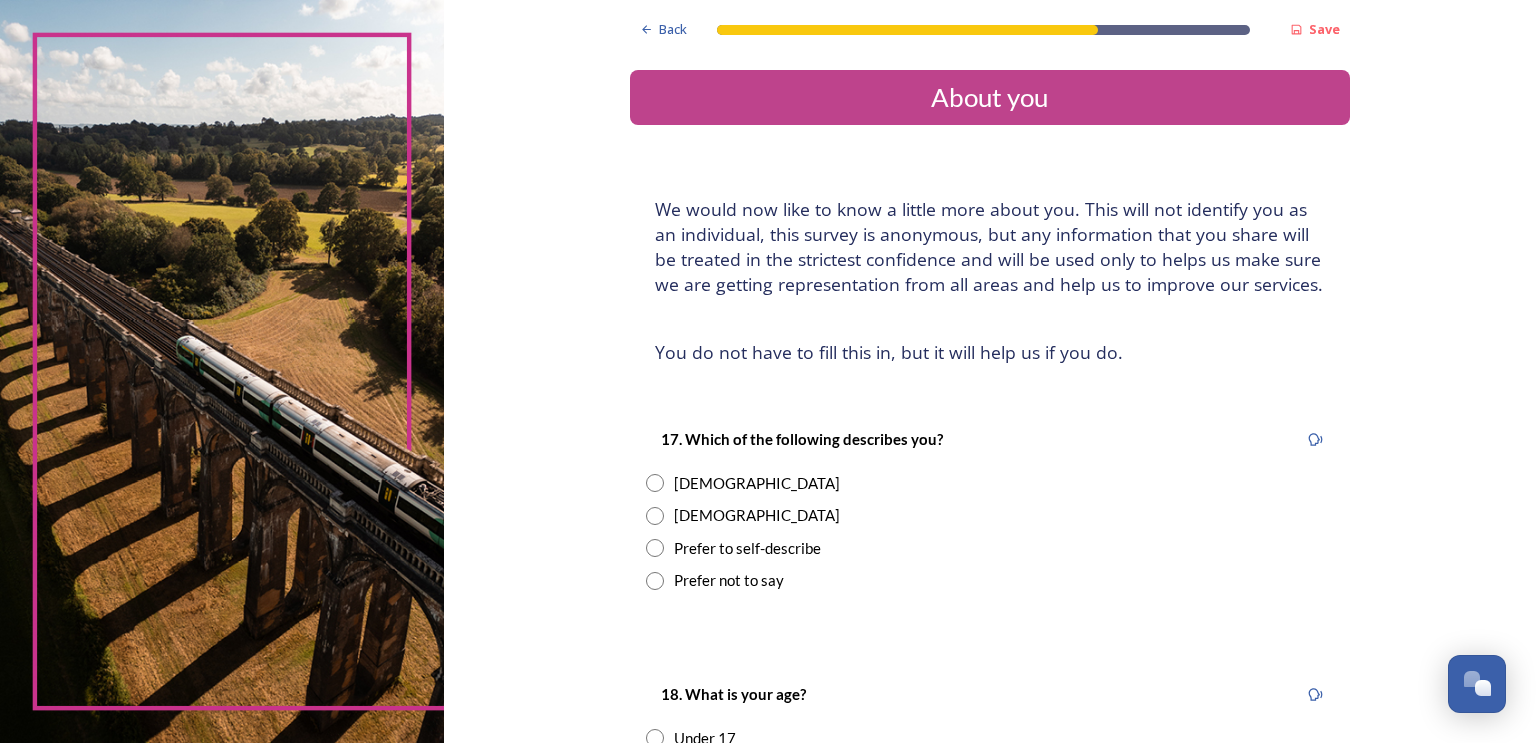 click at bounding box center (655, 516) 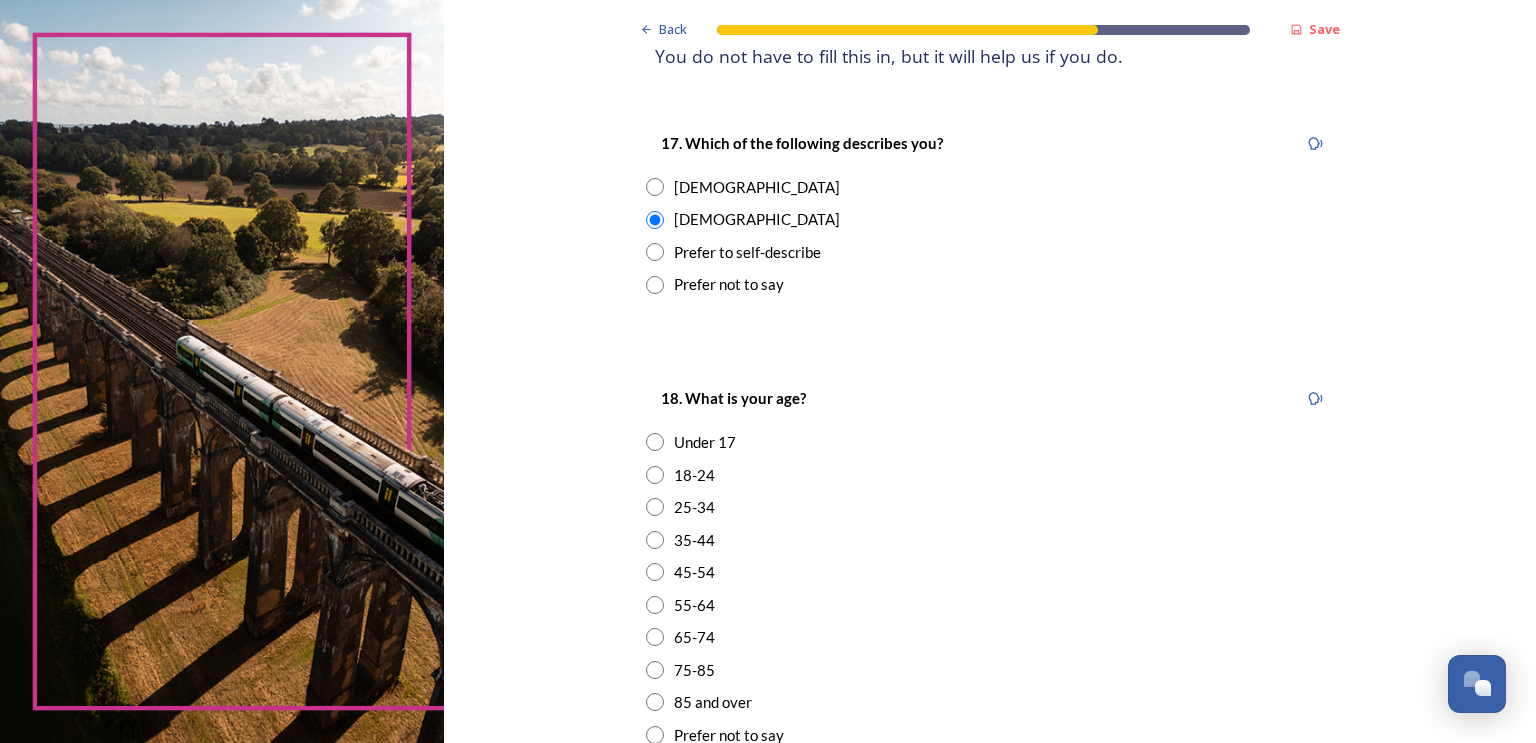 scroll, scrollTop: 300, scrollLeft: 0, axis: vertical 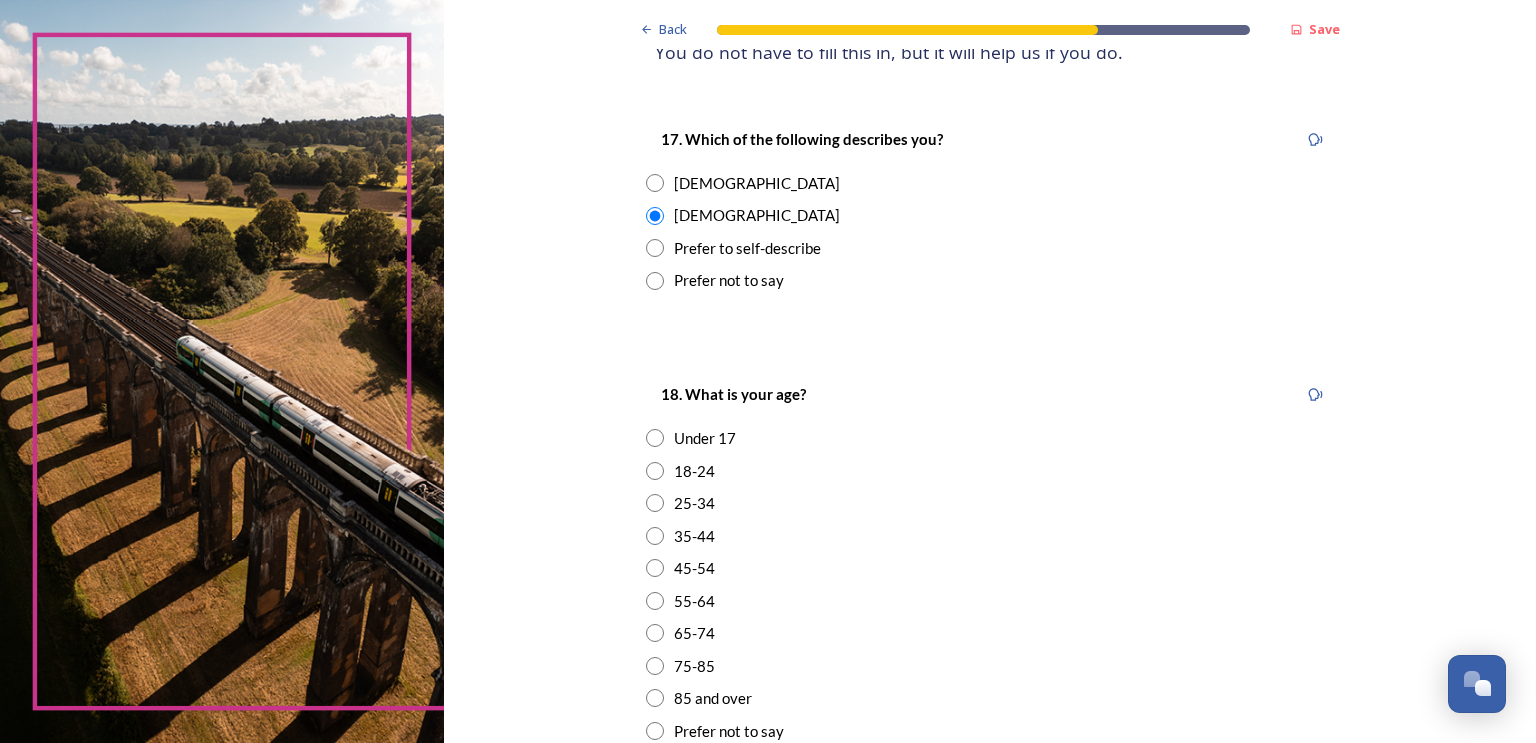 click at bounding box center [655, 568] 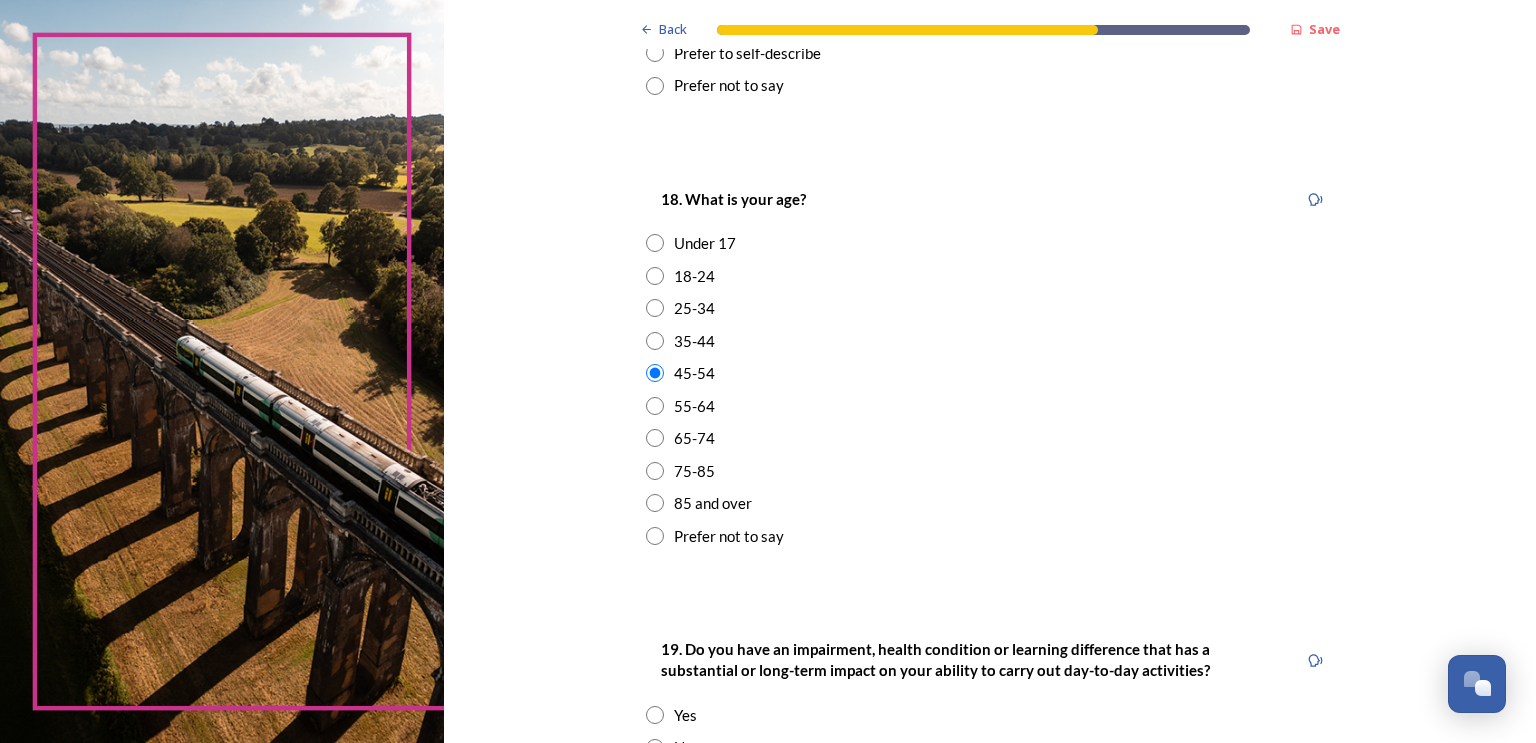 scroll, scrollTop: 700, scrollLeft: 0, axis: vertical 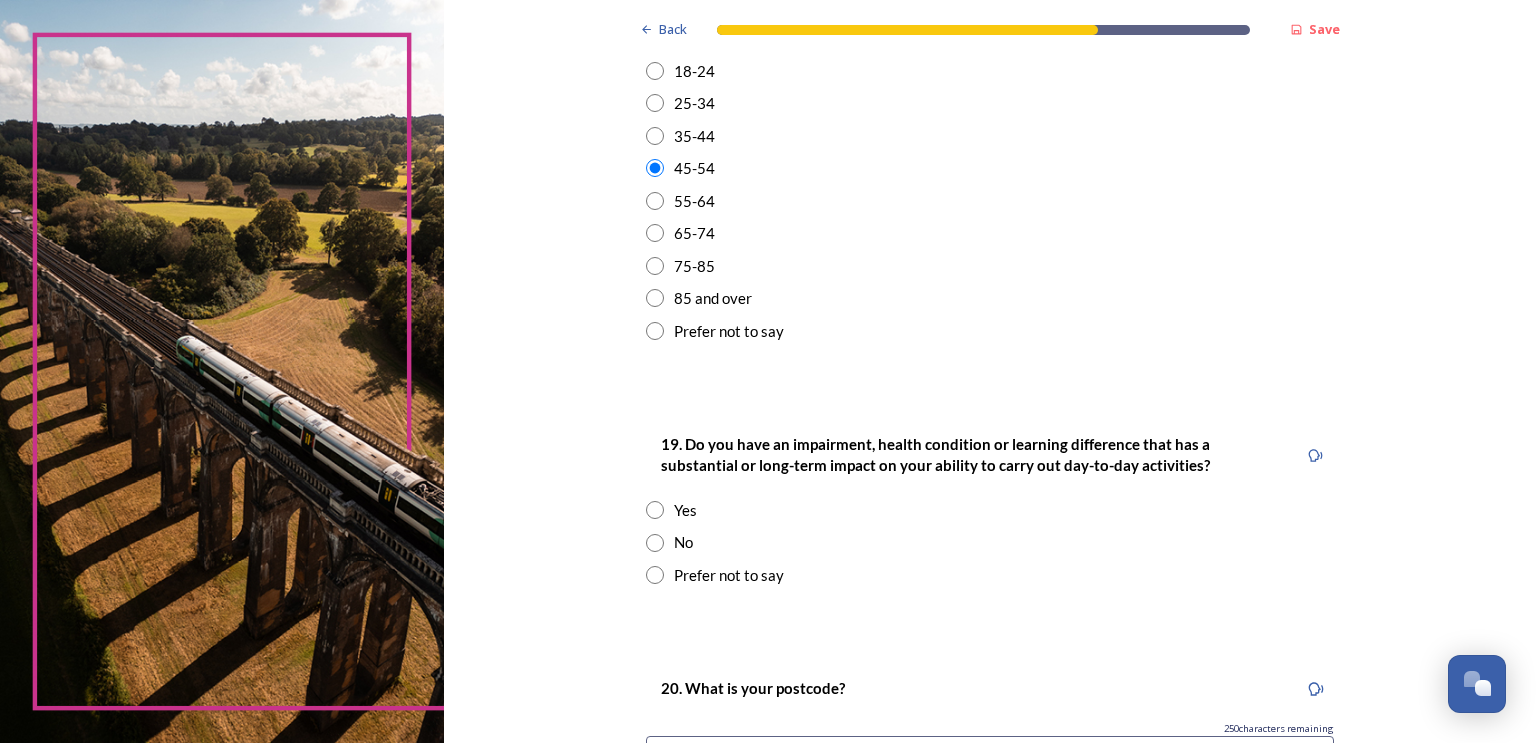 click at bounding box center (655, 543) 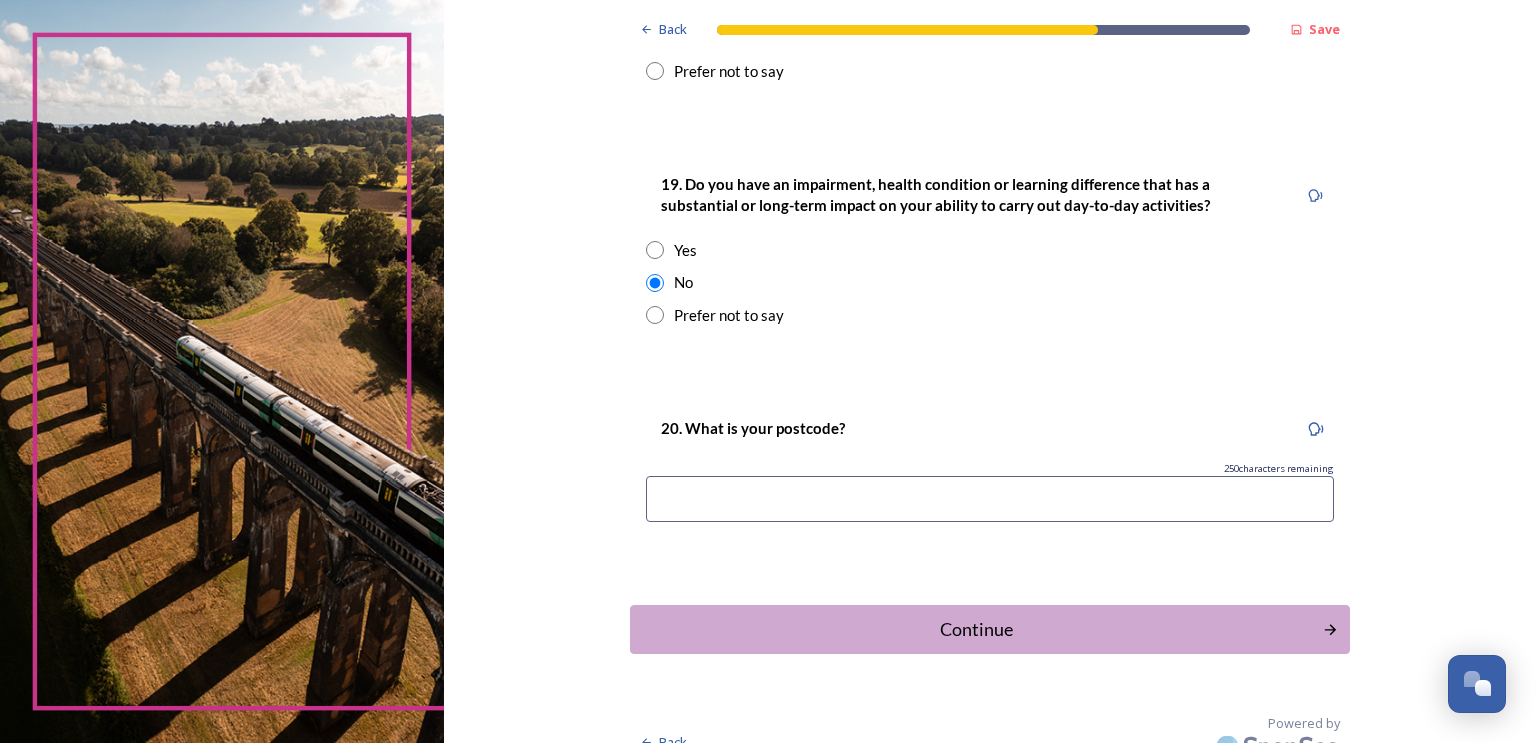 scroll, scrollTop: 986, scrollLeft: 0, axis: vertical 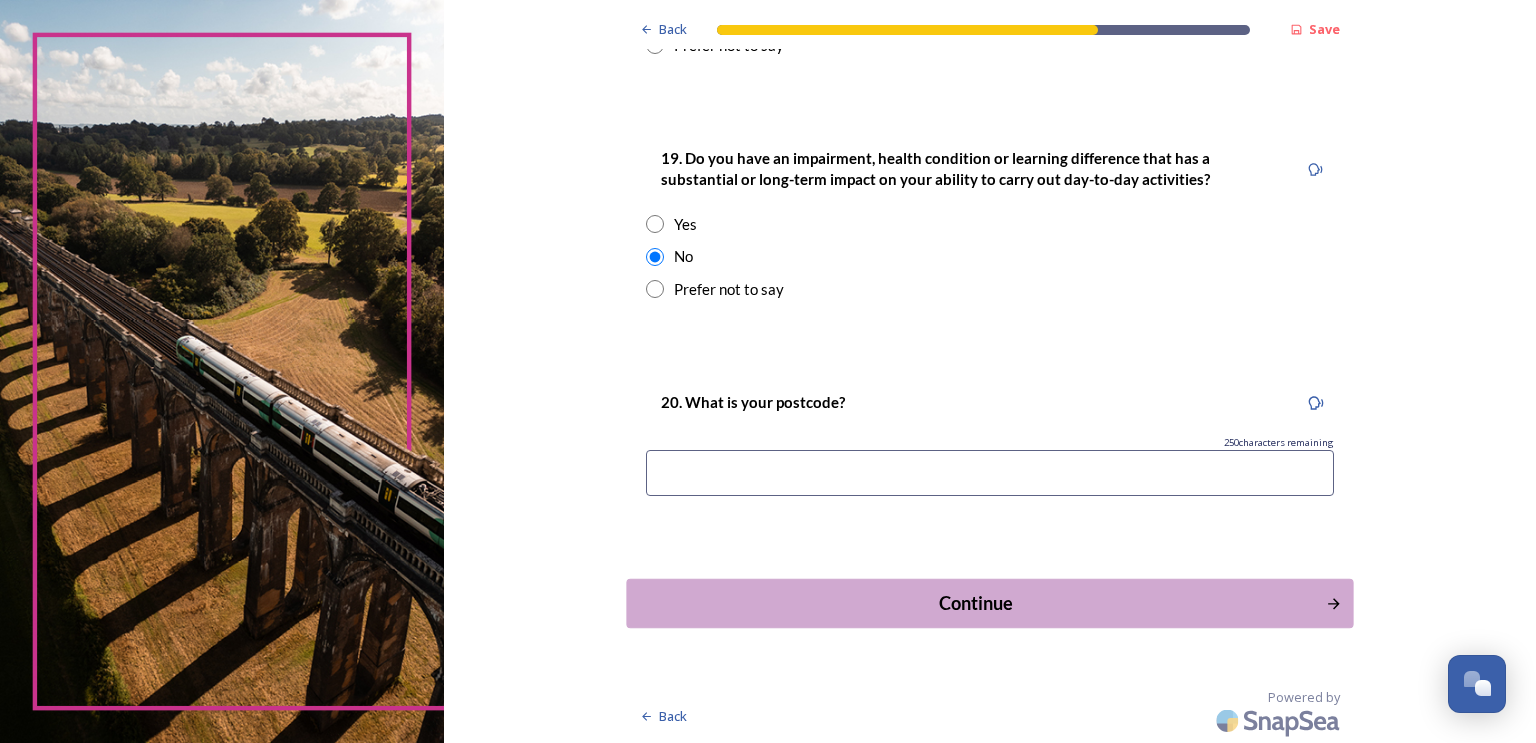 click on "Continue" at bounding box center [975, 603] 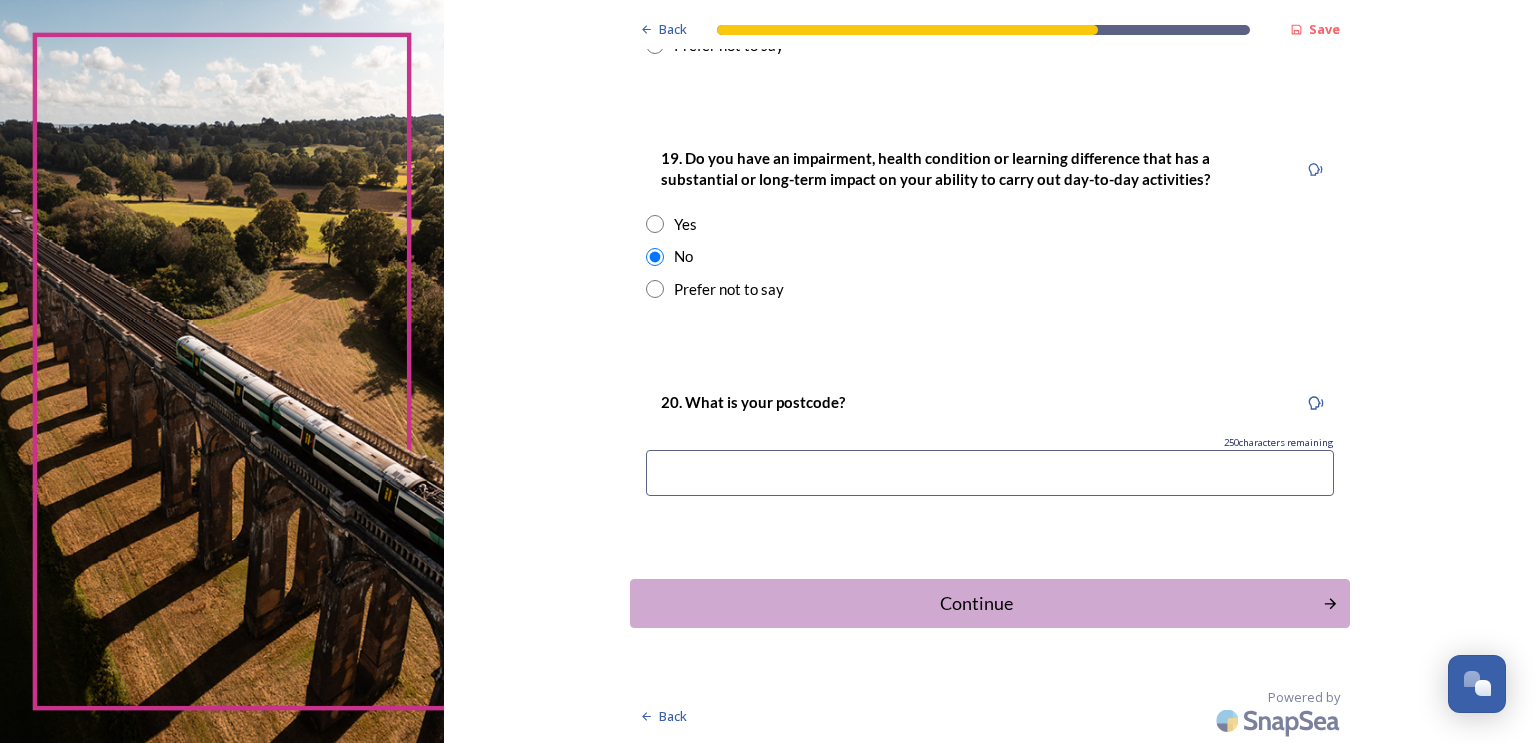 scroll, scrollTop: 0, scrollLeft: 0, axis: both 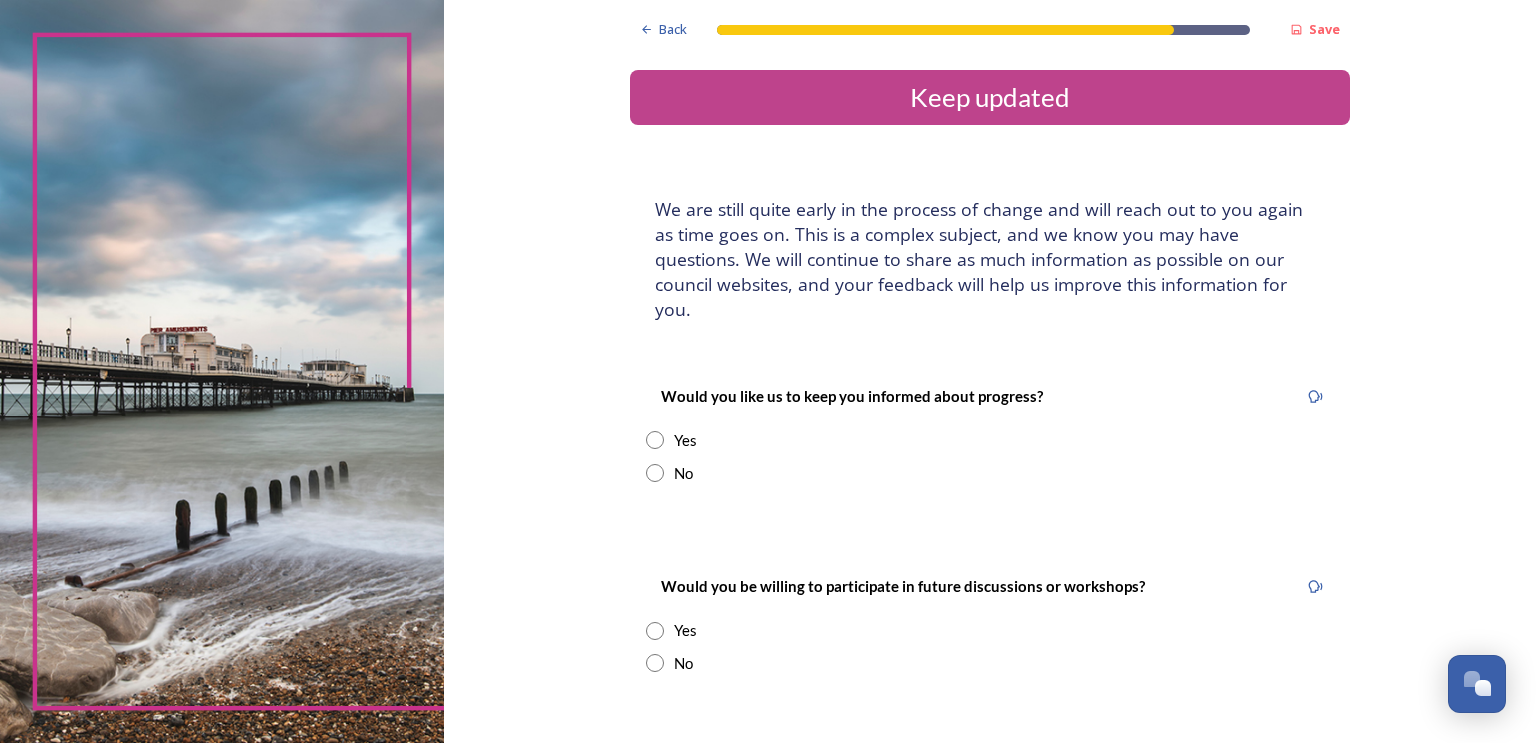 click at bounding box center [655, 440] 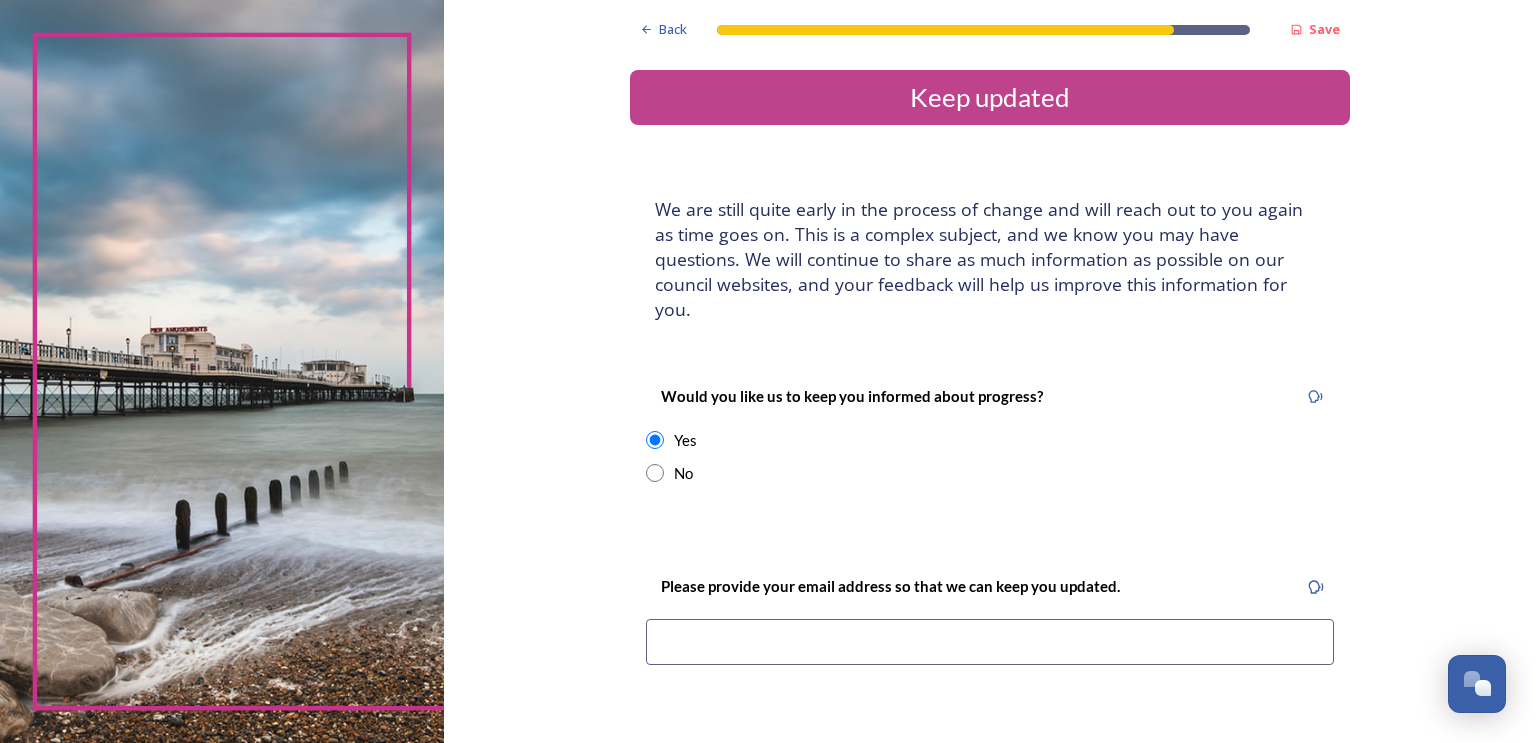 click at bounding box center (990, 642) 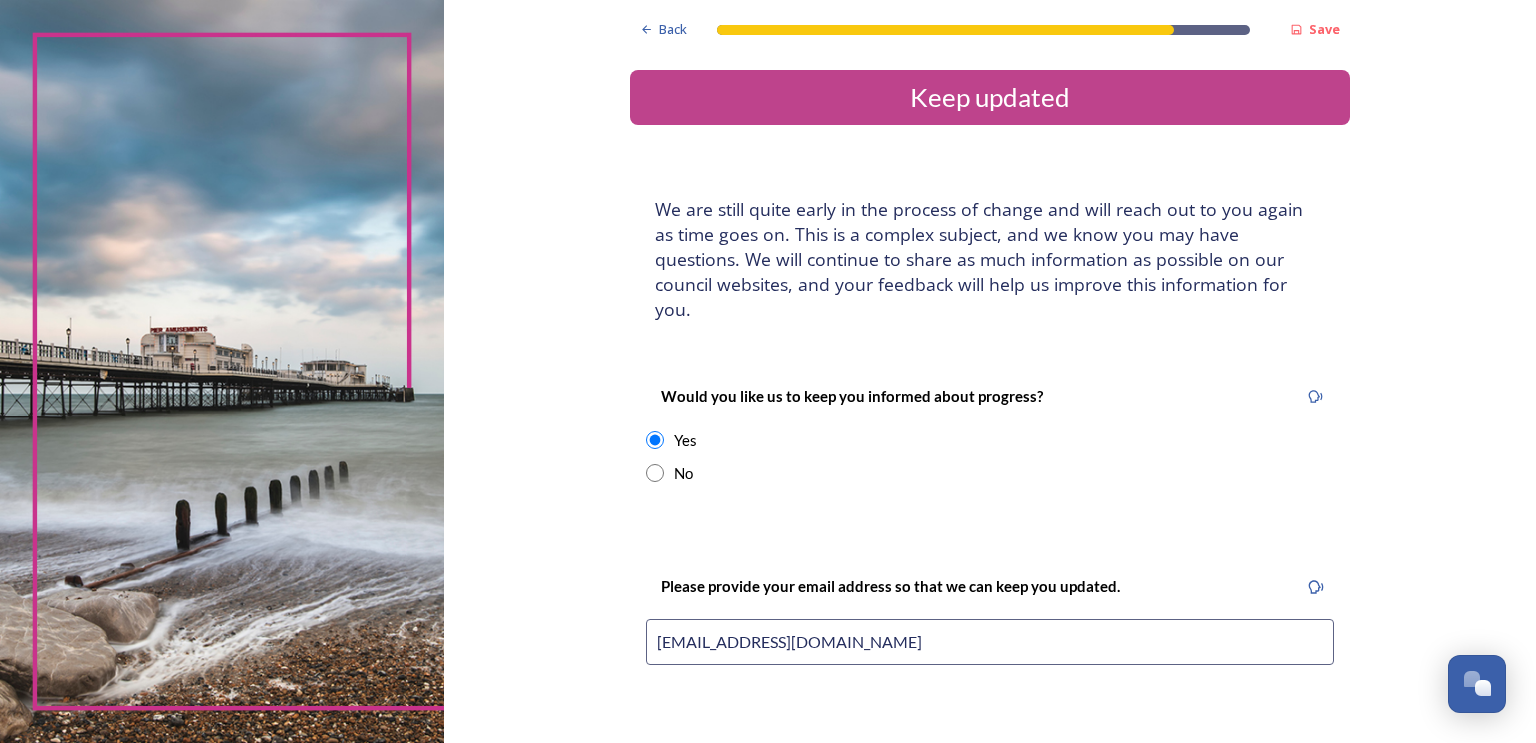 click on "No" at bounding box center [990, 473] 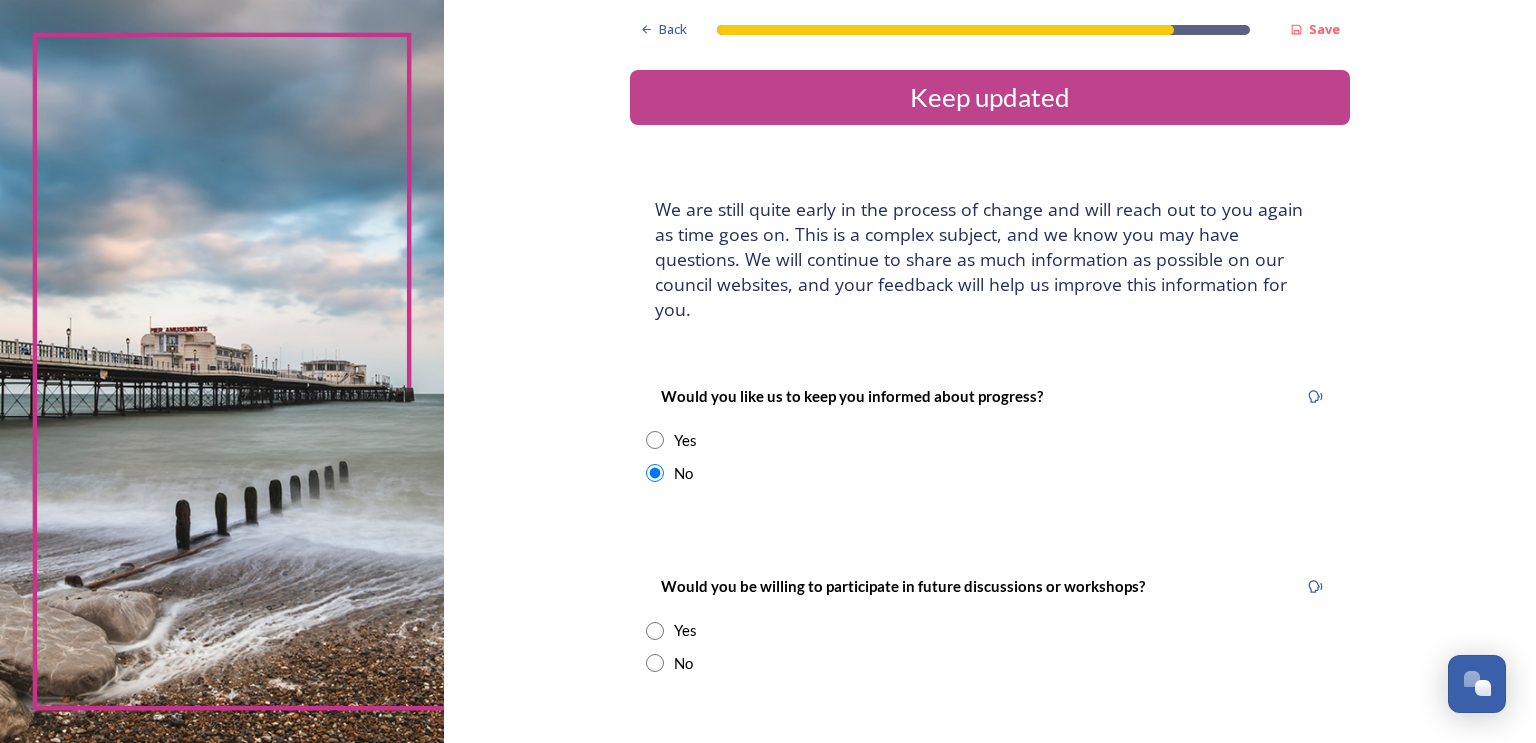 drag, startPoint x: 645, startPoint y: 631, endPoint x: 676, endPoint y: 622, distance: 32.280025 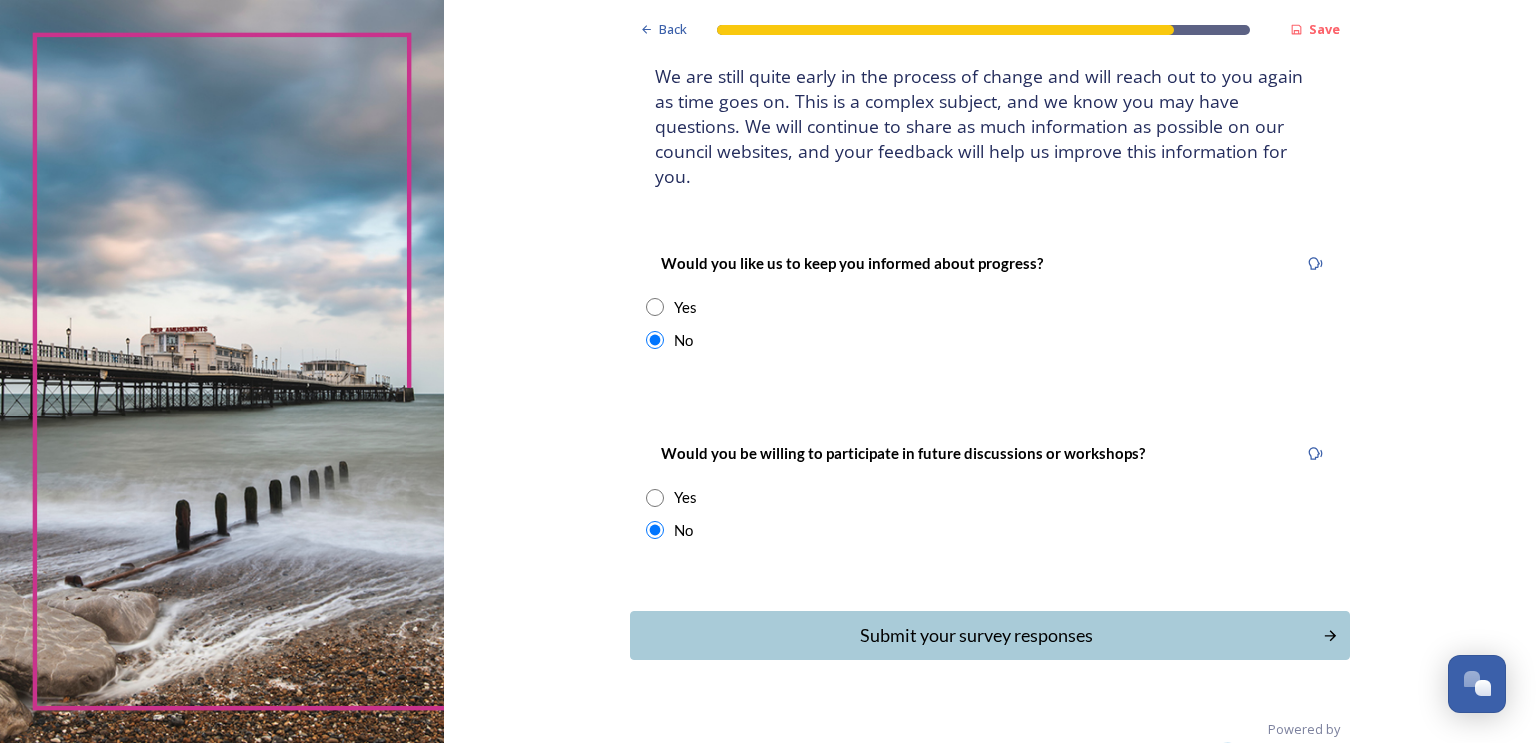 scroll, scrollTop: 140, scrollLeft: 0, axis: vertical 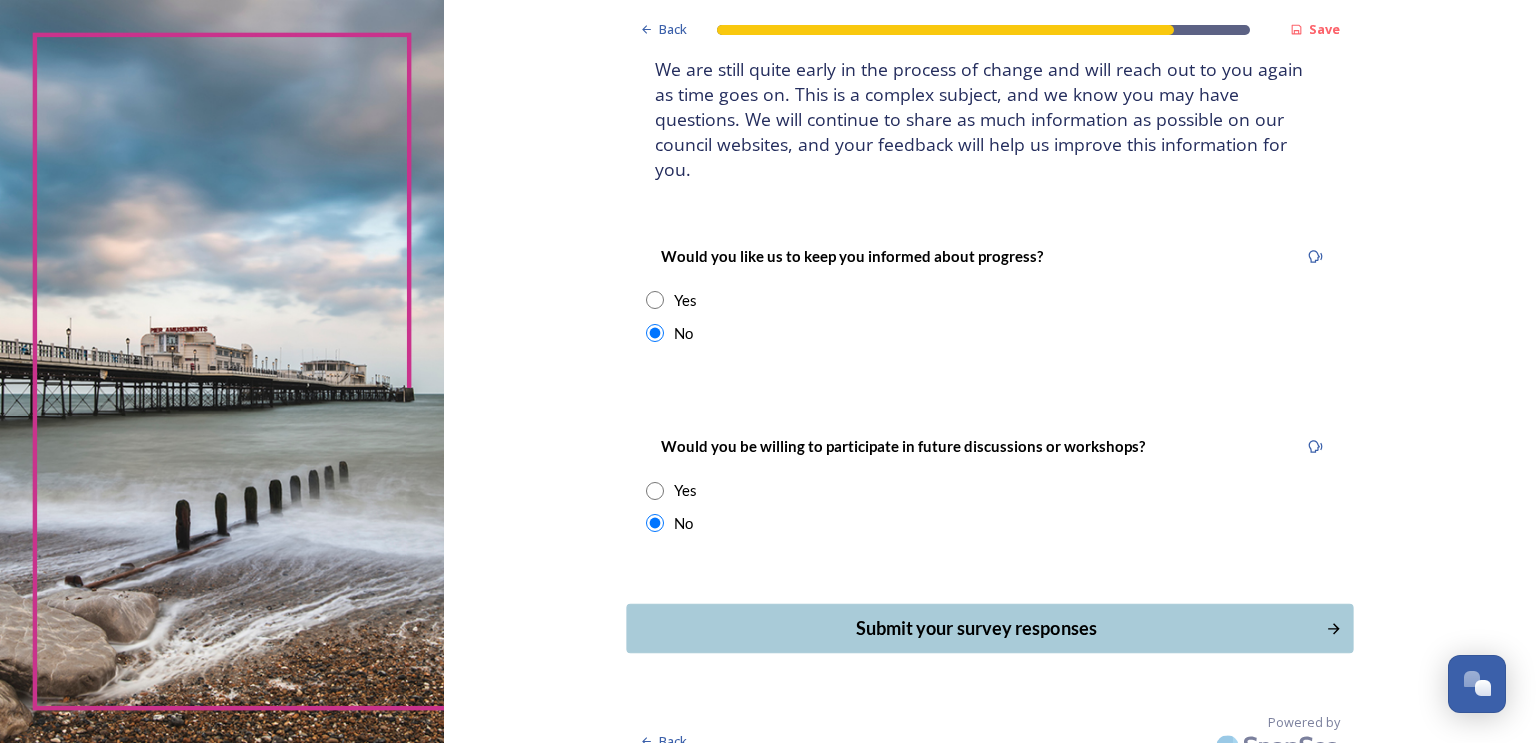 click on "Submit your survey responses" at bounding box center [975, 628] 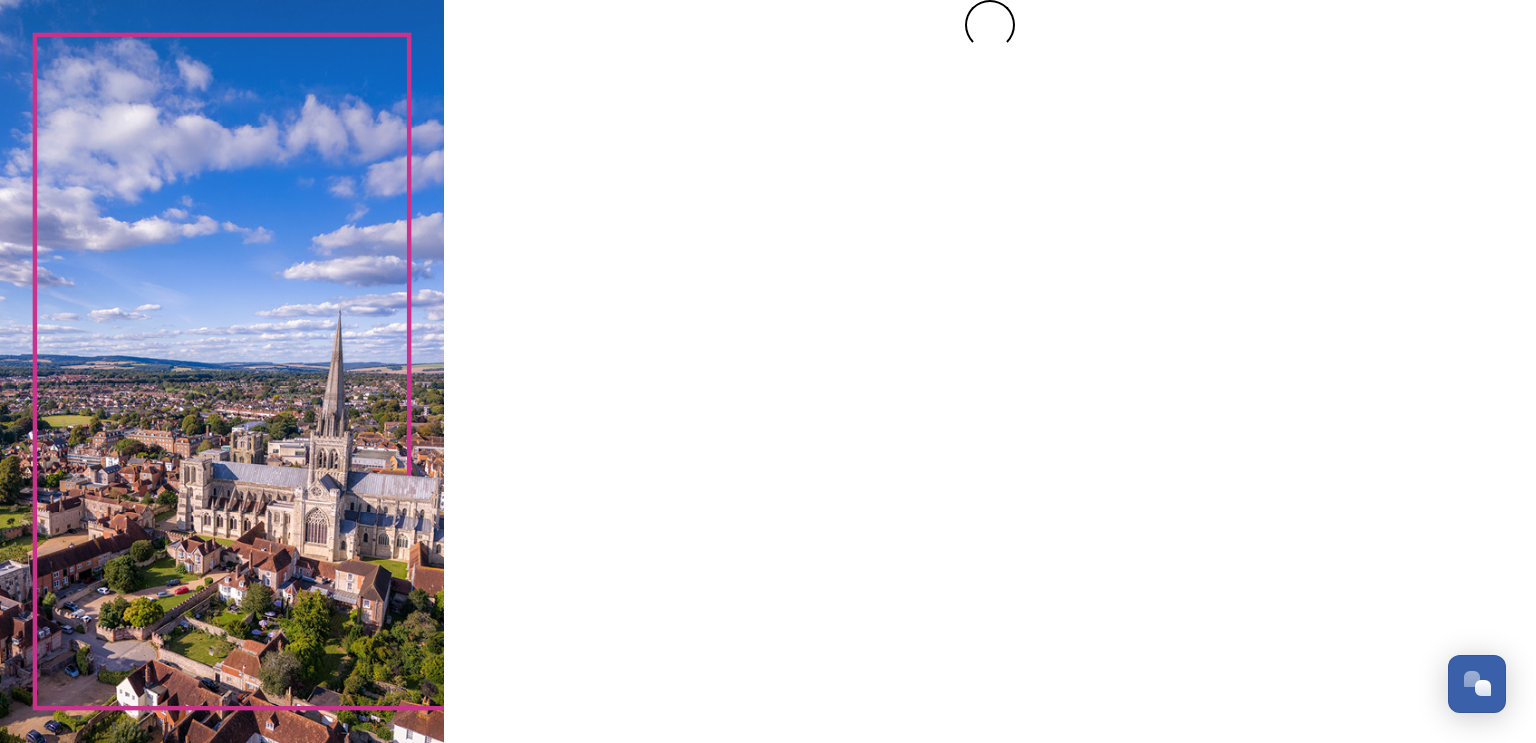scroll, scrollTop: 0, scrollLeft: 0, axis: both 